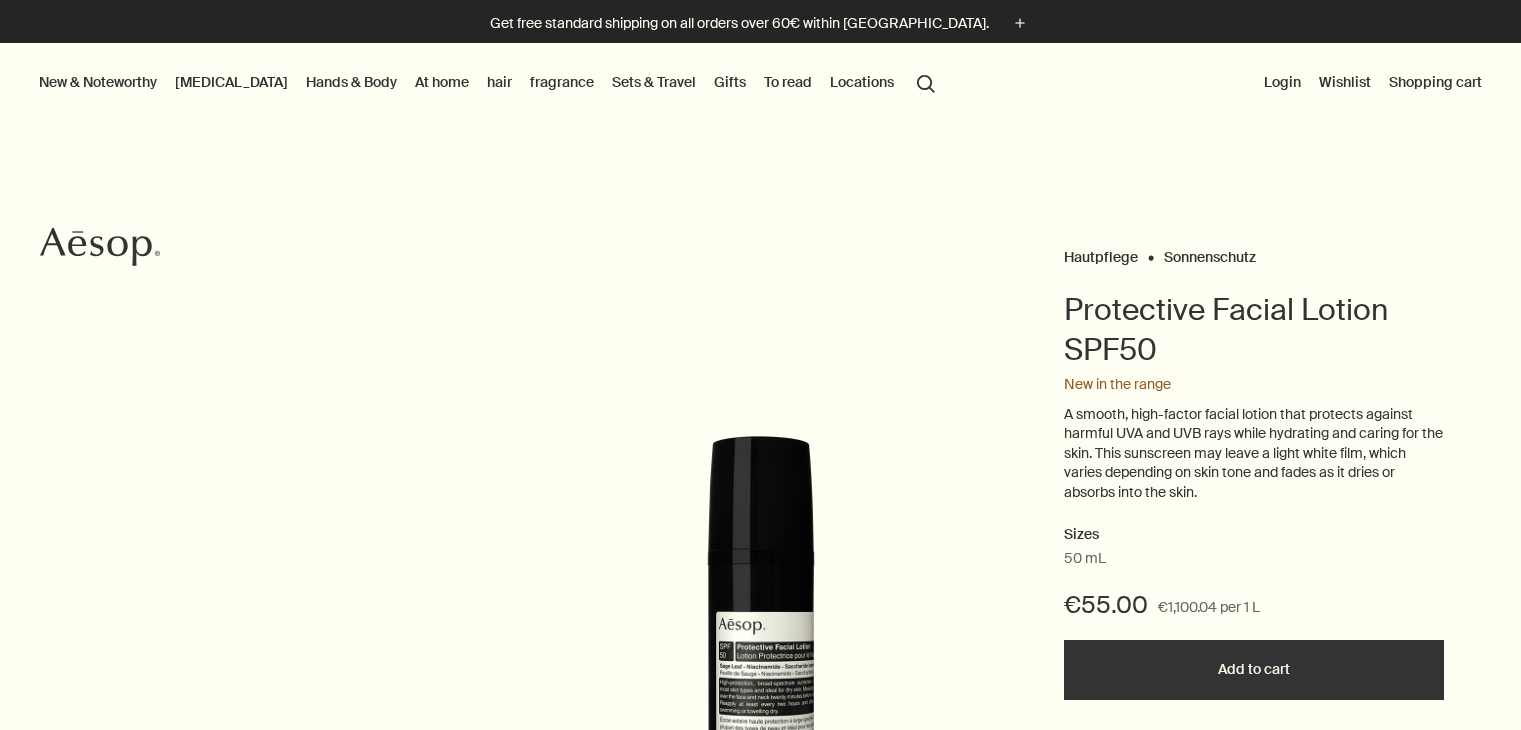 scroll, scrollTop: 0, scrollLeft: 0, axis: both 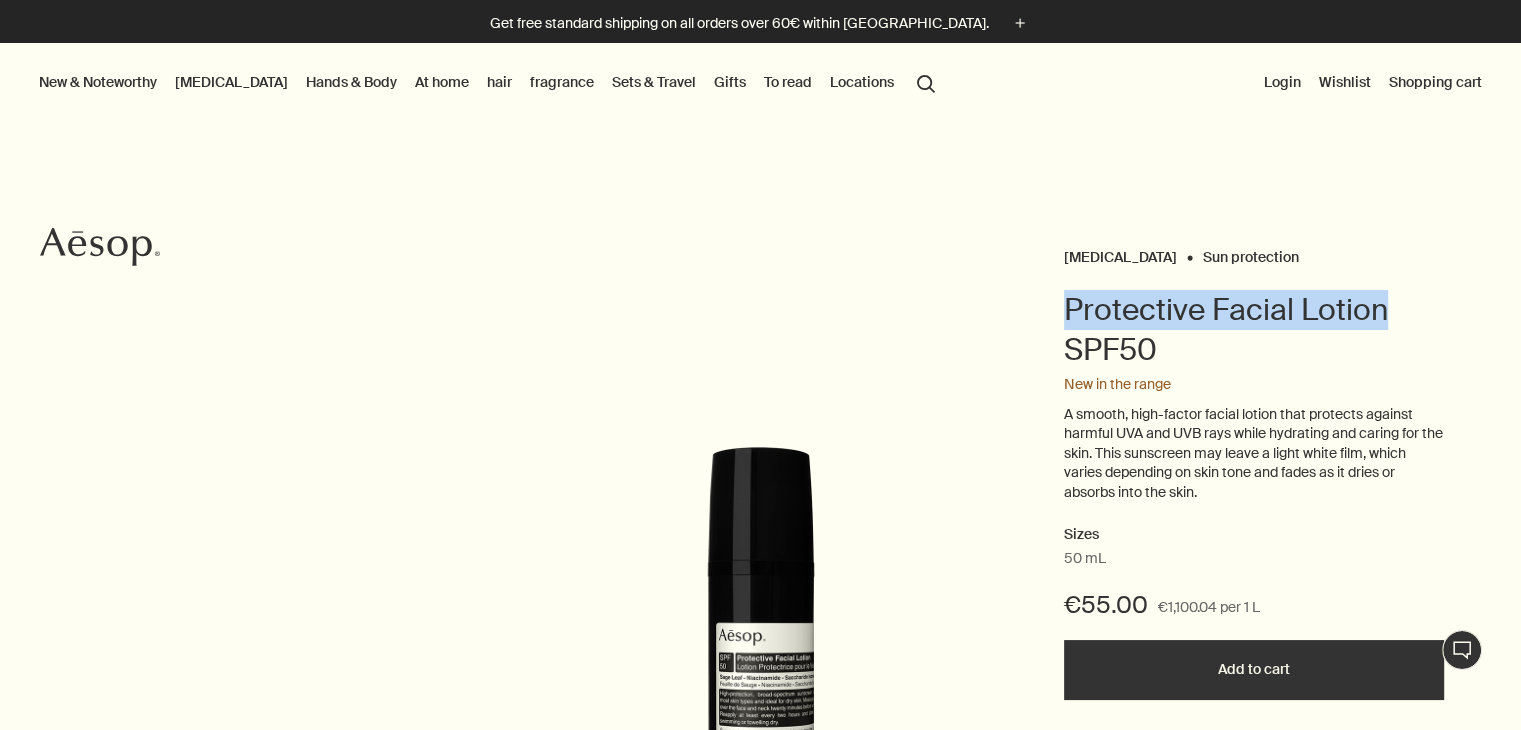 drag, startPoint x: 1060, startPoint y: 297, endPoint x: 1480, endPoint y: 304, distance: 420.05832 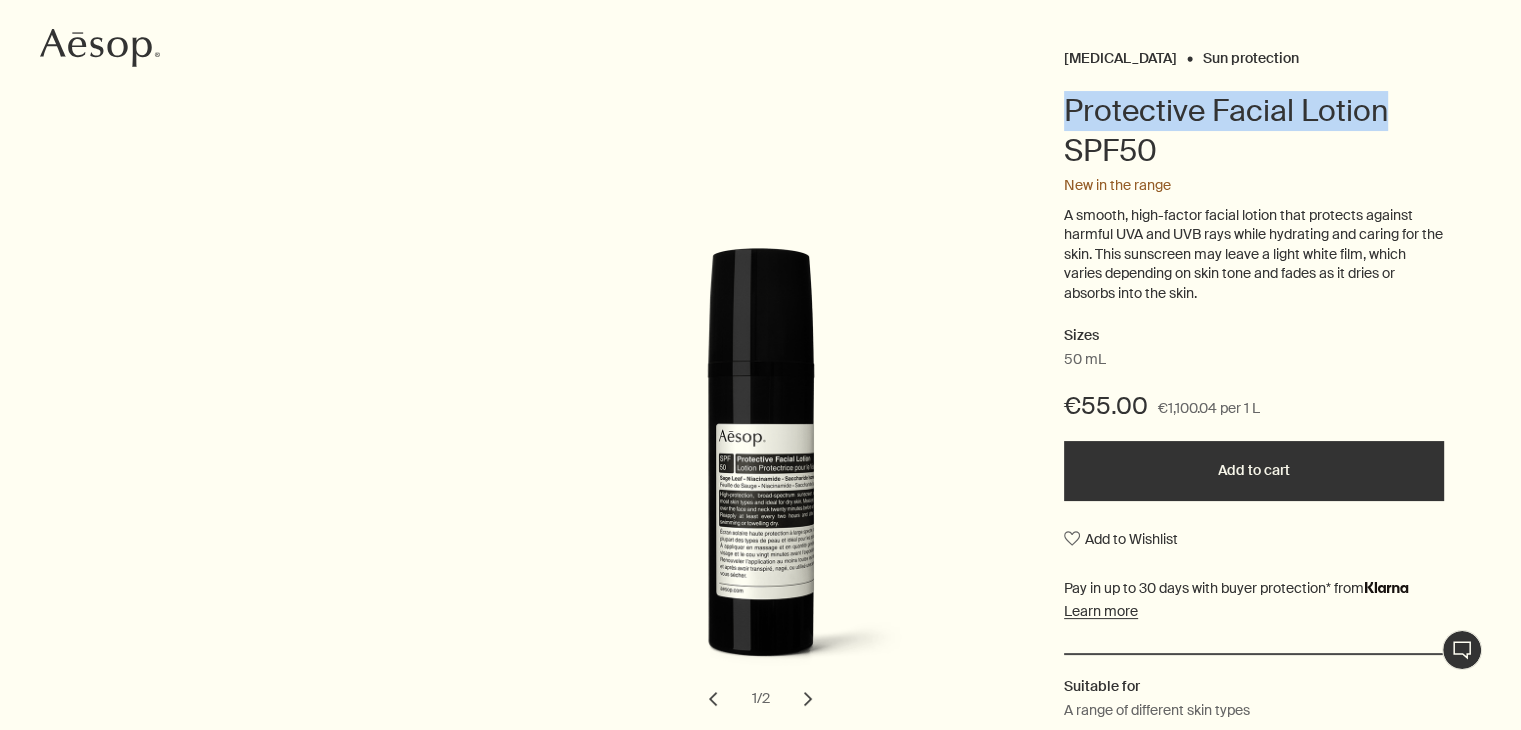 scroll, scrollTop: 200, scrollLeft: 0, axis: vertical 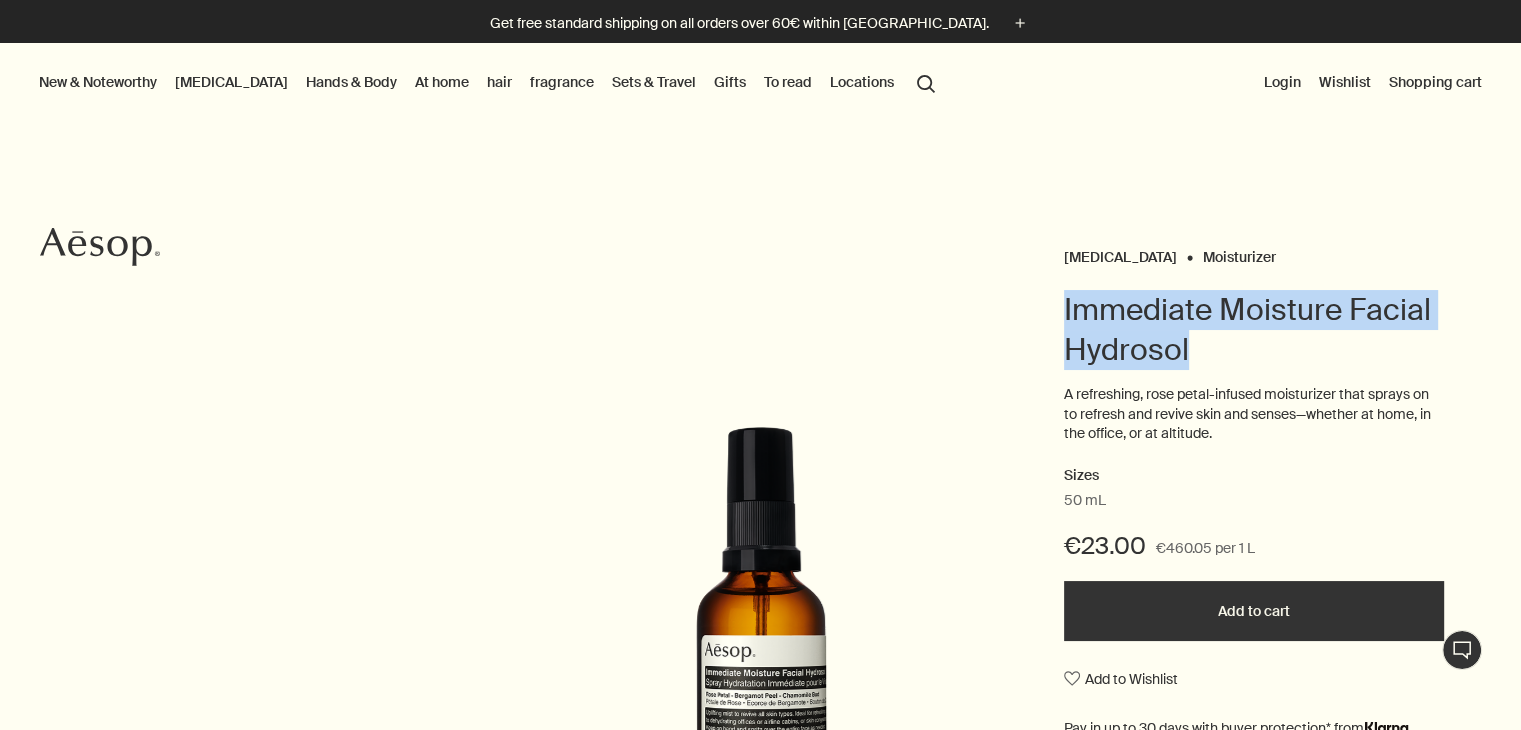 drag, startPoint x: 1062, startPoint y: 303, endPoint x: 1231, endPoint y: 362, distance: 179.00279 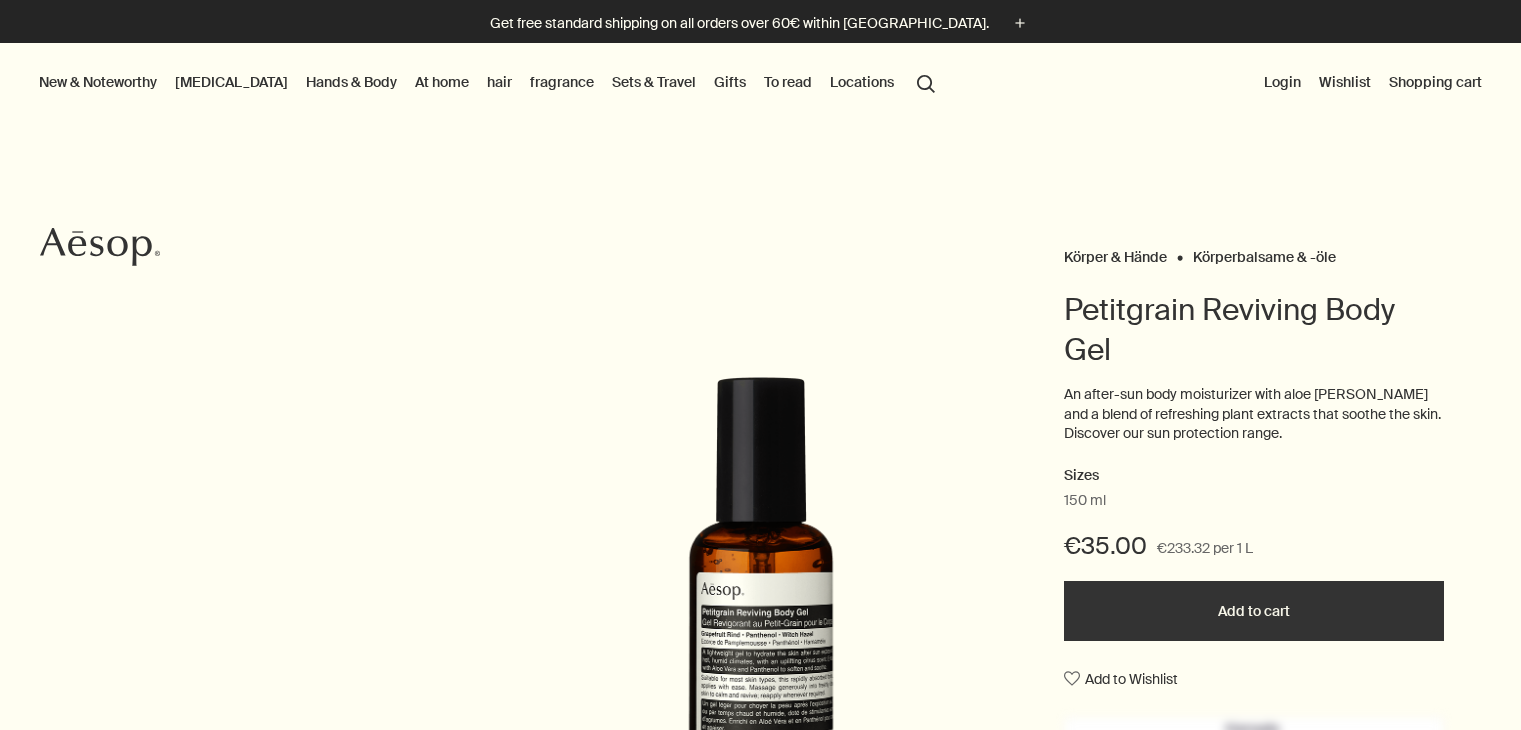 scroll, scrollTop: 0, scrollLeft: 0, axis: both 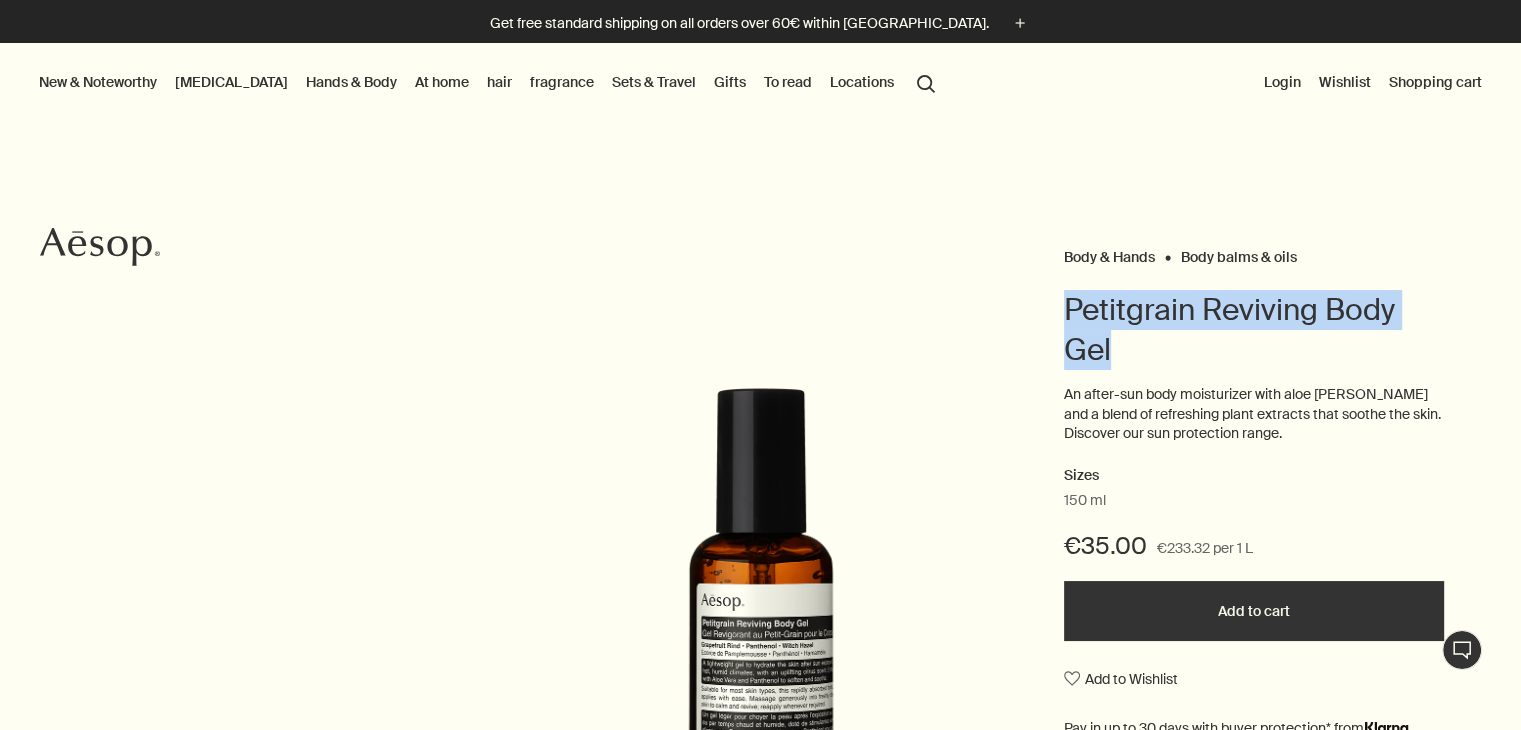 drag, startPoint x: 0, startPoint y: 0, endPoint x: 1279, endPoint y: 332, distance: 1321.3876 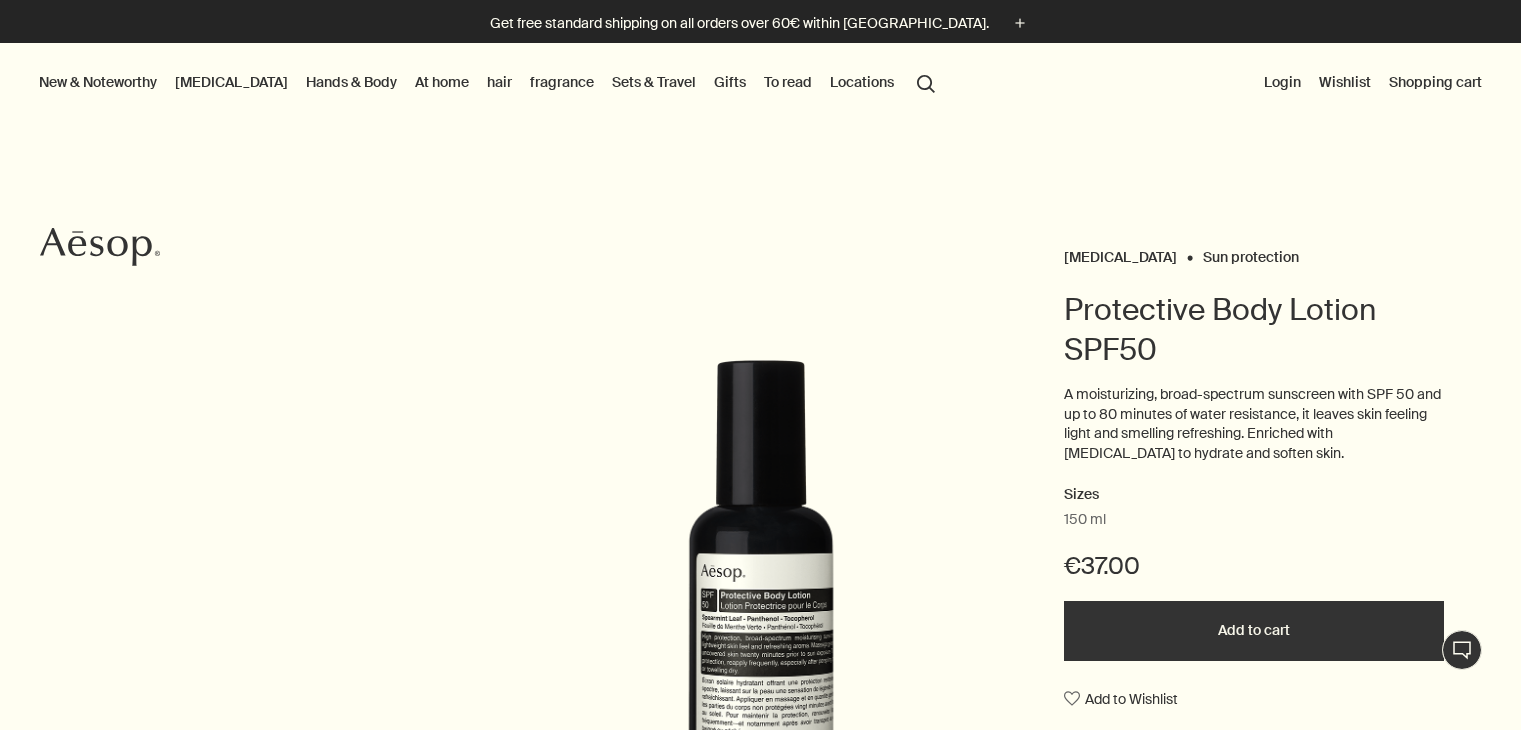 scroll, scrollTop: 0, scrollLeft: 0, axis: both 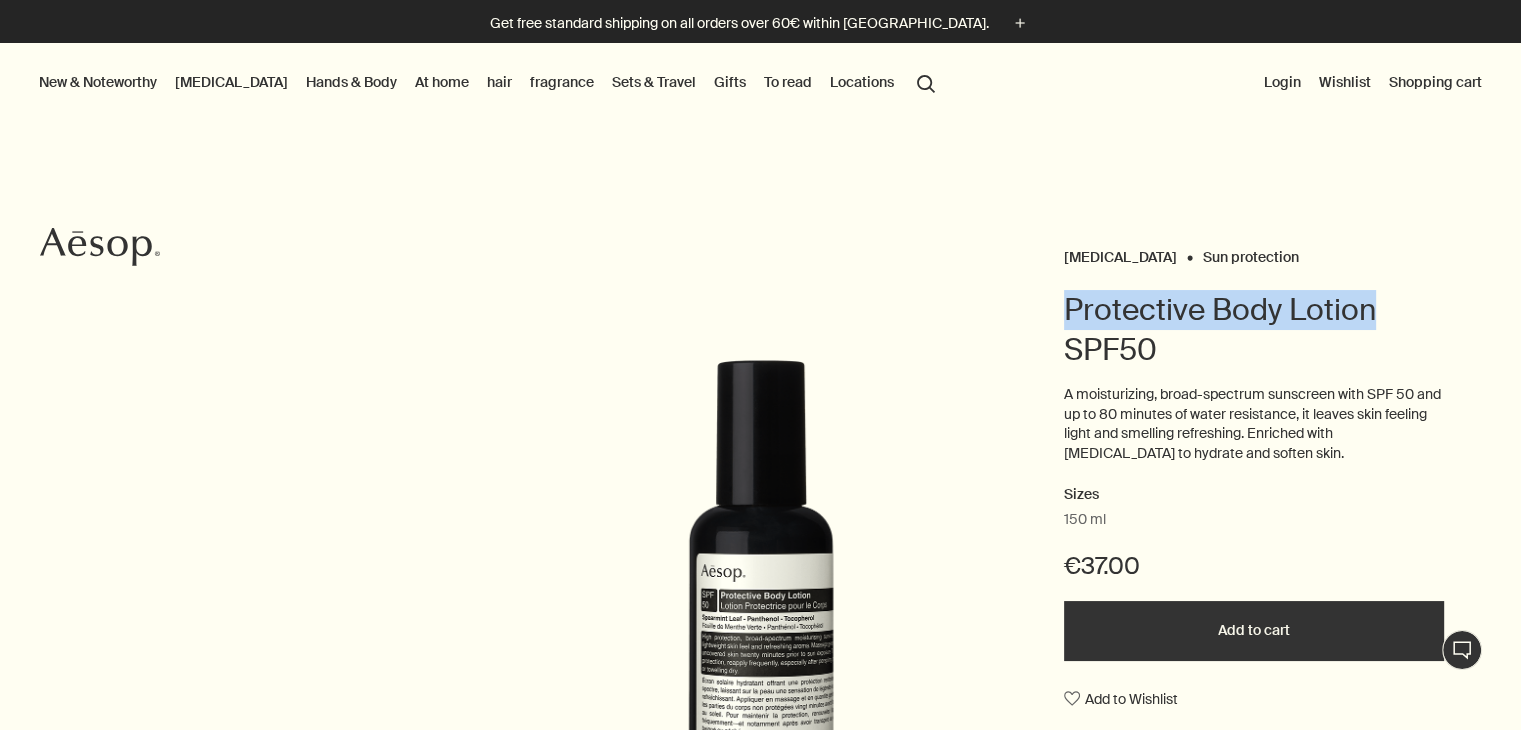 drag, startPoint x: 0, startPoint y: 0, endPoint x: 1427, endPoint y: 287, distance: 1455.5748 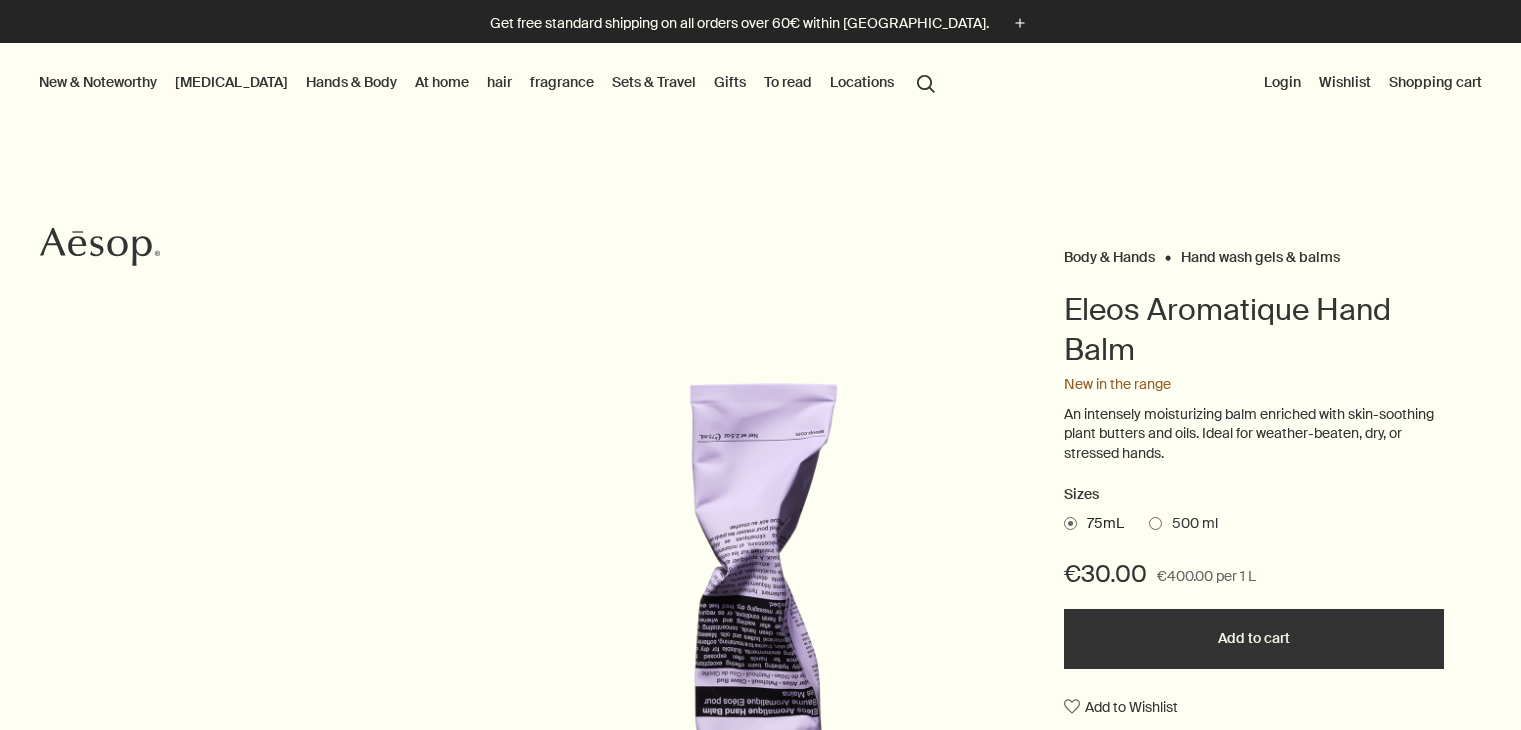 scroll, scrollTop: 0, scrollLeft: 0, axis: both 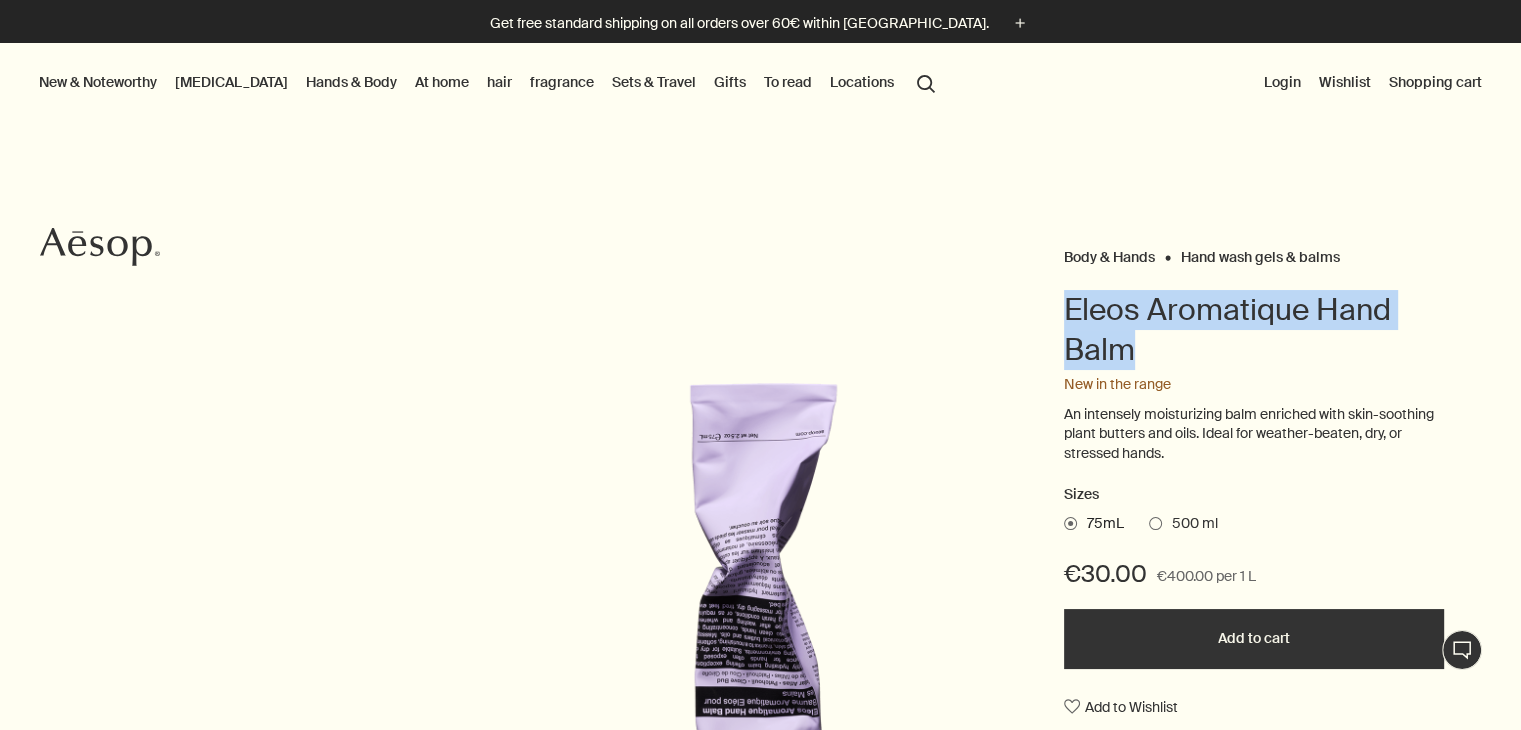 drag, startPoint x: 1060, startPoint y: 306, endPoint x: 1187, endPoint y: 354, distance: 135.76819 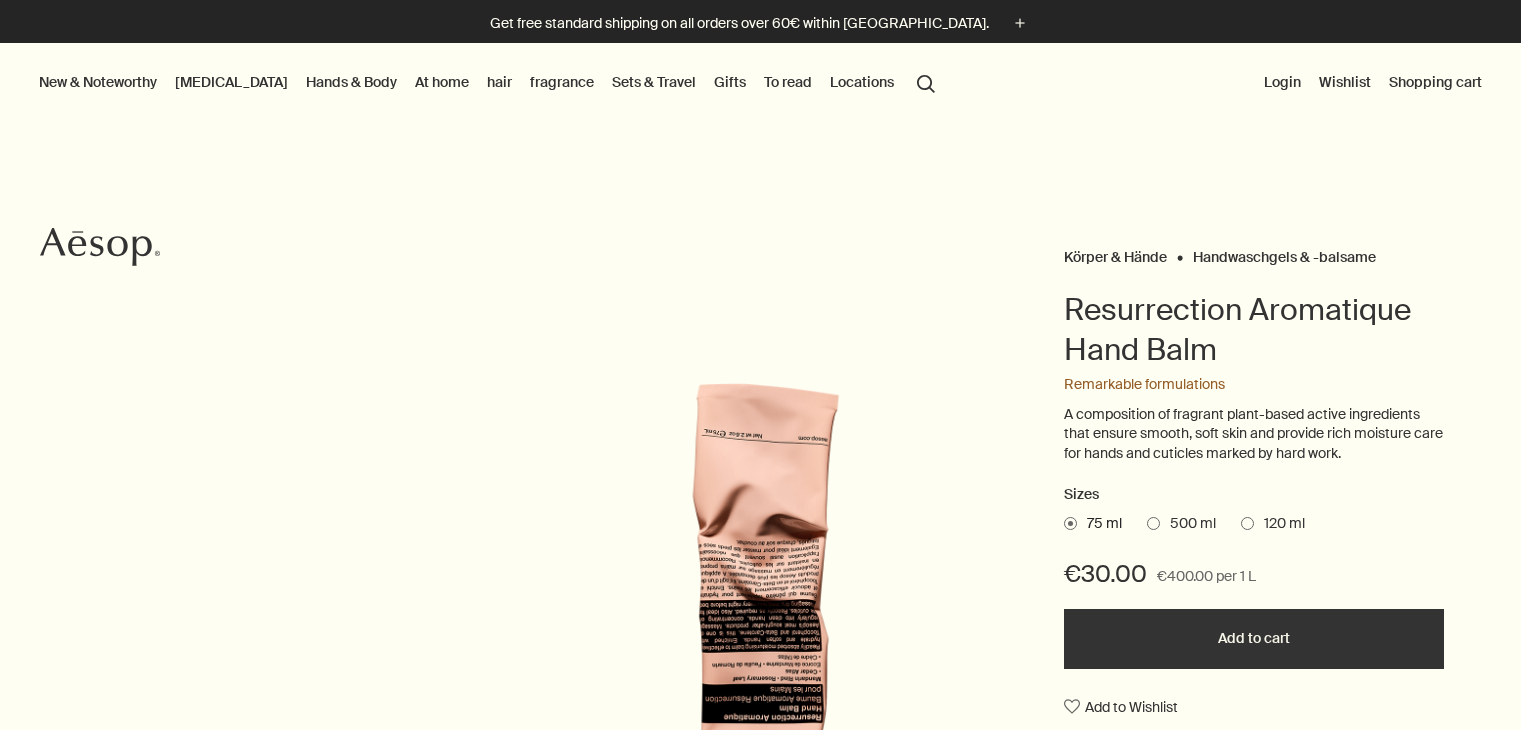 scroll, scrollTop: 0, scrollLeft: 0, axis: both 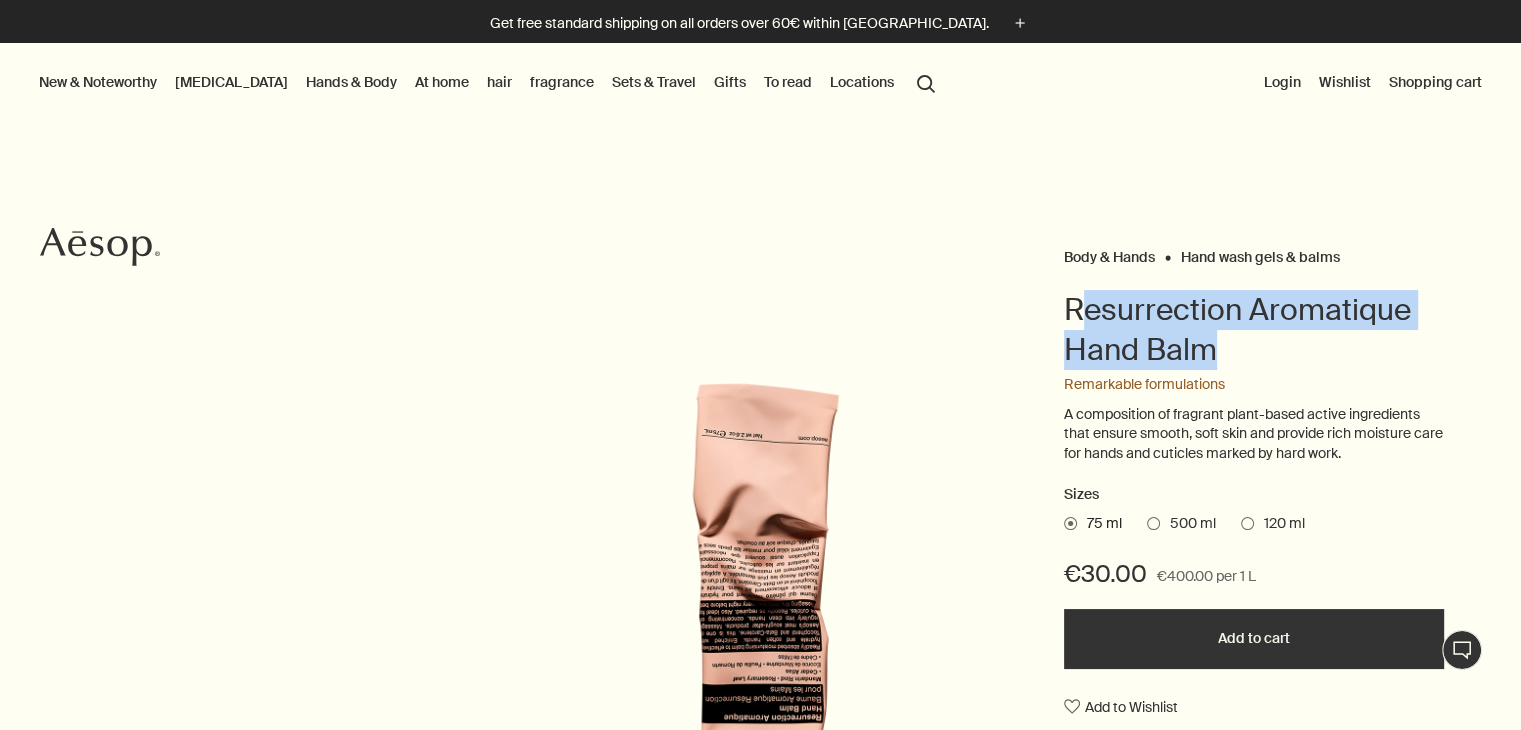 drag, startPoint x: 1176, startPoint y: 319, endPoint x: 1342, endPoint y: 327, distance: 166.19266 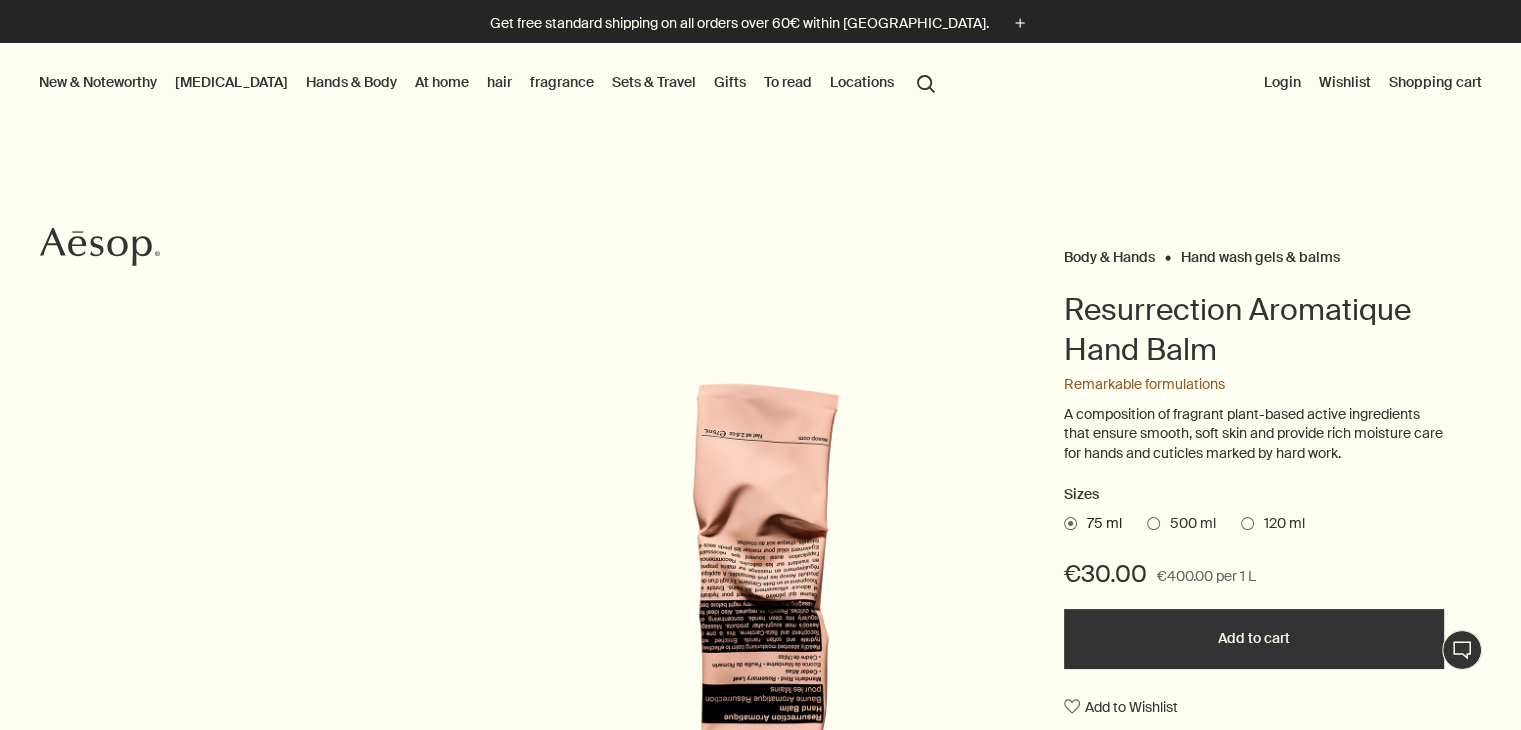 click on "Body & Hands Hand wash gels & balms Resurrection Aromatique Hand Balm Remarkable formulations A composition of fragrant plant-based active ingredients that ensure smooth, soft skin and provide rich moisture care for hands and cuticles marked by hard work. Sizes 75 ml 500 ml 120 ml €30.00 €400.00    per    1    L   Add to cart Add to Wishlist Skin feel Nourished, smooth, free from greasy residues fragrance Citrus, Woody, Herbaceous Main ingredients plusAndCloseWithCircle Tangerine peel, rosemary leaves, atlas cedar chevron chevron 1  /  3 The tubes are made from 100% recycled aluminum." at bounding box center (760, 656) 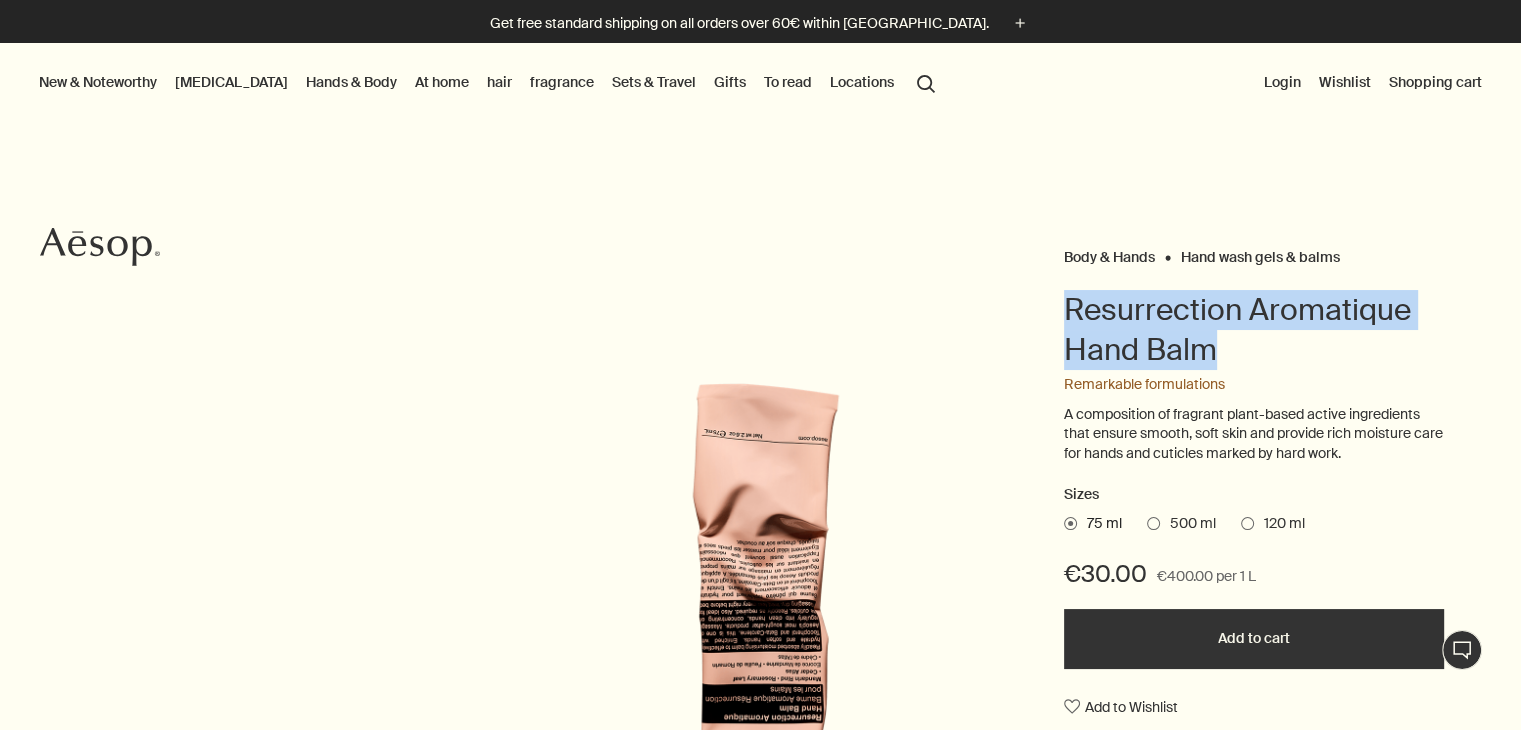 drag, startPoint x: 1068, startPoint y: 296, endPoint x: 1265, endPoint y: 352, distance: 204.80478 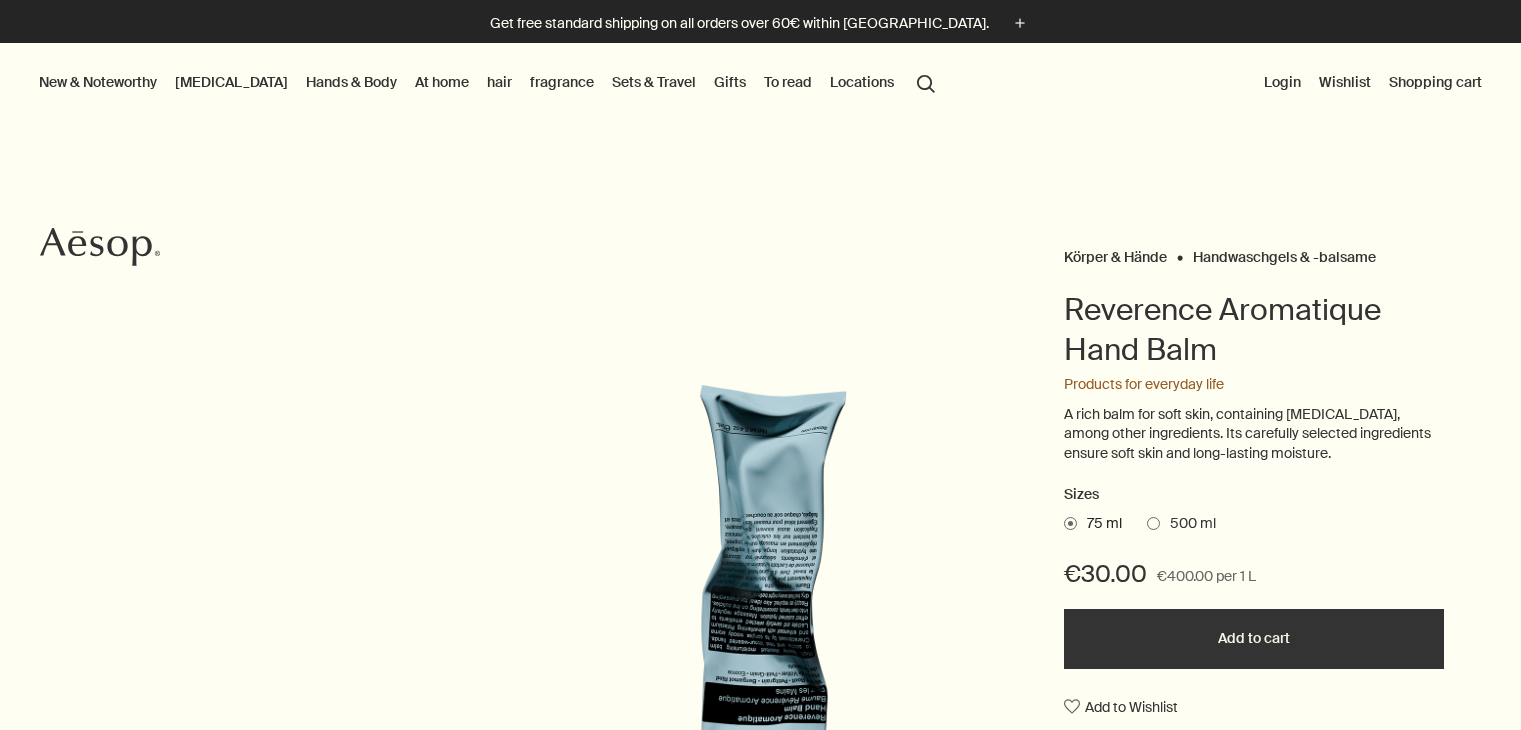 scroll, scrollTop: 0, scrollLeft: 0, axis: both 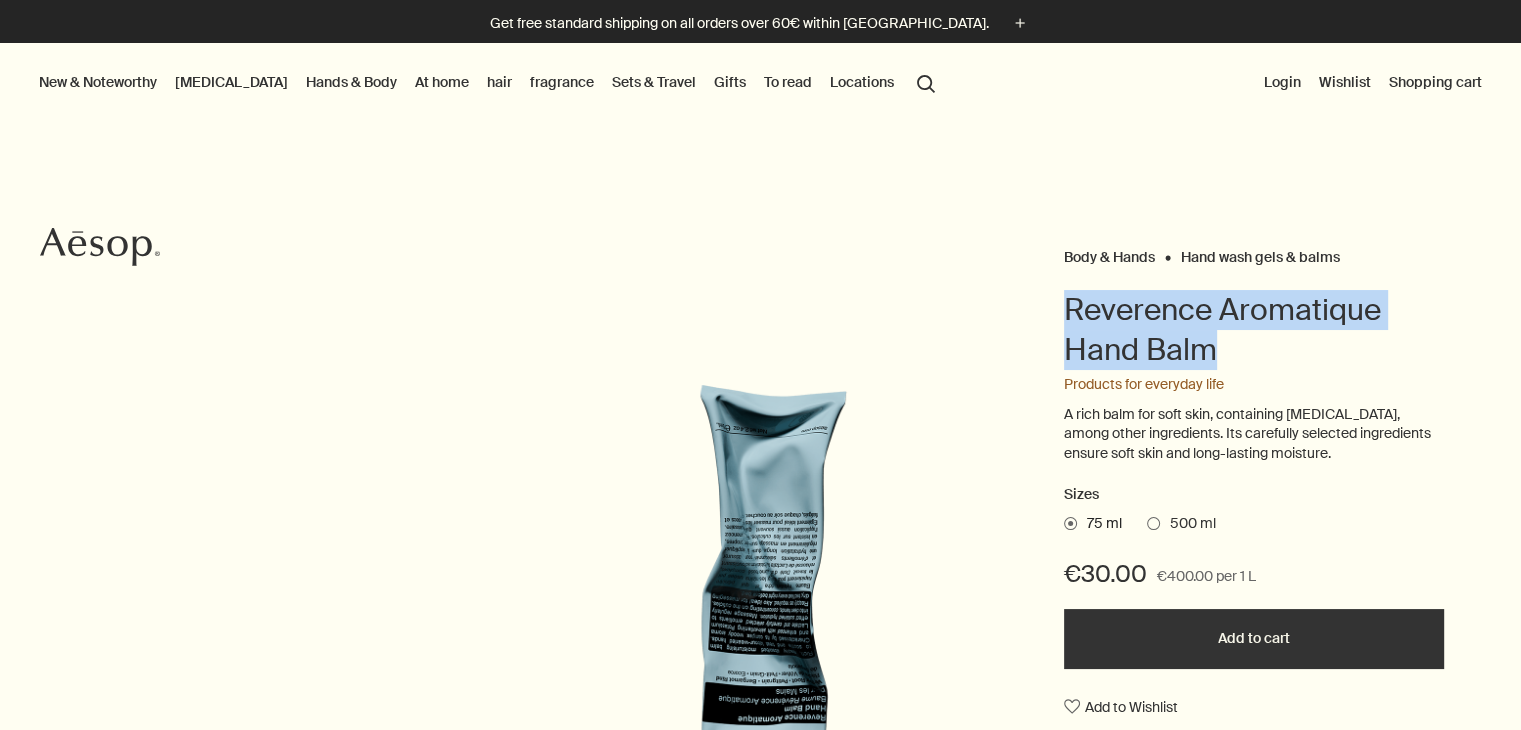 click on "Body & Hands Hand wash gels & balms Reverence Aromatique Hand Balm Products for everyday life A rich balm for soft skin, containing potassium lactate, among other ingredients. Its carefully selected ingredients ensure soft skin and long-lasting moisture. Sizes 75 ml 500 ml €30.00 €400.00    per    1    L   Add to cart Add to Wishlist Skin feel Extremely tender and without greasy residue fragrance Woody, Earthy, Smoky Main ingredients plusAndCloseWithCircle Bergamot peel, vetiver root, petitgrain chevron chevron 1  /  5 The tubes are made from 100% recycled aluminum." at bounding box center (760, 656) 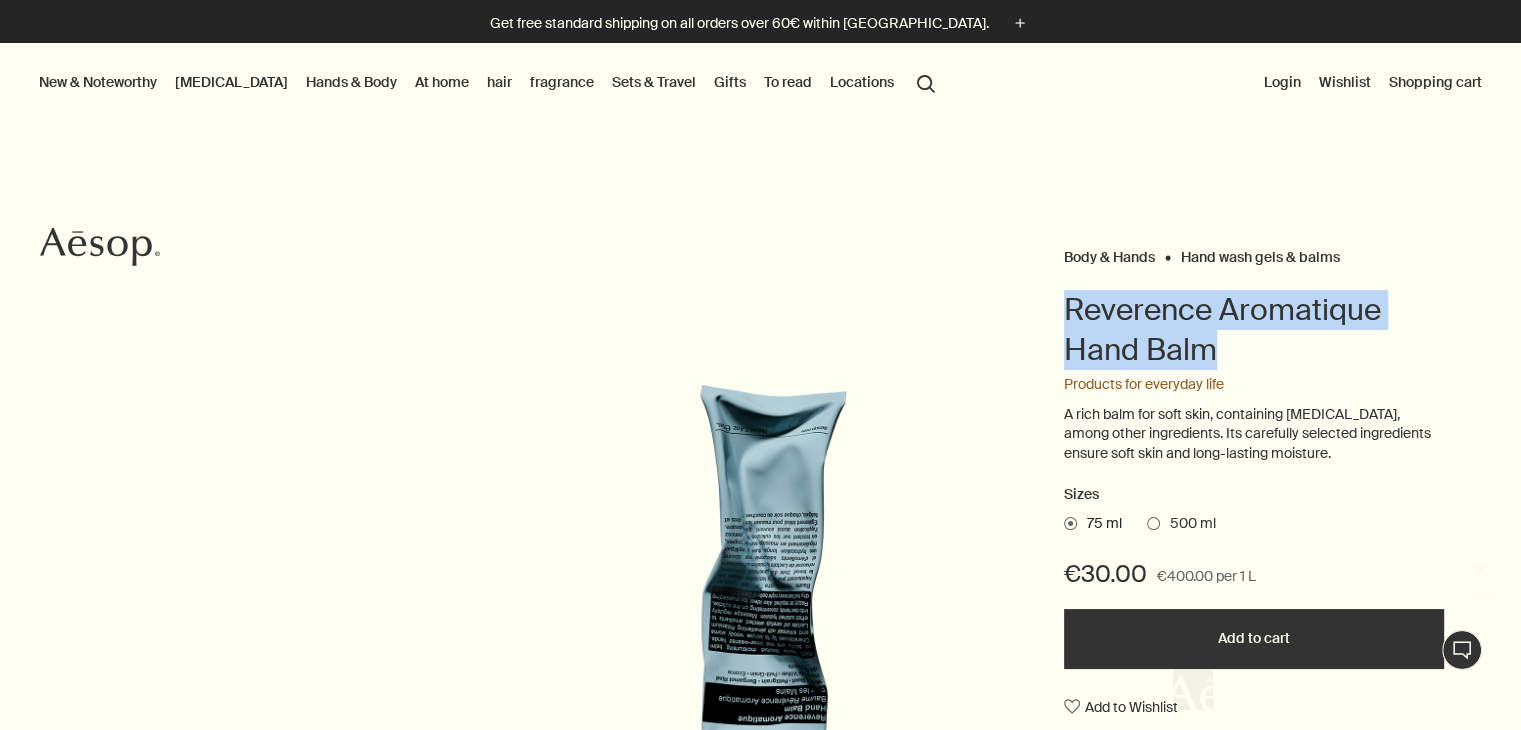 scroll, scrollTop: 0, scrollLeft: 0, axis: both 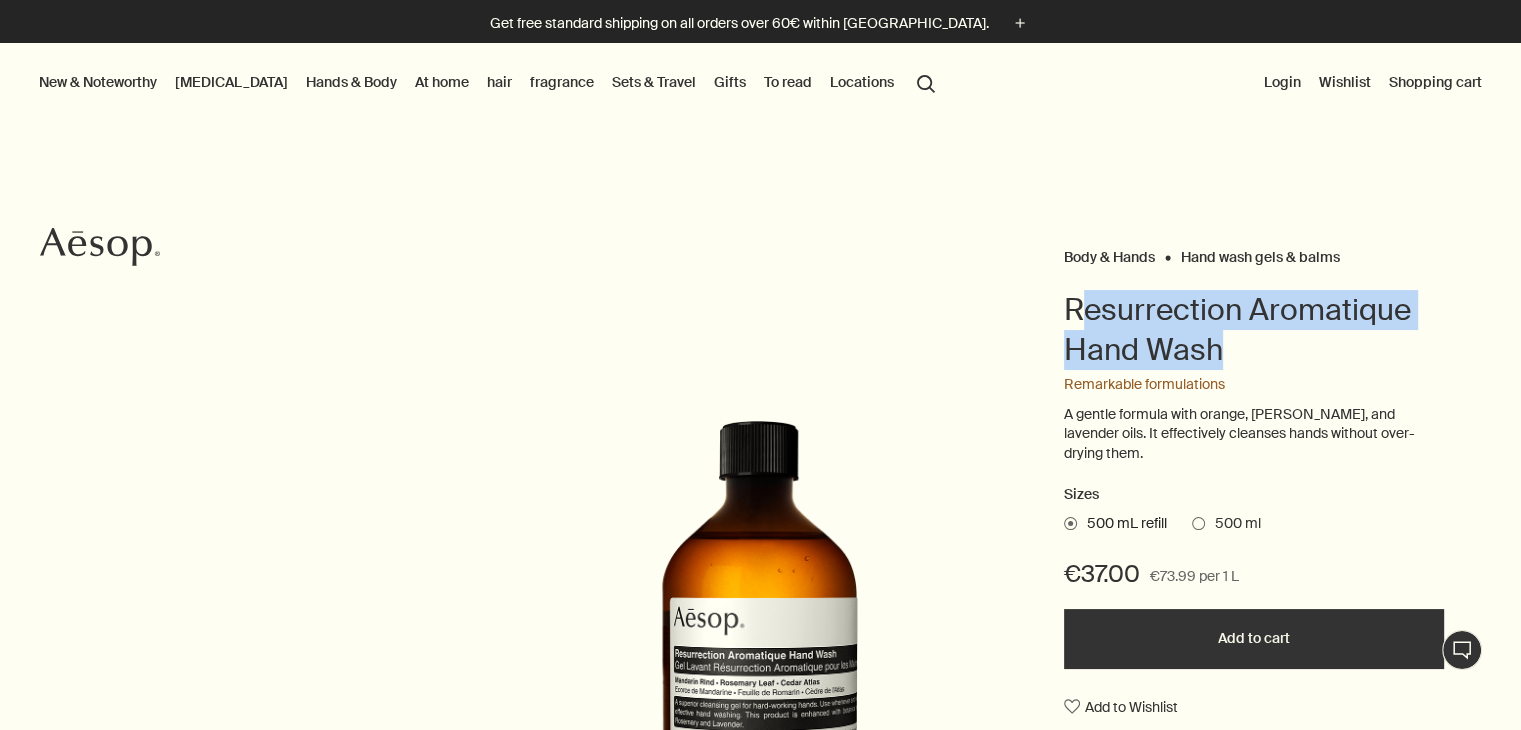 drag, startPoint x: 0, startPoint y: 0, endPoint x: 1286, endPoint y: 338, distance: 1329.6766 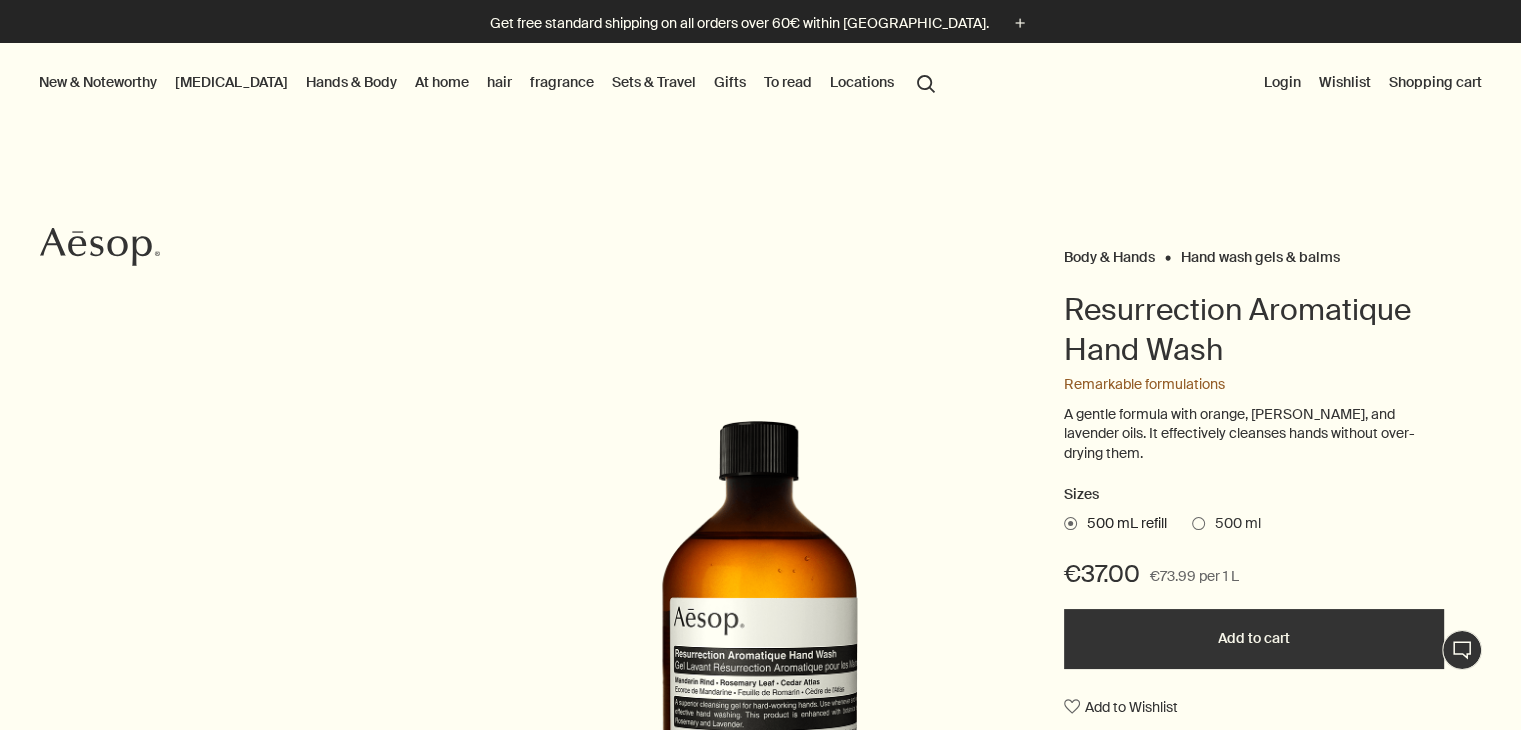 drag, startPoint x: 972, startPoint y: 319, endPoint x: 1088, endPoint y: 304, distance: 116.965805 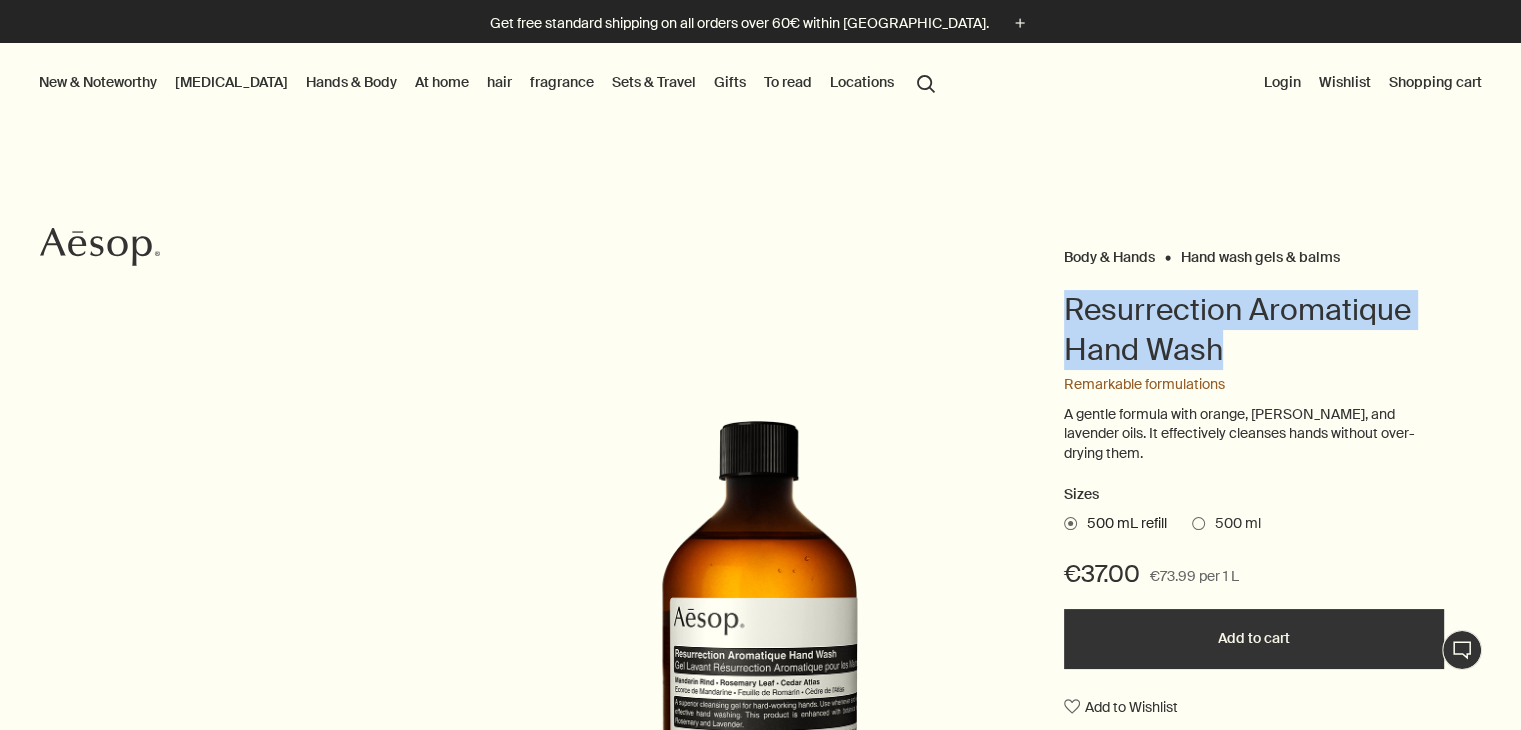 drag, startPoint x: 1058, startPoint y: 294, endPoint x: 1290, endPoint y: 340, distance: 236.51639 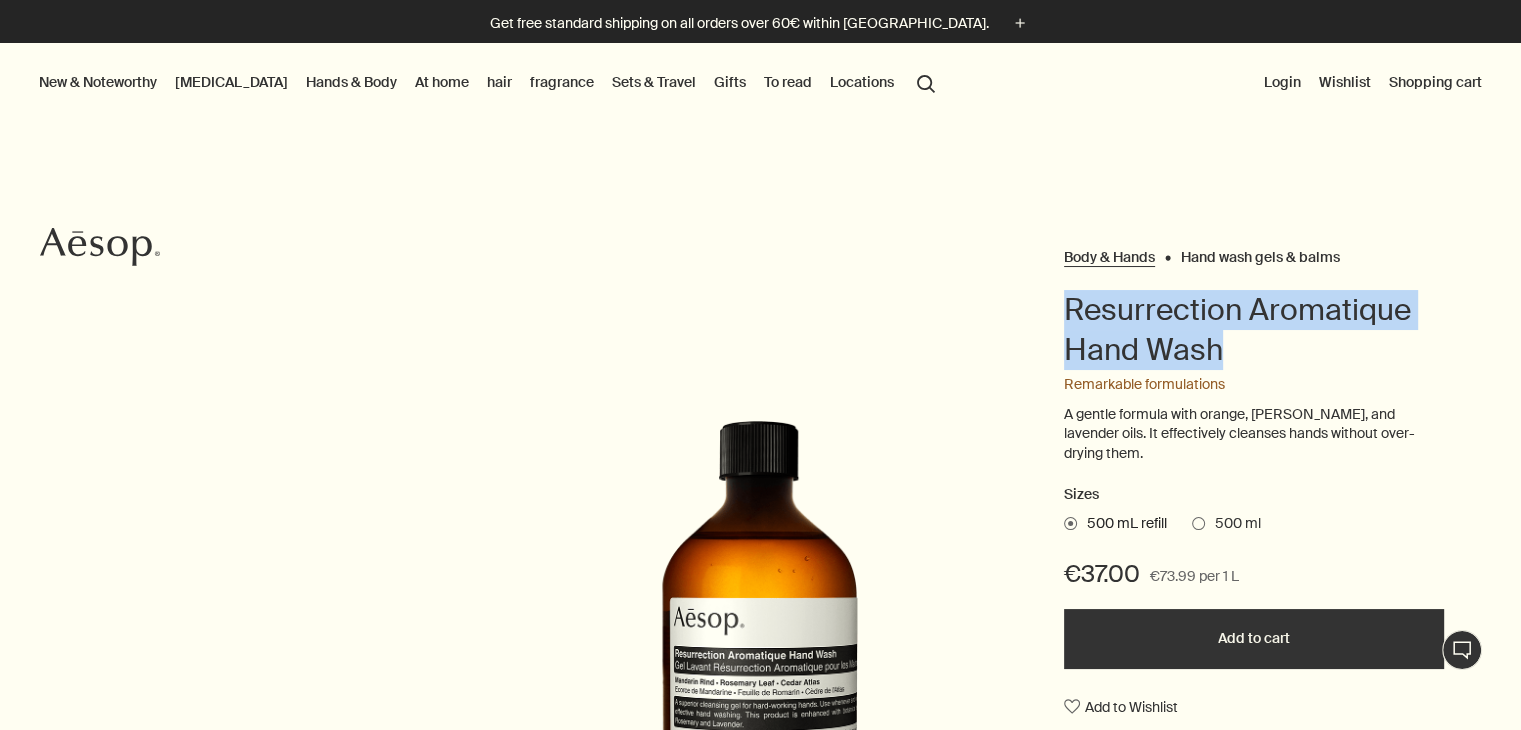 copy on "Resurrection Aromatique Hand Wash" 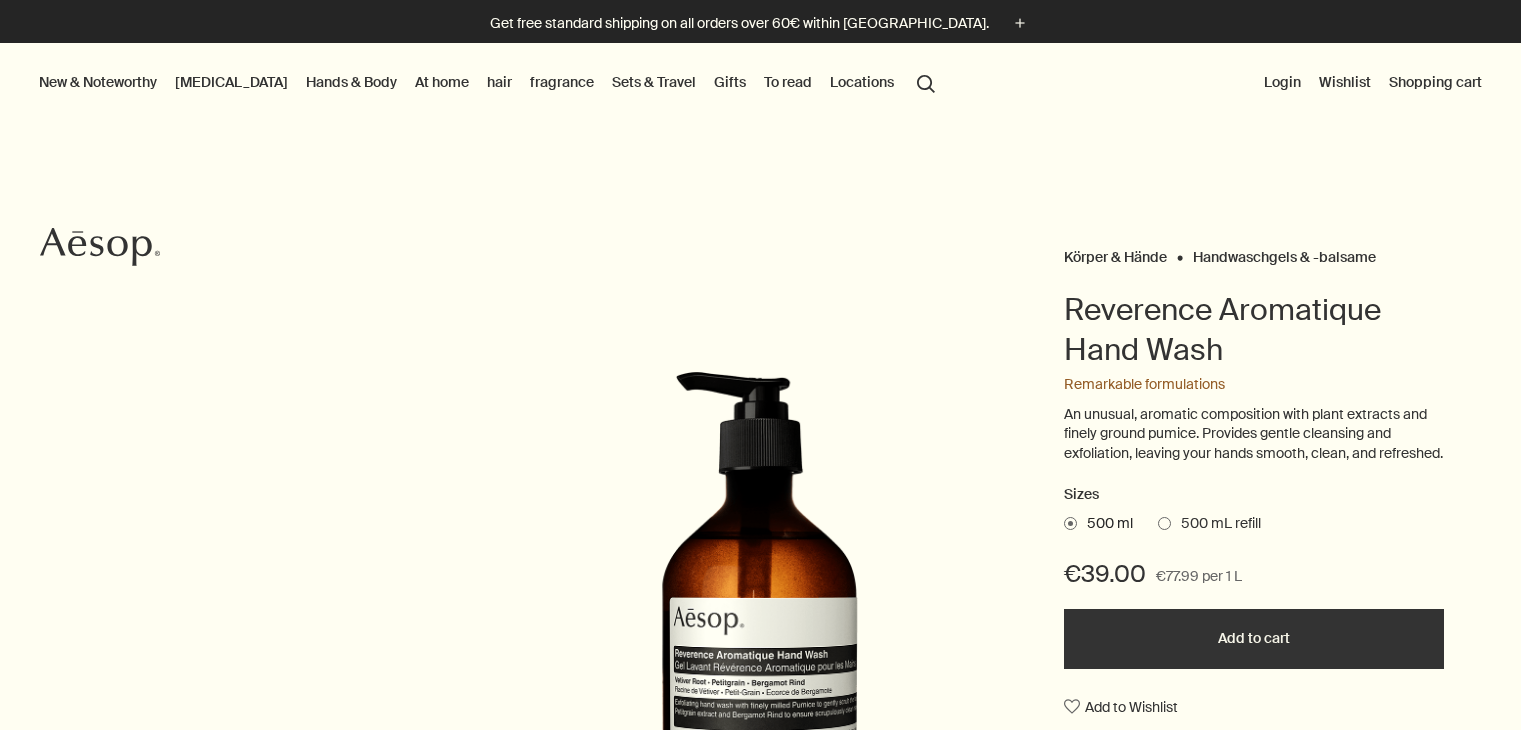 scroll, scrollTop: 0, scrollLeft: 0, axis: both 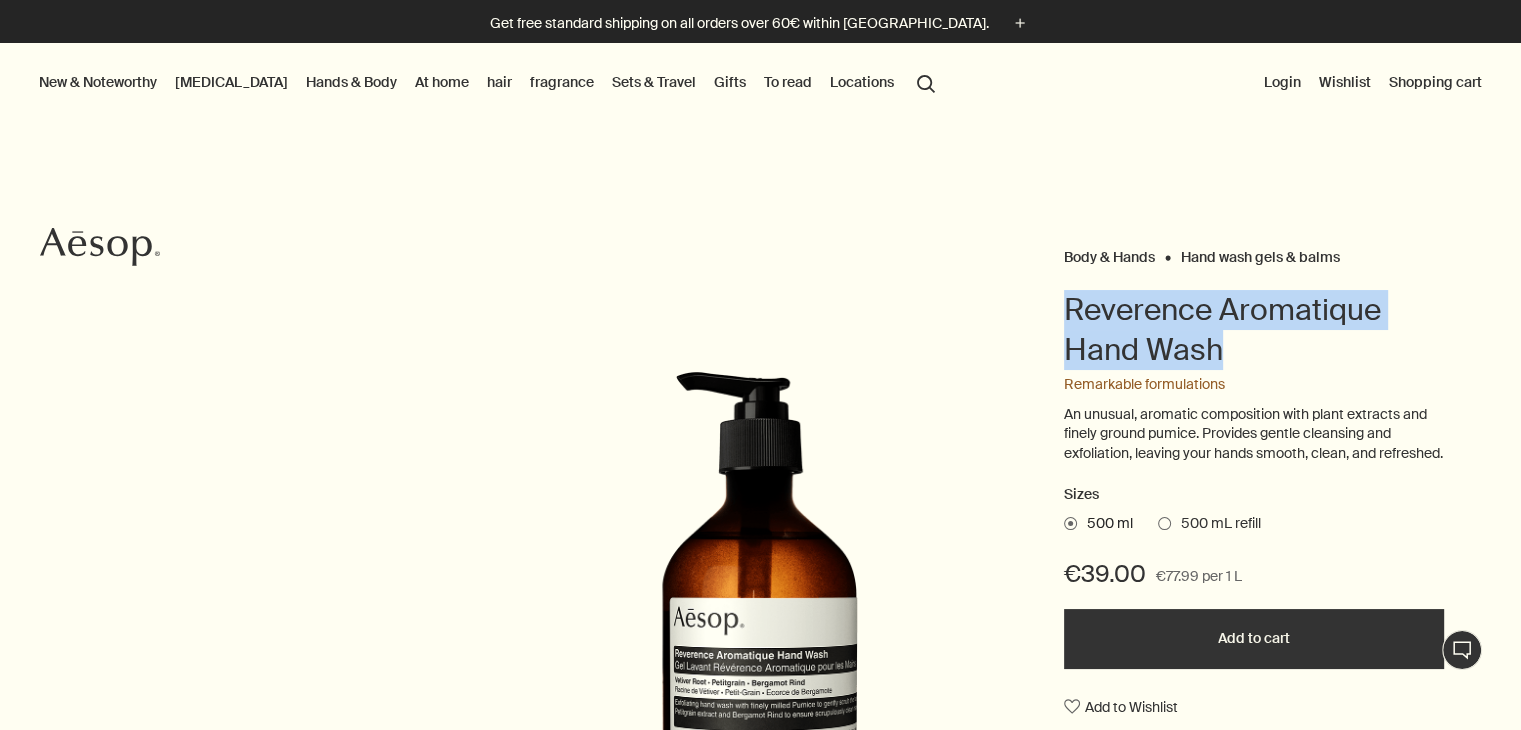drag, startPoint x: 1080, startPoint y: 302, endPoint x: 1248, endPoint y: 338, distance: 171.81386 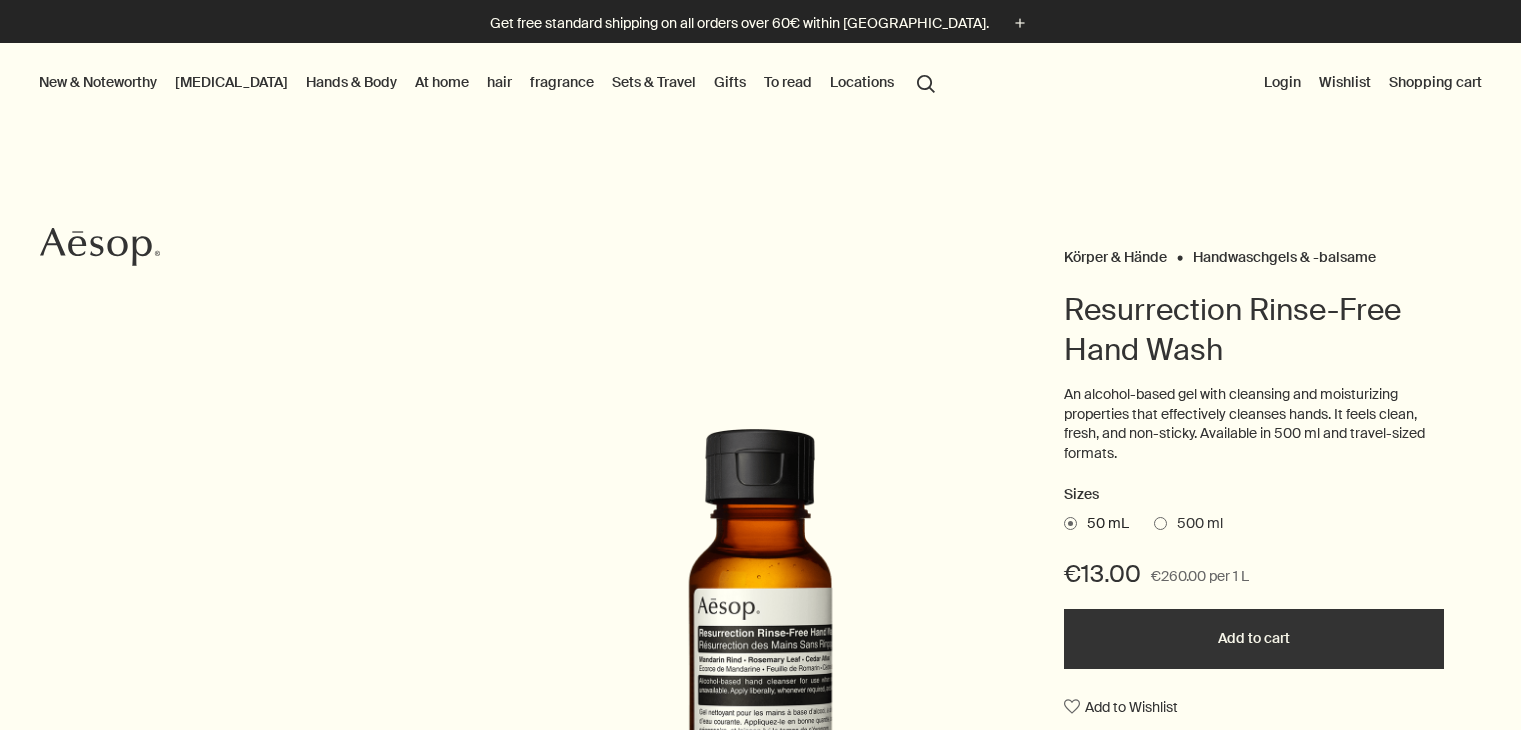 scroll, scrollTop: 0, scrollLeft: 0, axis: both 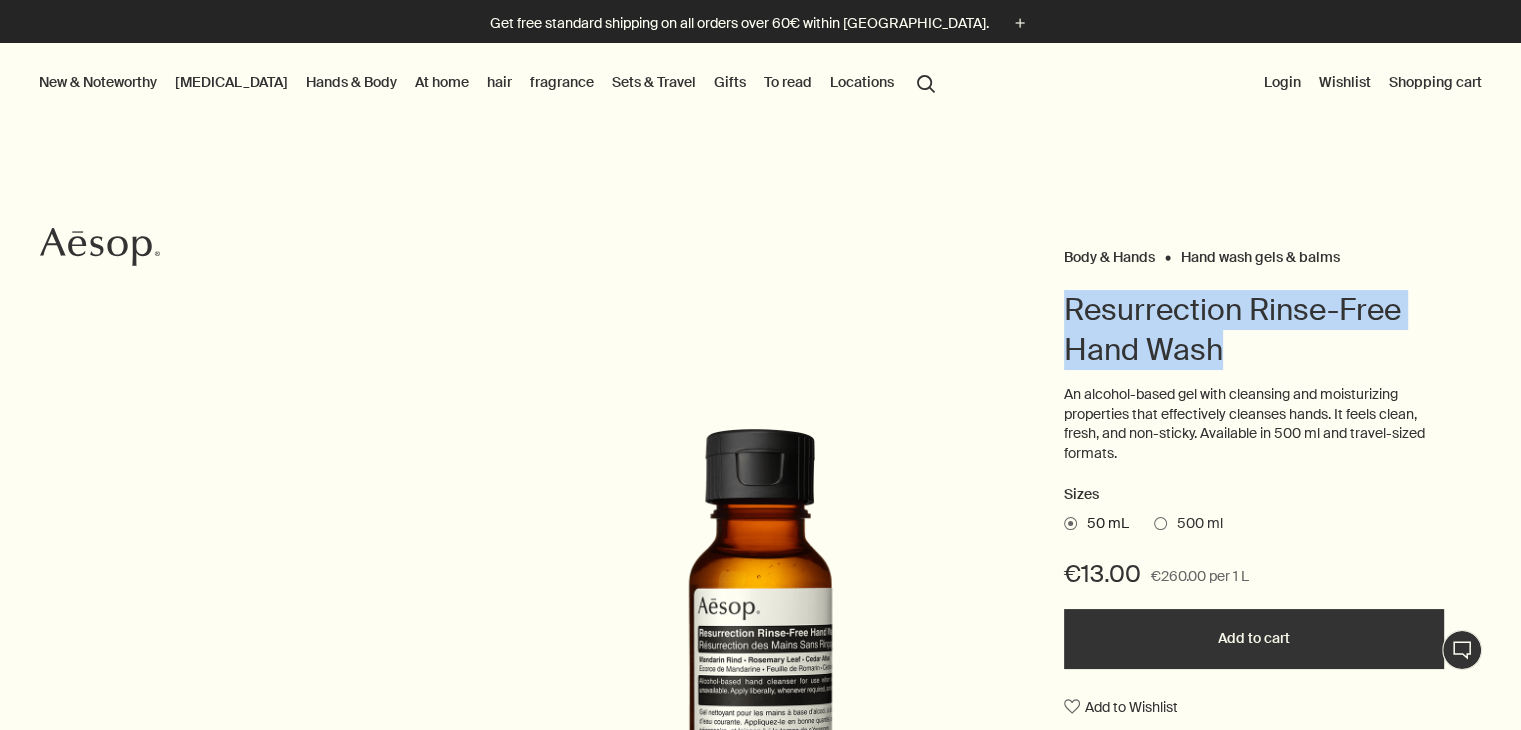 drag, startPoint x: 1074, startPoint y: 317, endPoint x: 1265, endPoint y: 349, distance: 193.66208 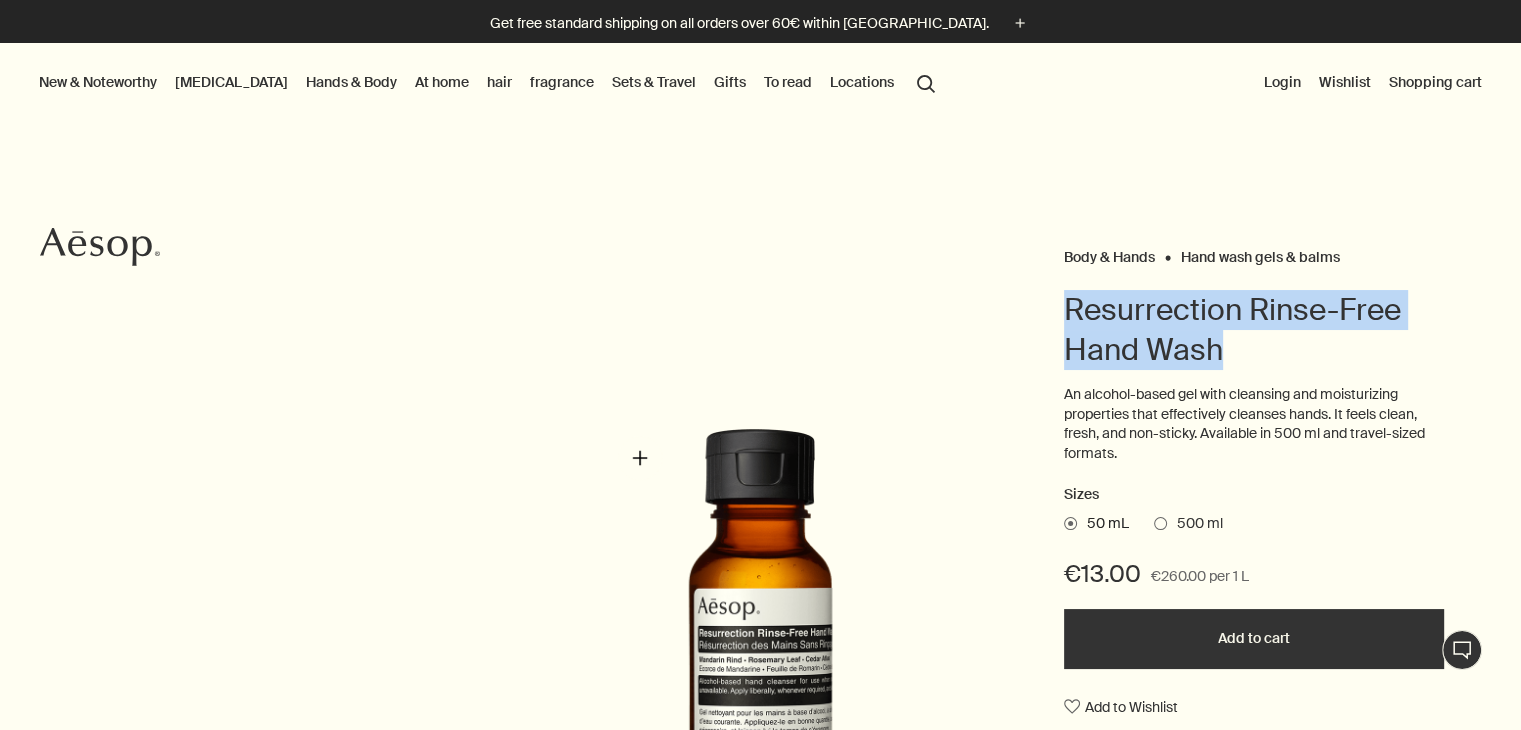 scroll, scrollTop: 200, scrollLeft: 0, axis: vertical 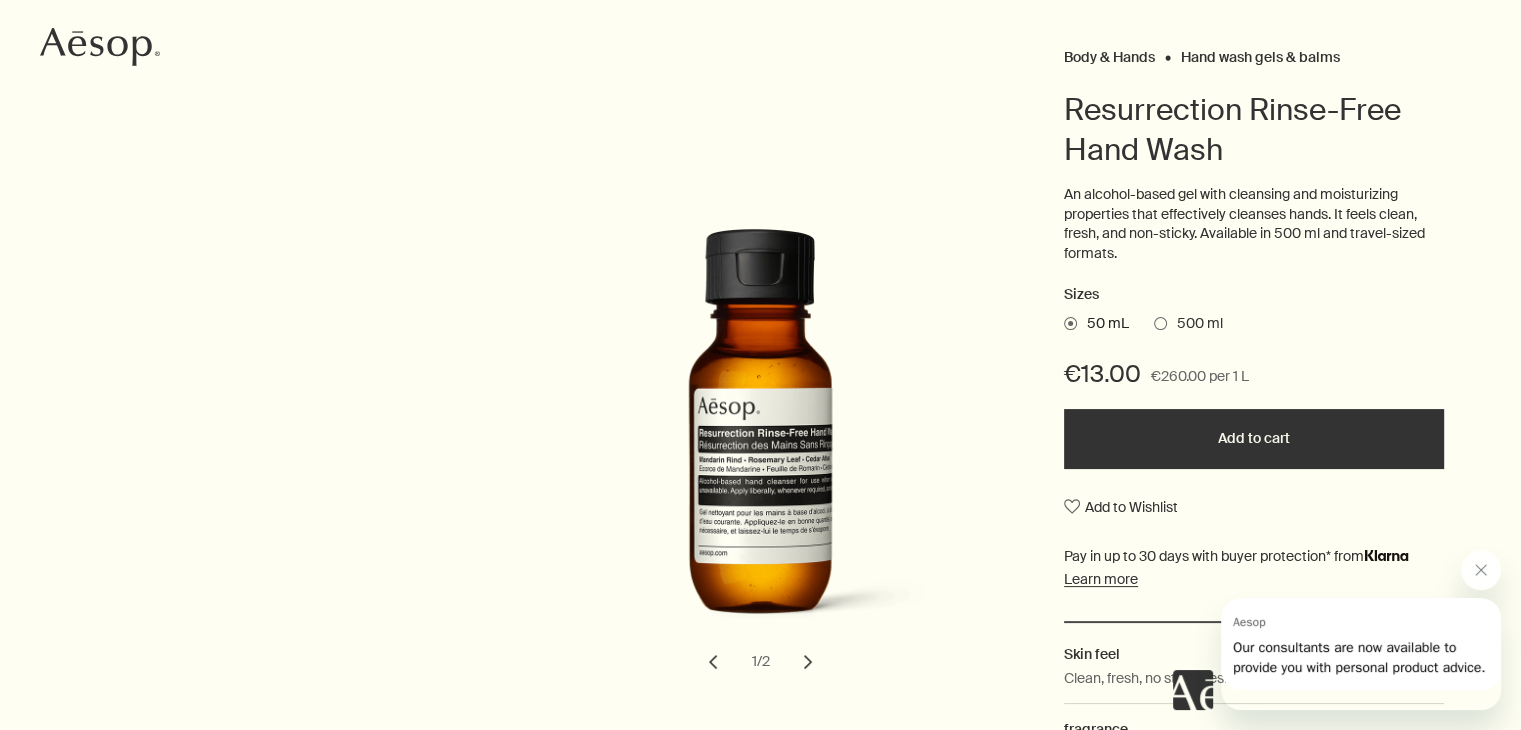 click at bounding box center (1160, 323) 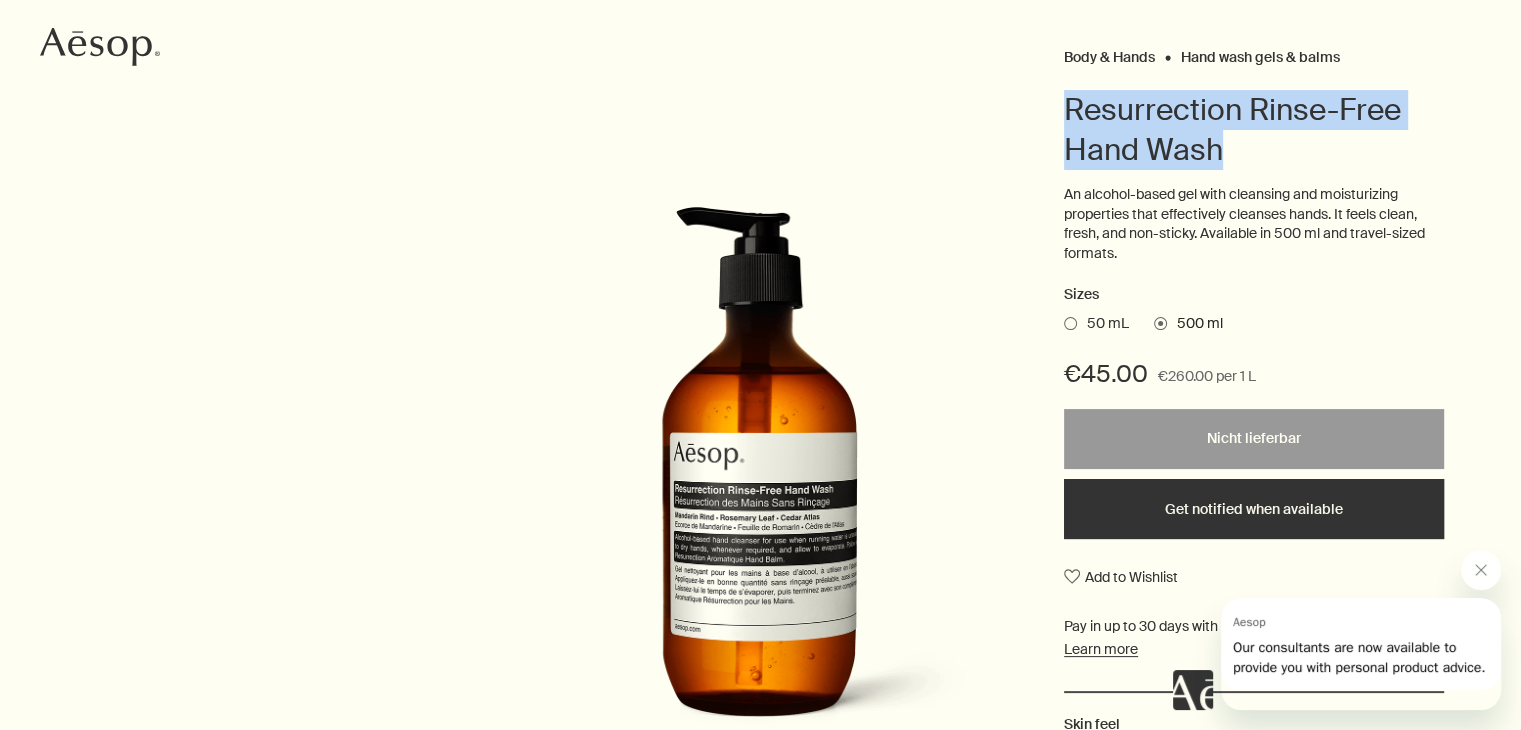 drag, startPoint x: 1164, startPoint y: 130, endPoint x: 1242, endPoint y: 137, distance: 78.31347 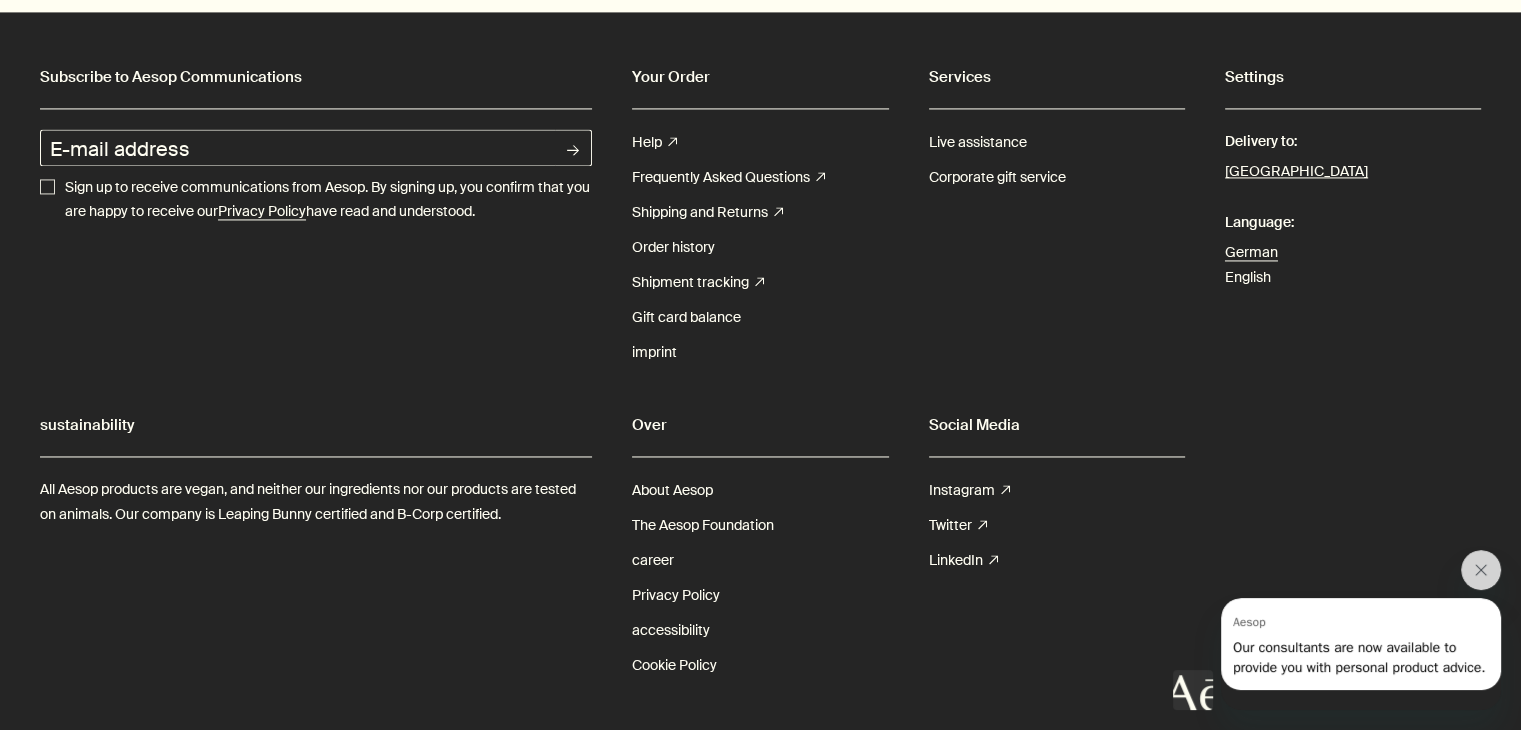 scroll, scrollTop: 3141, scrollLeft: 0, axis: vertical 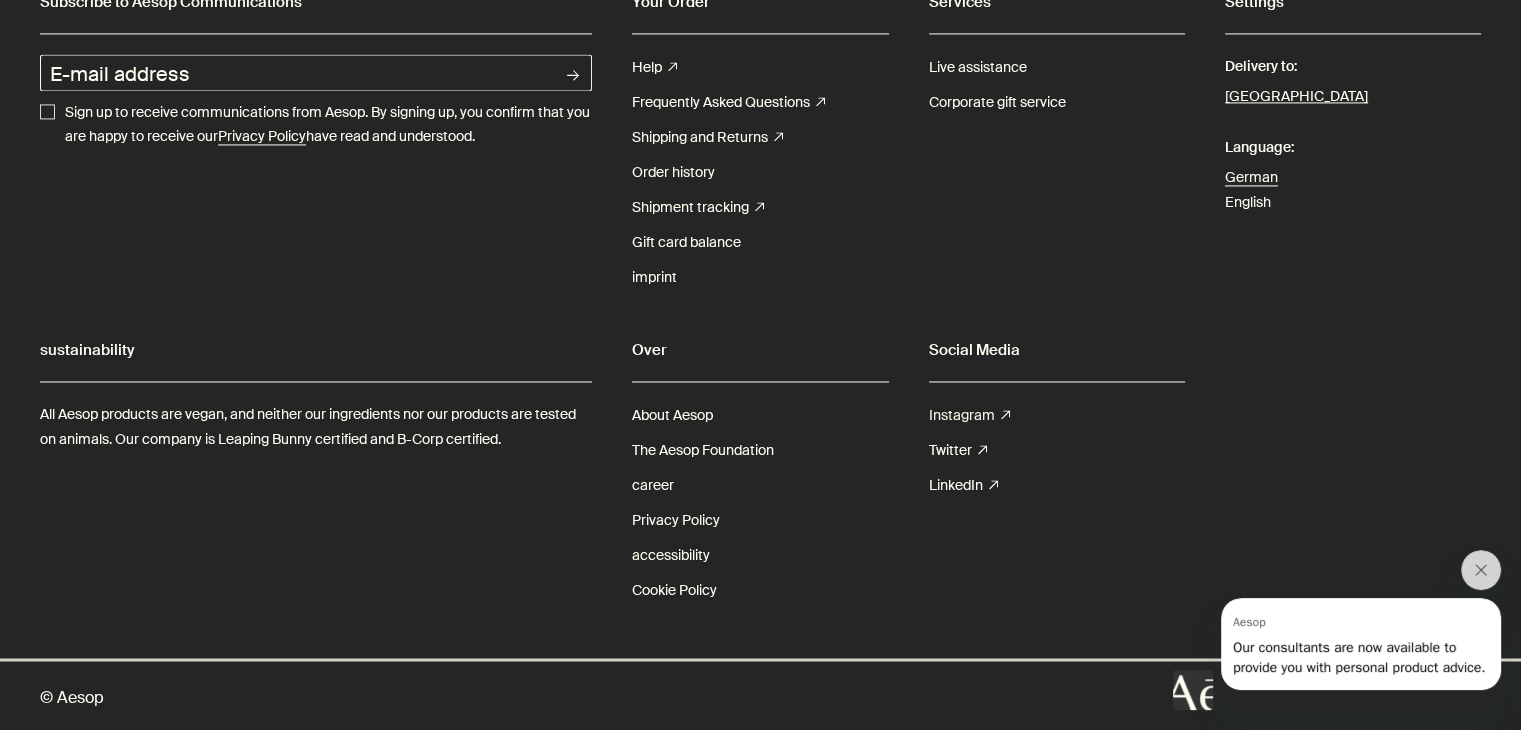 click on "Instagram" at bounding box center [962, 415] 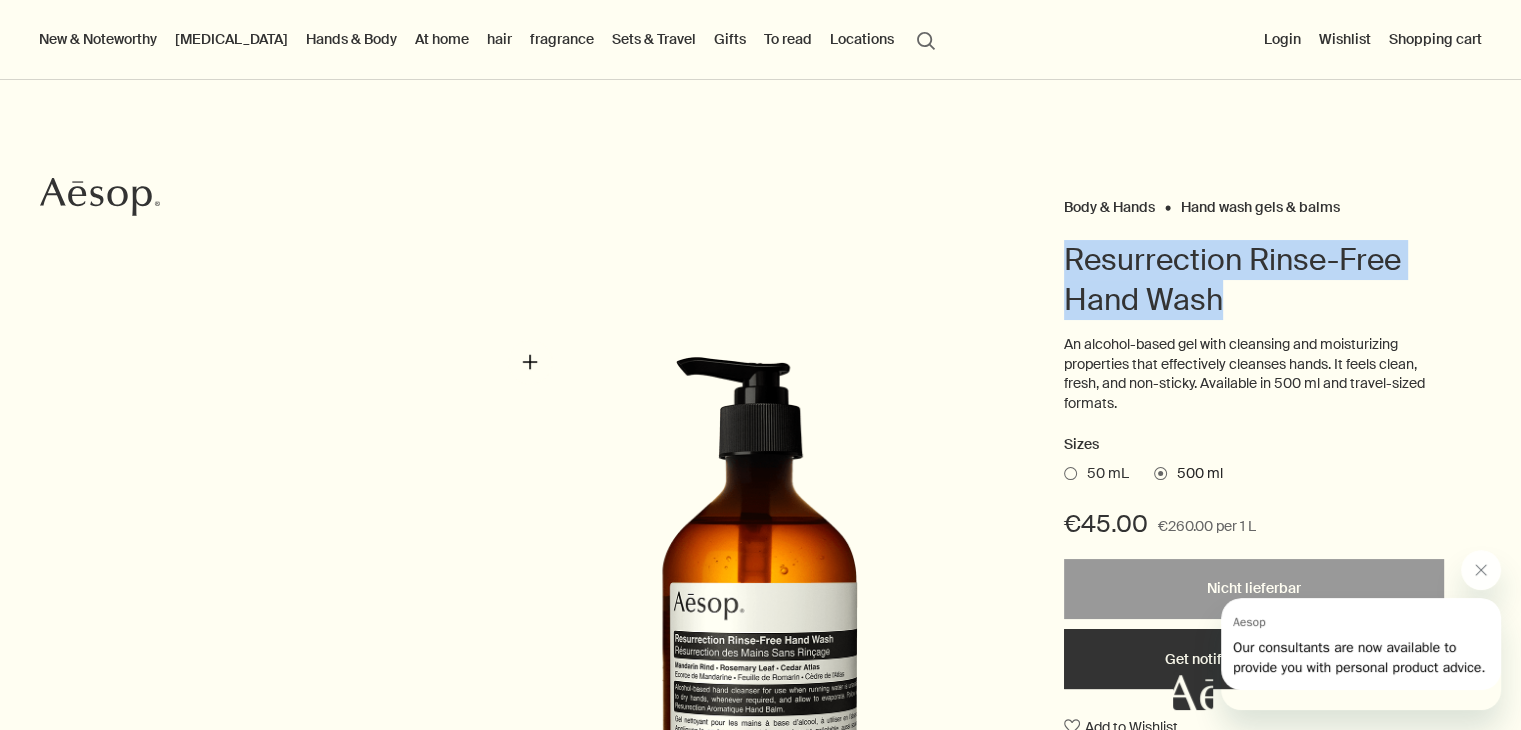scroll, scrollTop: 0, scrollLeft: 0, axis: both 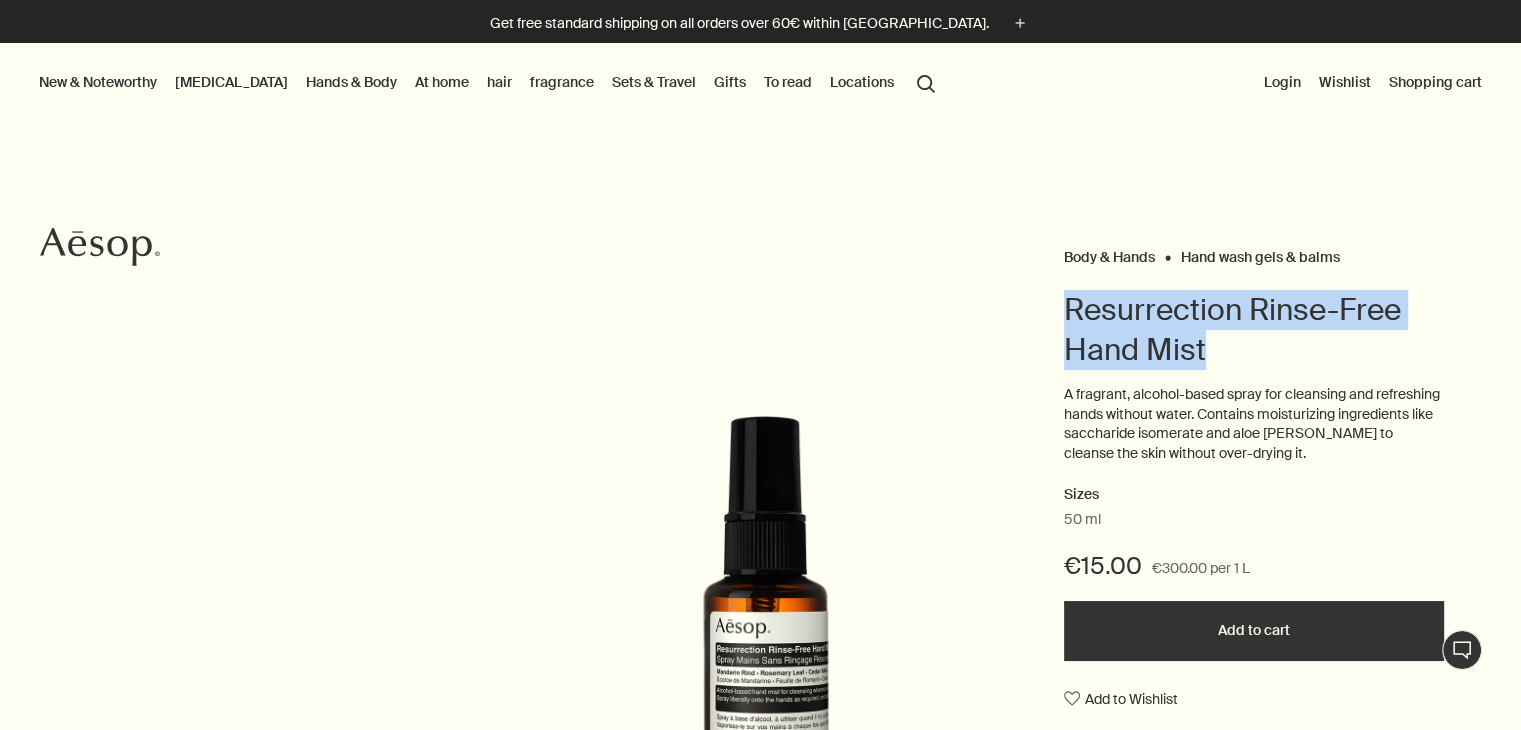 drag, startPoint x: 1068, startPoint y: 298, endPoint x: 1244, endPoint y: 352, distance: 184.0978 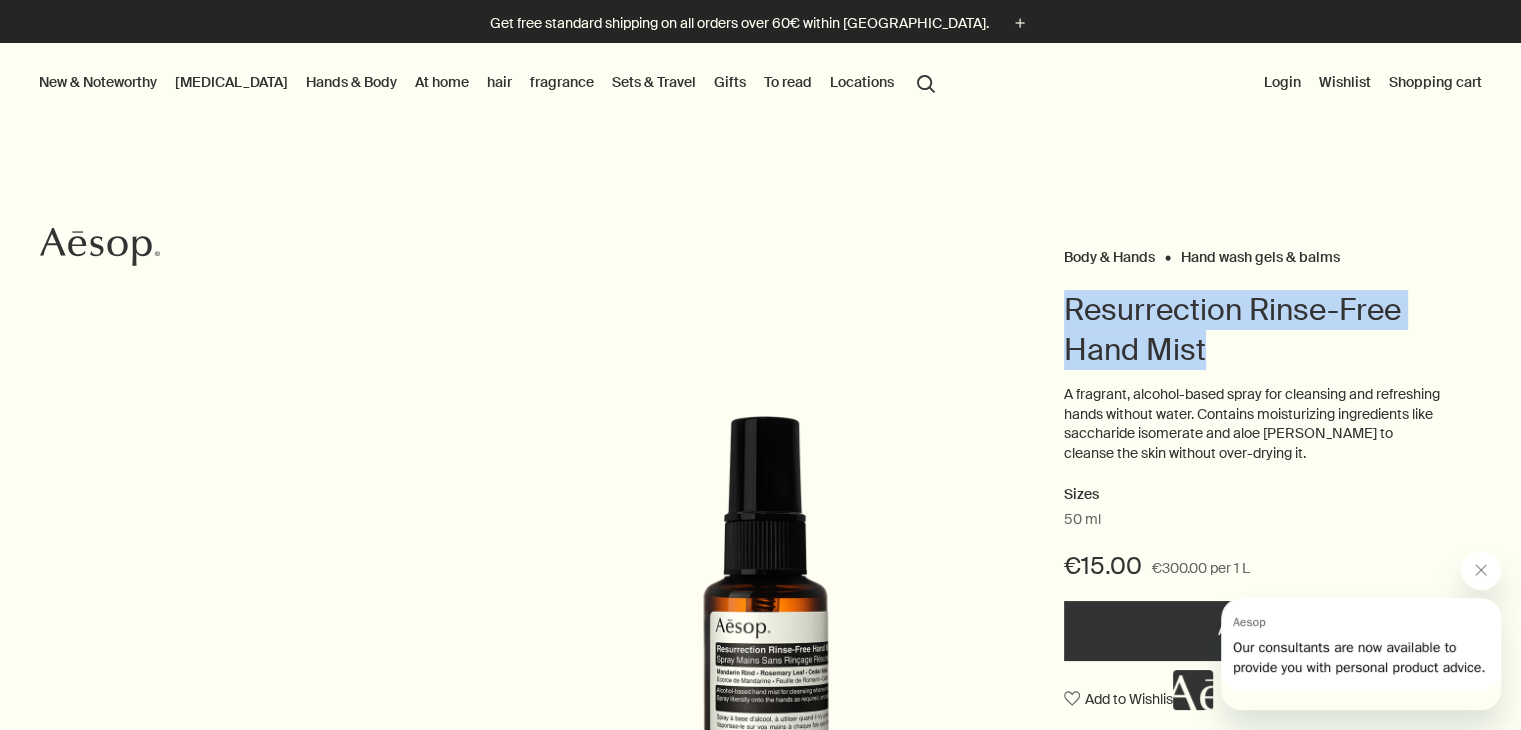 scroll, scrollTop: 0, scrollLeft: 0, axis: both 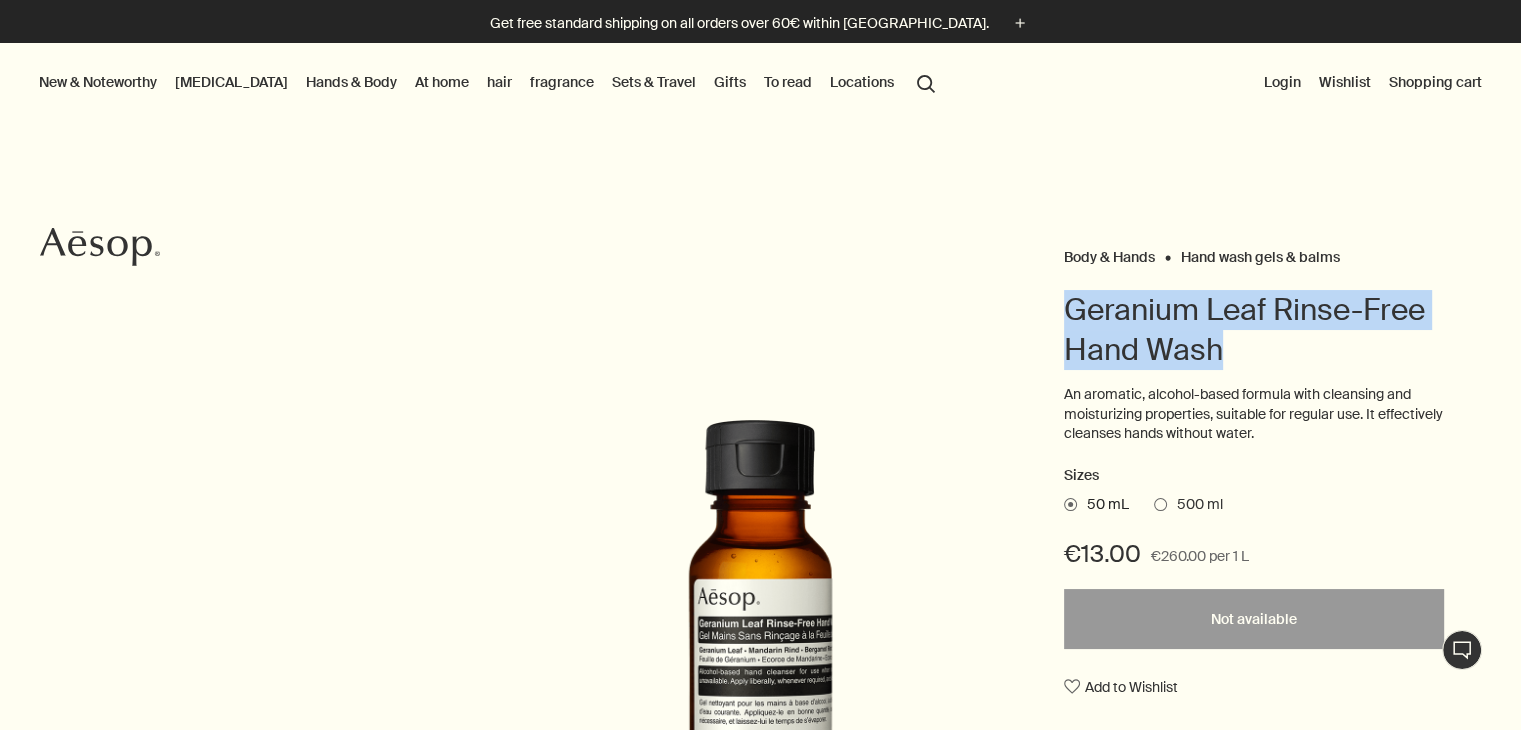 drag, startPoint x: 1067, startPoint y: 290, endPoint x: 1275, endPoint y: 341, distance: 214.16115 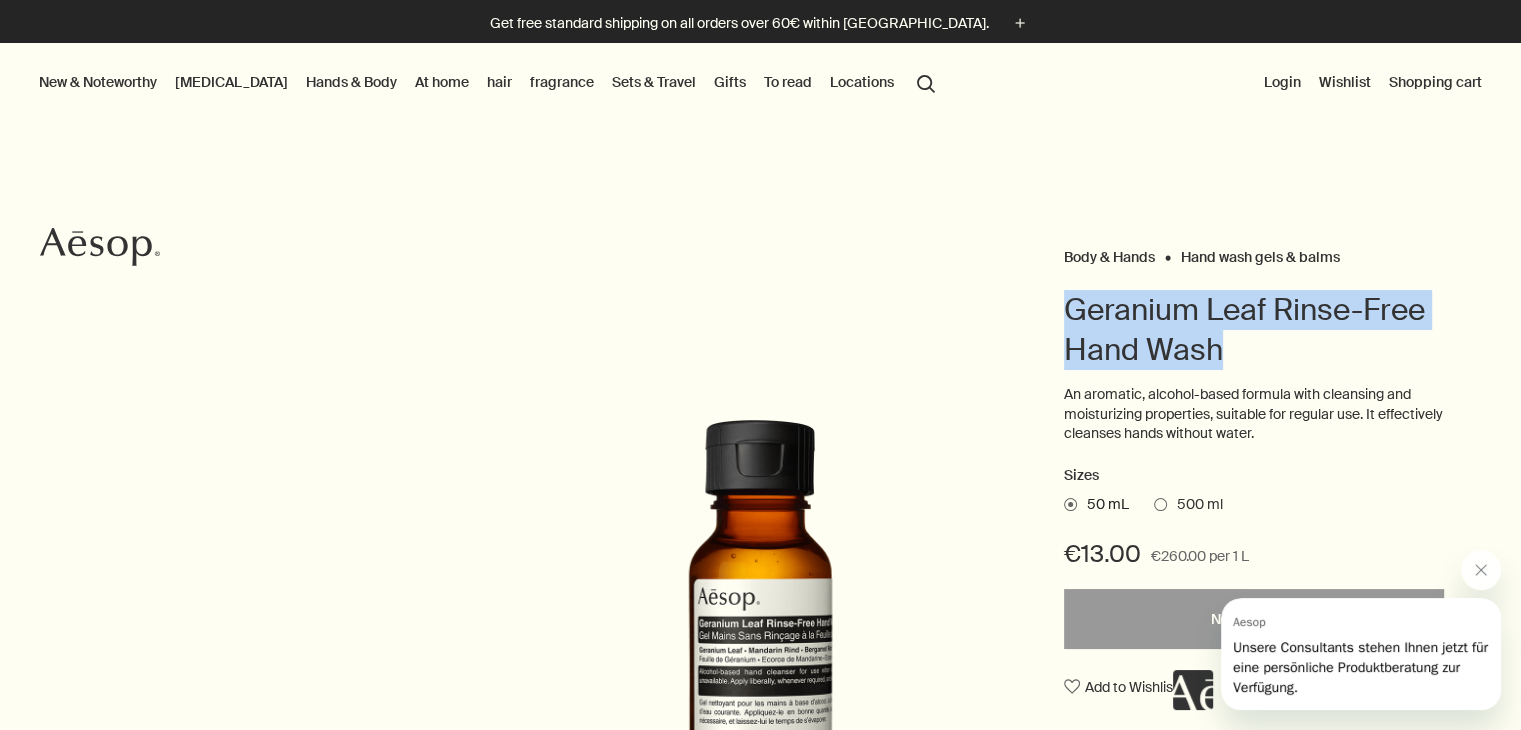 scroll, scrollTop: 0, scrollLeft: 0, axis: both 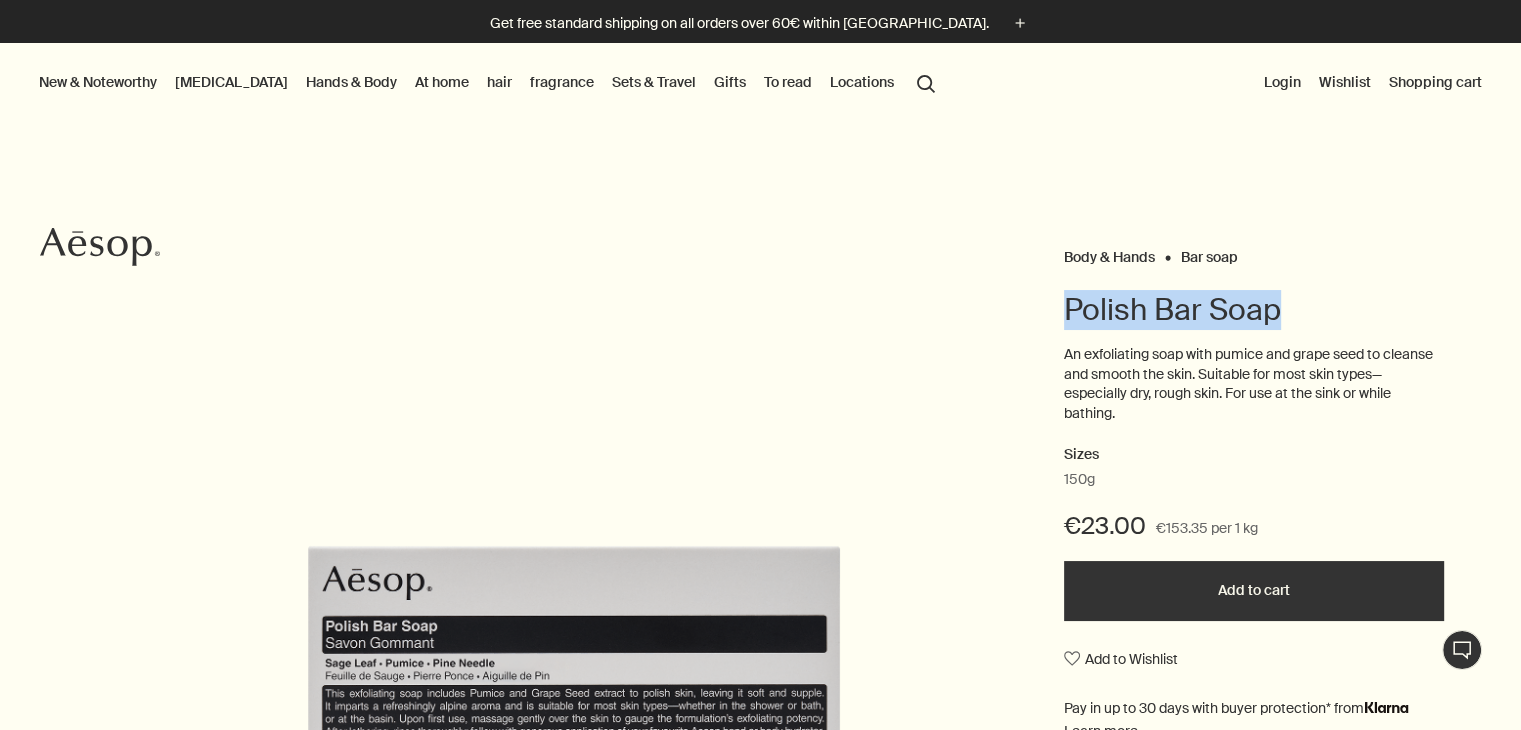drag, startPoint x: 1060, startPoint y: 306, endPoint x: 1535, endPoint y: 293, distance: 475.17786 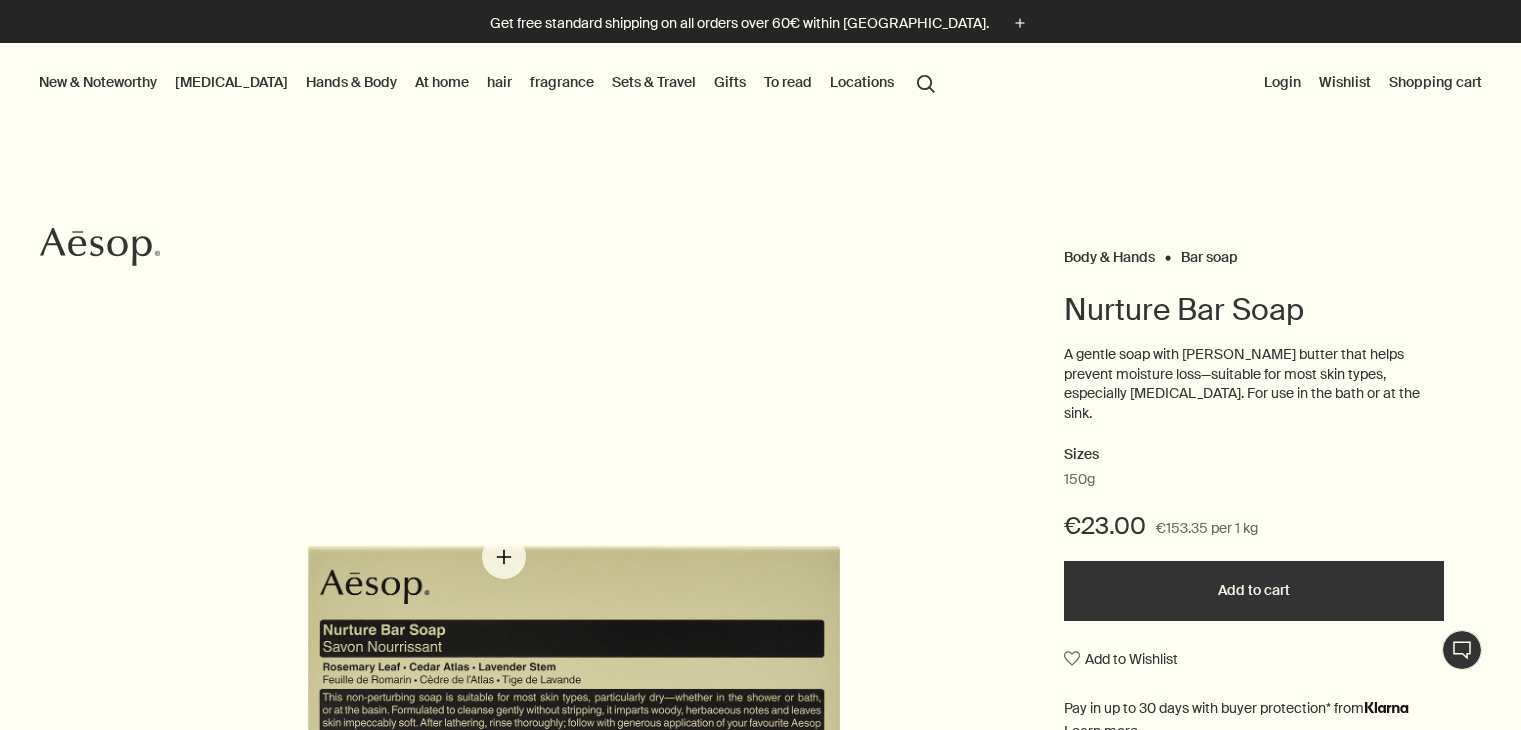 scroll, scrollTop: 0, scrollLeft: 0, axis: both 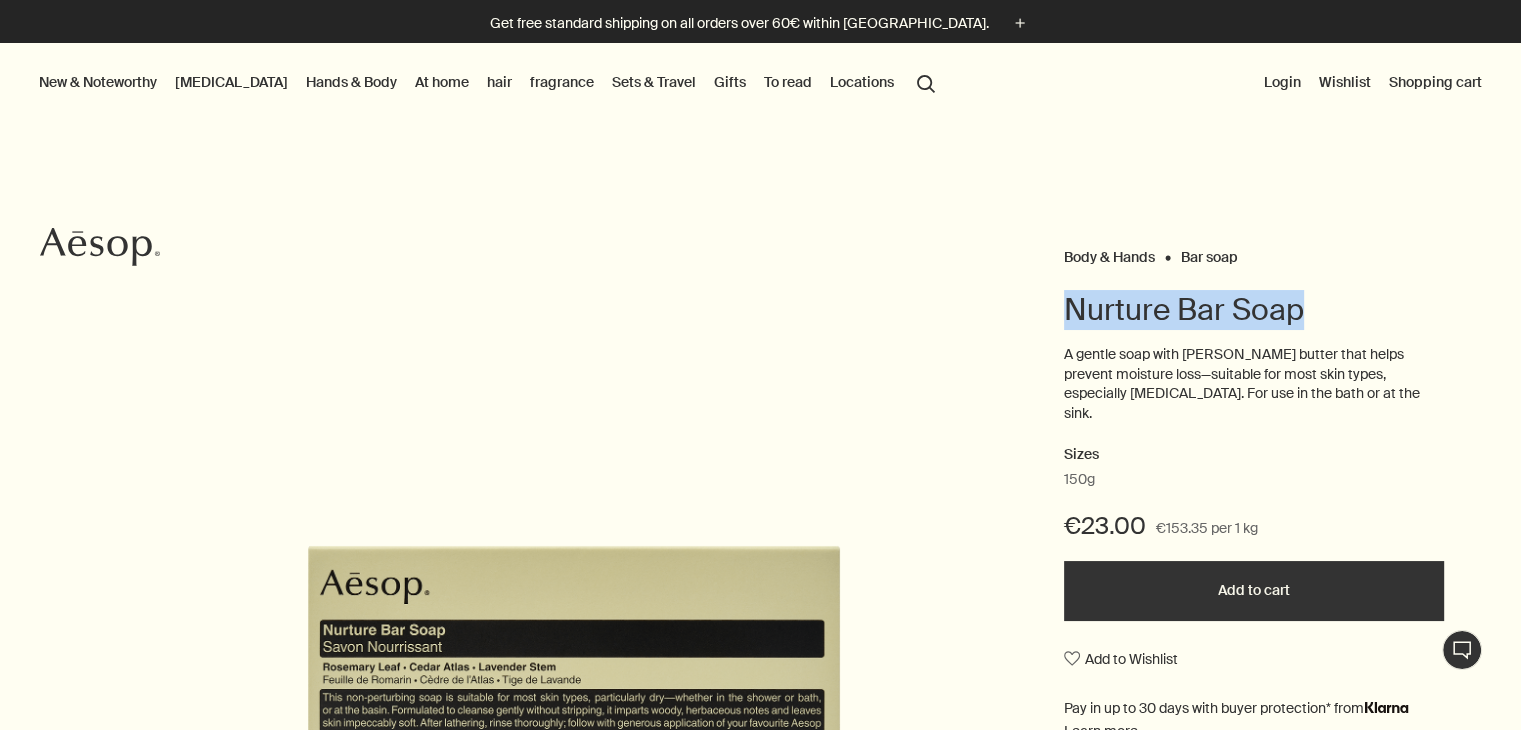 drag, startPoint x: 1095, startPoint y: 318, endPoint x: 1458, endPoint y: 324, distance: 363.0496 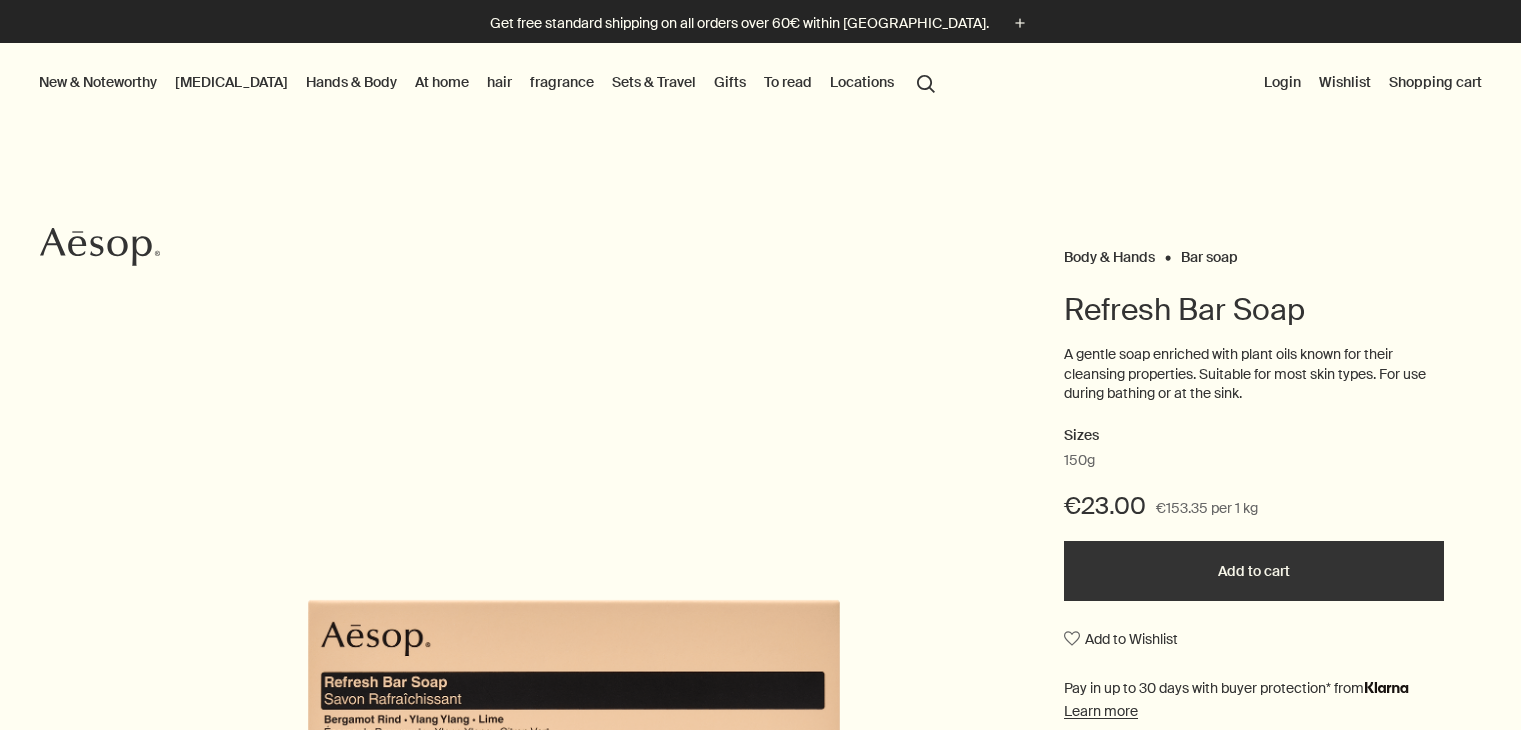 scroll, scrollTop: 0, scrollLeft: 0, axis: both 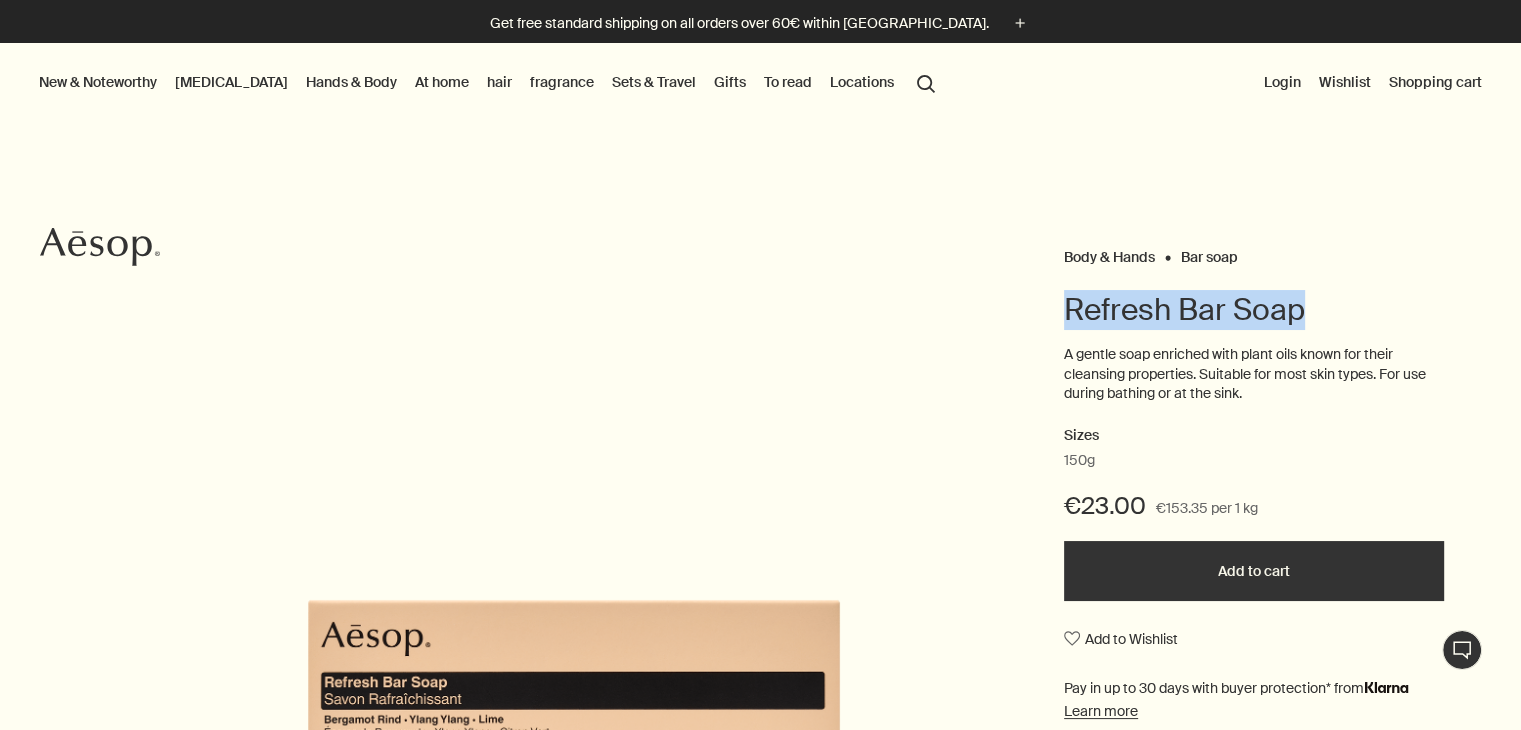 drag, startPoint x: 1072, startPoint y: 297, endPoint x: 1303, endPoint y: 298, distance: 231.00217 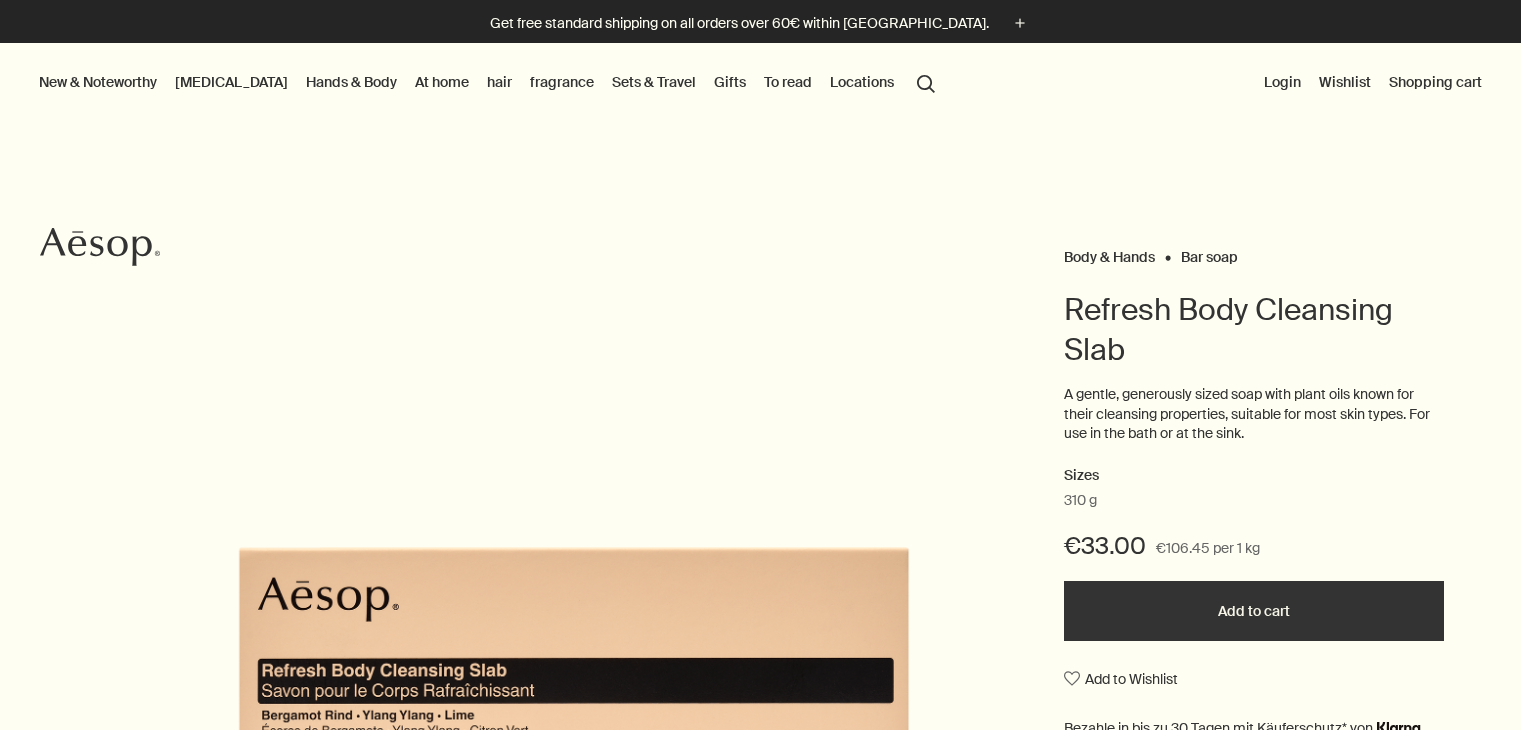 scroll, scrollTop: 0, scrollLeft: 0, axis: both 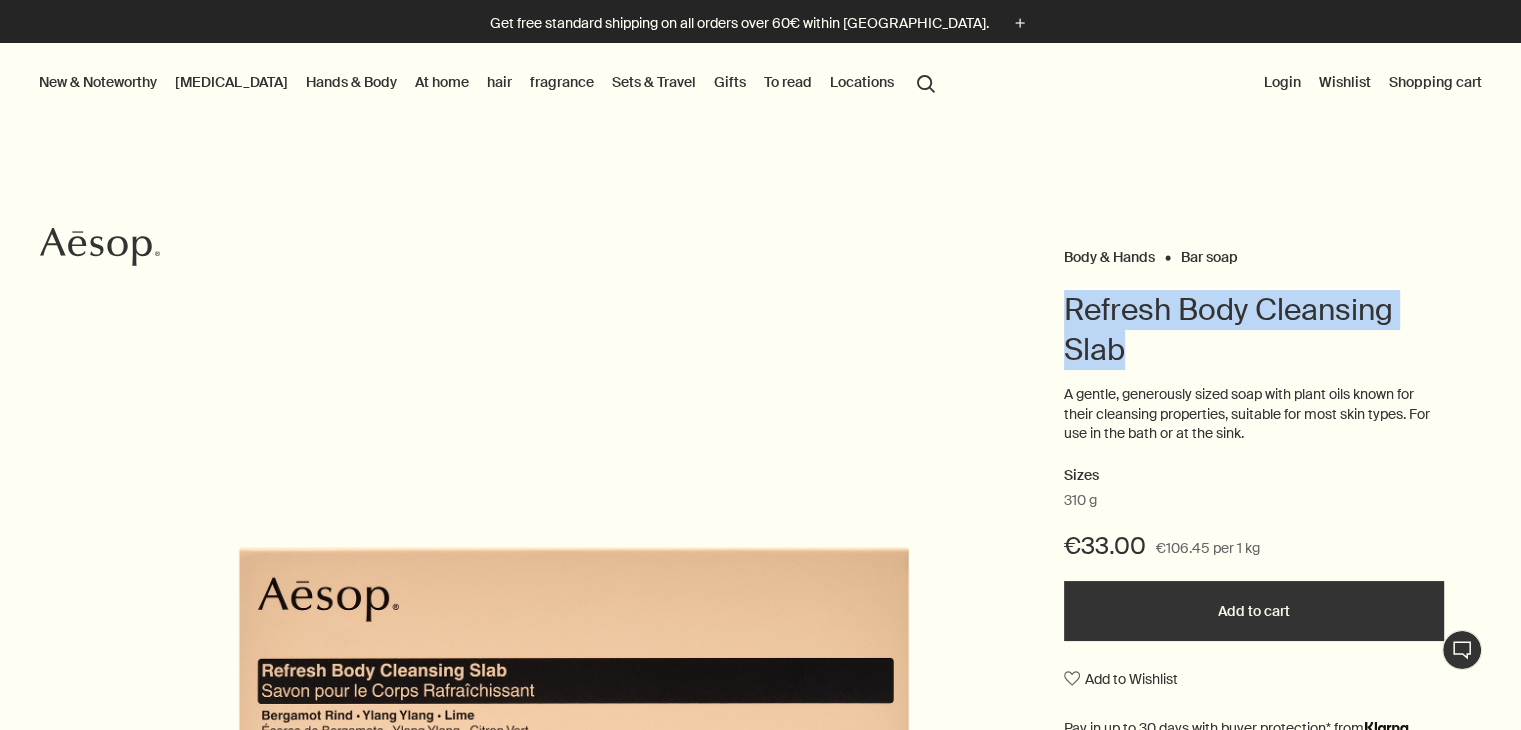 drag, startPoint x: 1071, startPoint y: 289, endPoint x: 1259, endPoint y: 360, distance: 200.96019 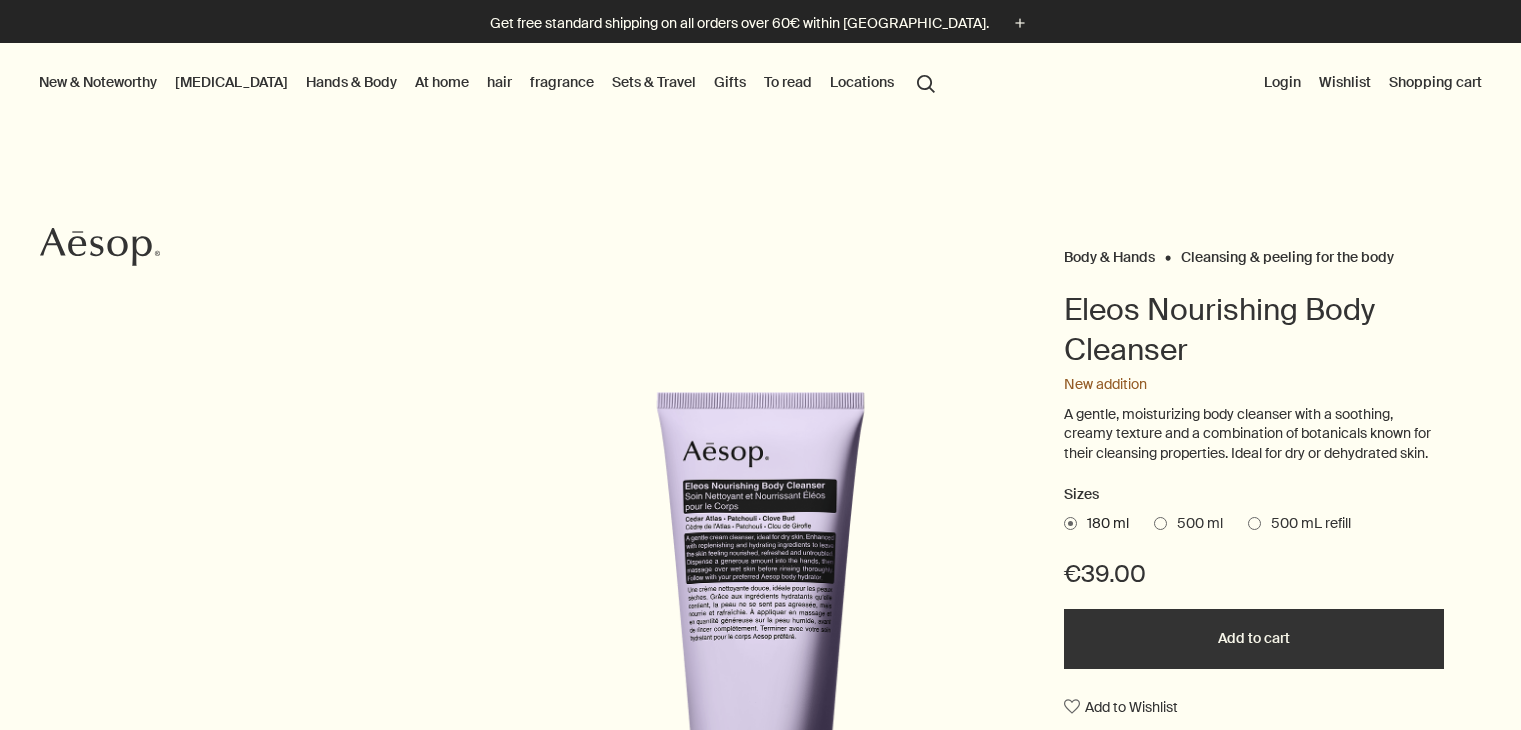 scroll, scrollTop: 0, scrollLeft: 0, axis: both 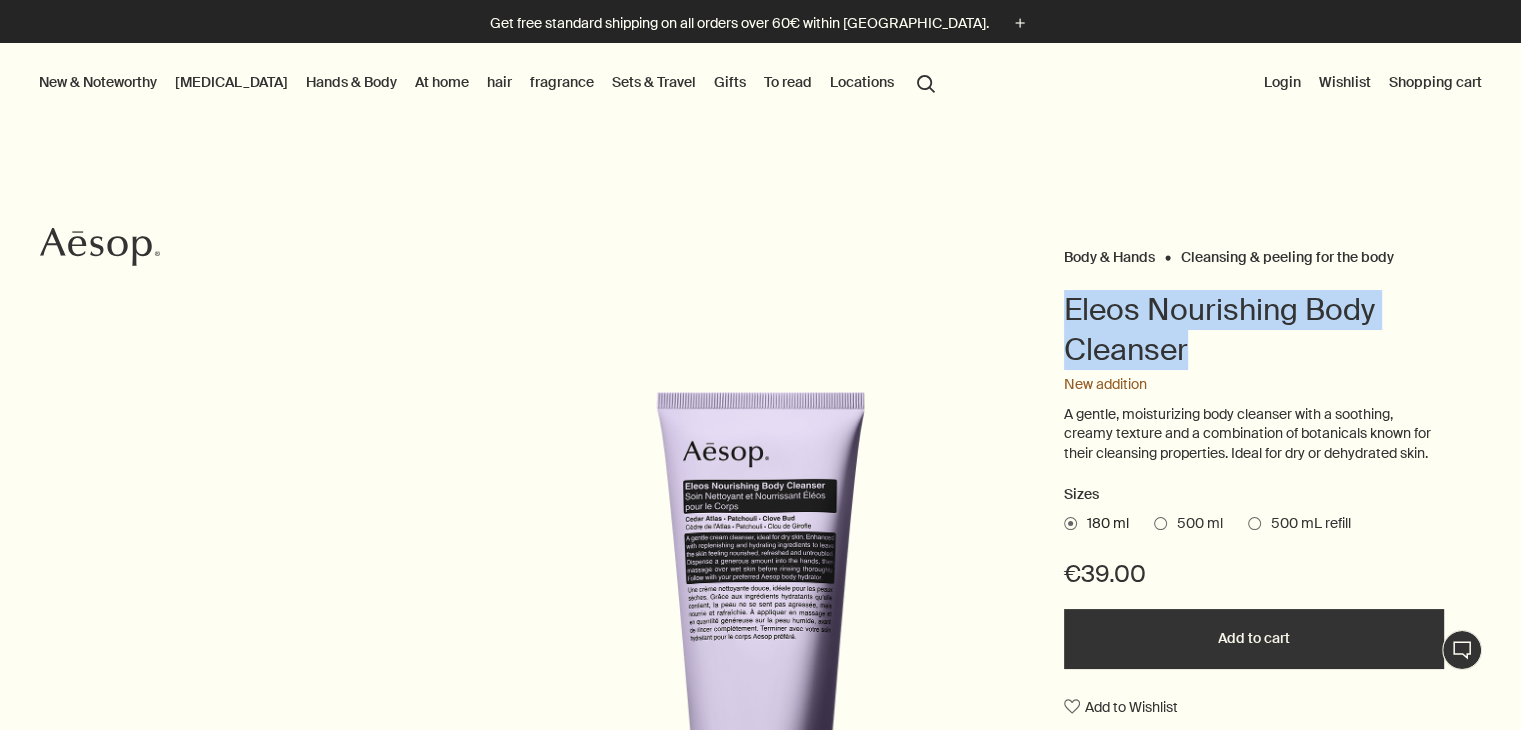 click on "Body & Hands Cleansing & peeling for the body Eleos Nourishing Body Cleanser New addition A gentle, moisturizing body cleanser with a soothing, creamy texture and a combination of botanicals known for their cleansing properties. Ideal for dry or dehydrated skin. Sizes 180 ml 500 ml 500 mL refill €39.00   Add to cart Add to Wishlist Skin feel Cleansed, soft, supple fragrance Herbaceous, woody, spicy Main ingredients plusAndCloseWithCircle Atlas cedar, patchouli, carnation flowers chevron chevron 1  /  6" at bounding box center [760, 656] 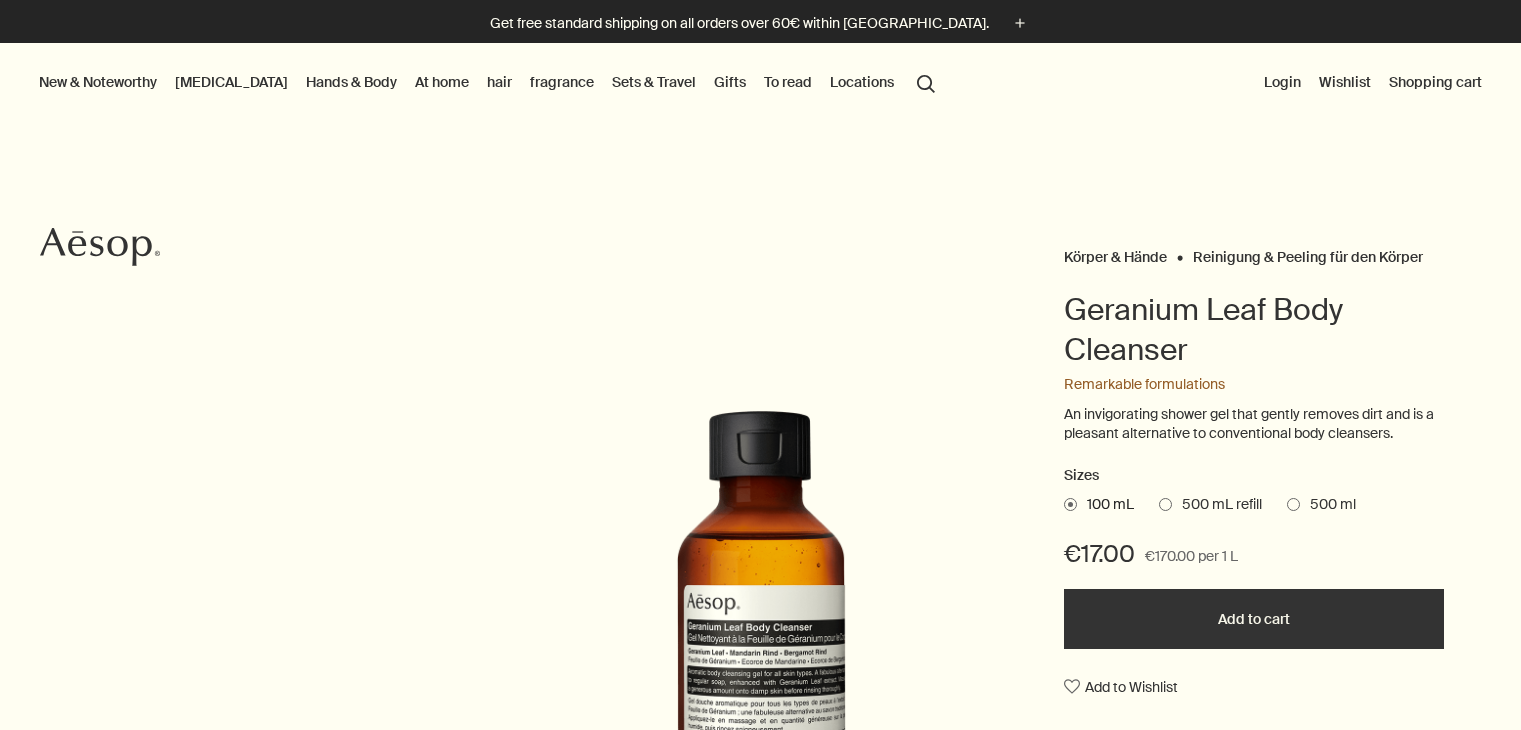 scroll, scrollTop: 0, scrollLeft: 0, axis: both 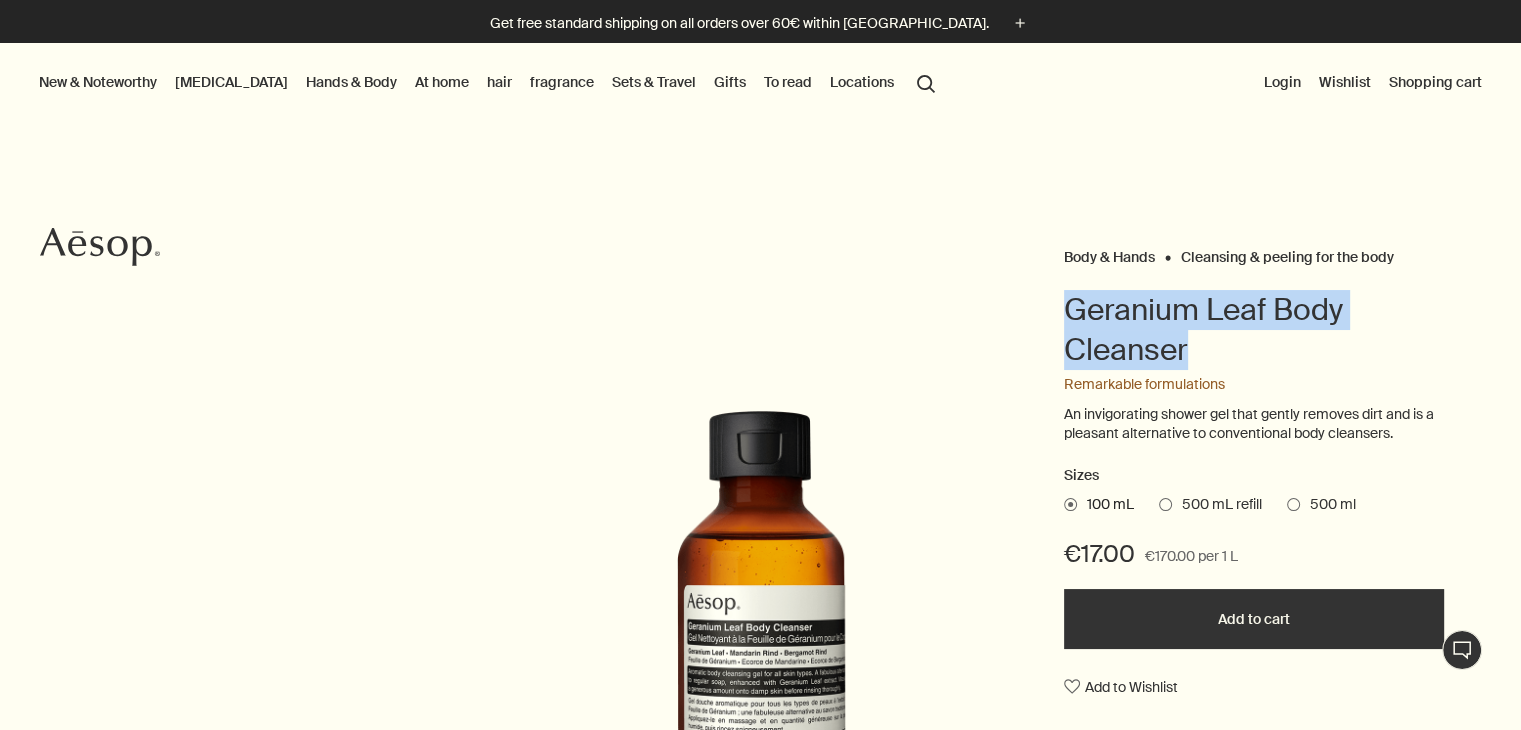 drag, startPoint x: 1059, startPoint y: 306, endPoint x: 1263, endPoint y: 353, distance: 209.34421 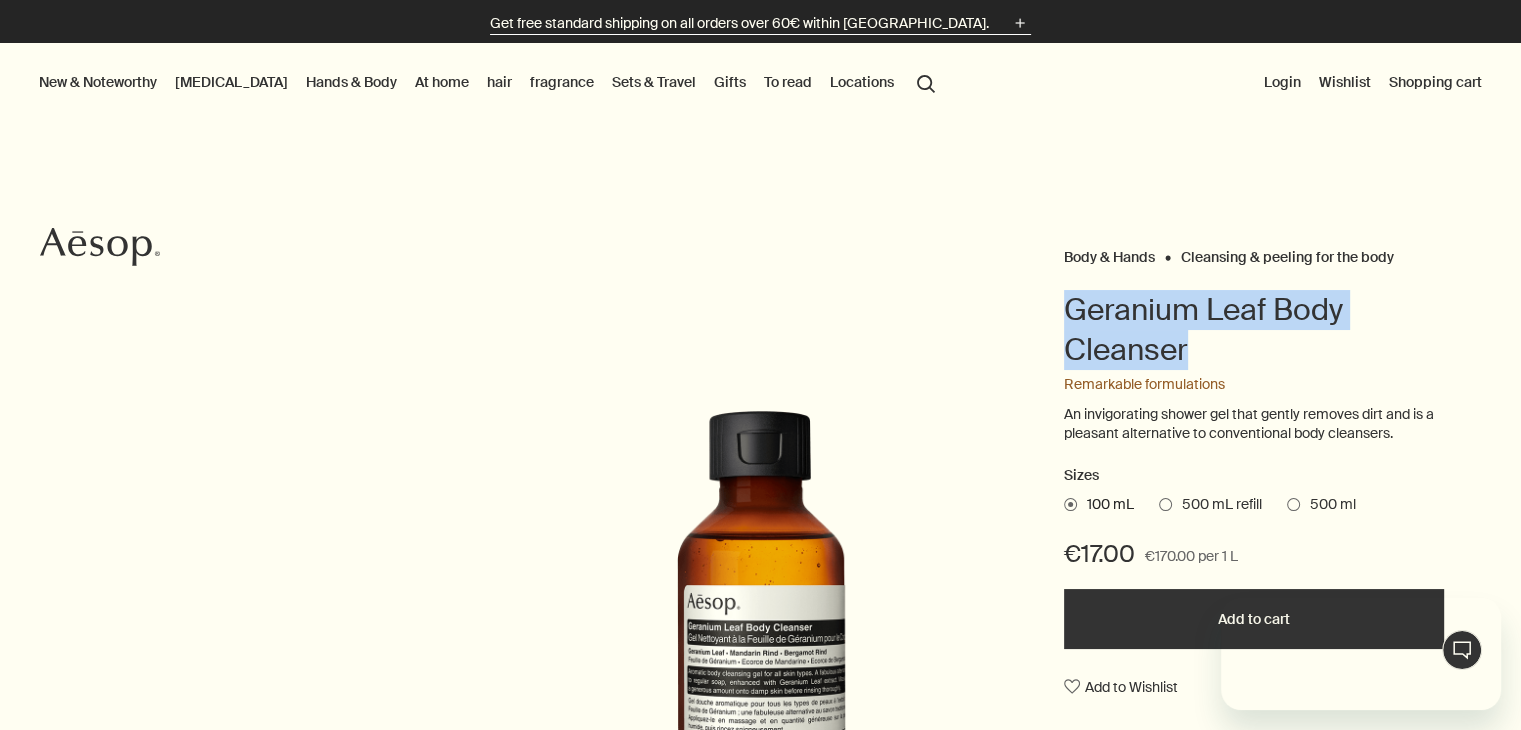 scroll, scrollTop: 0, scrollLeft: 0, axis: both 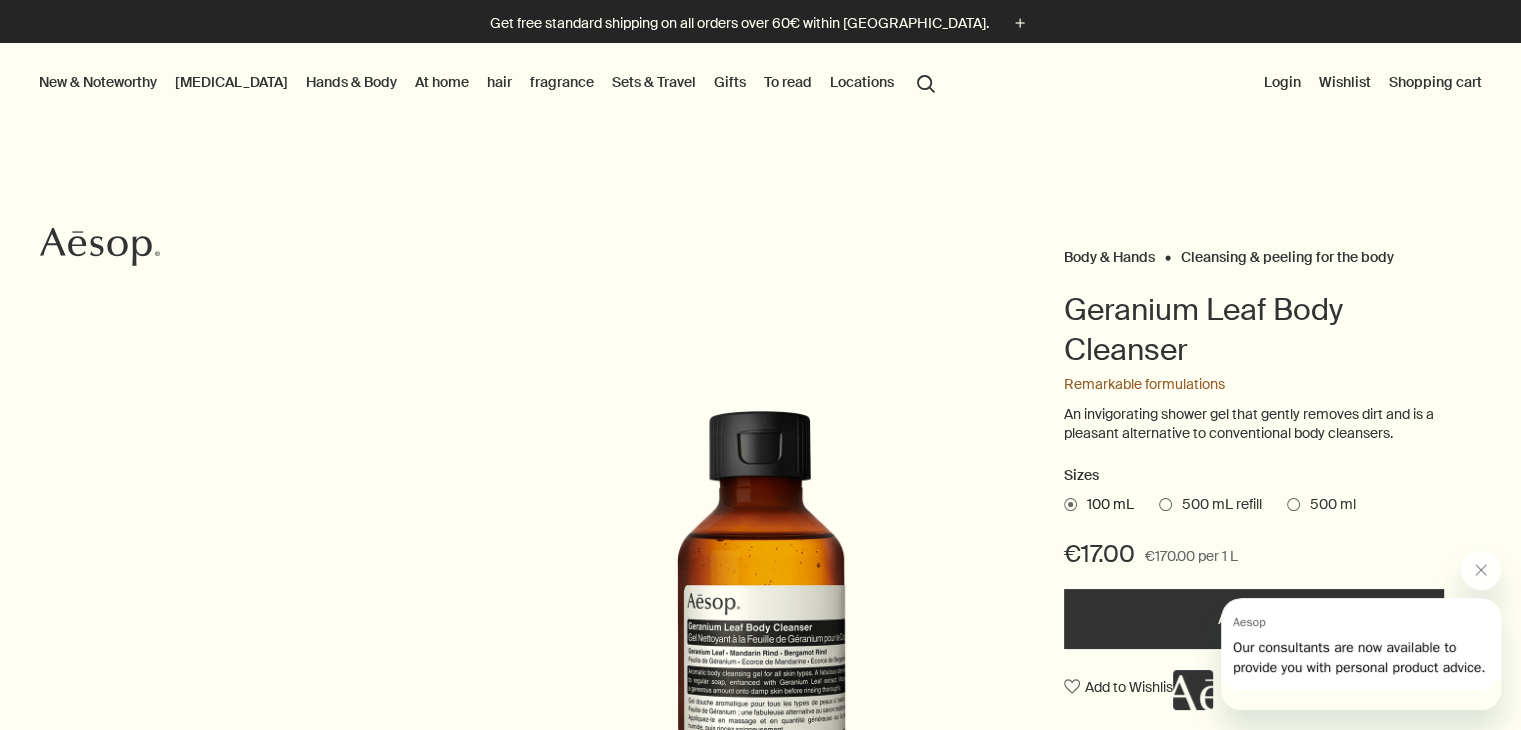 click on "500 ml" at bounding box center (1328, 505) 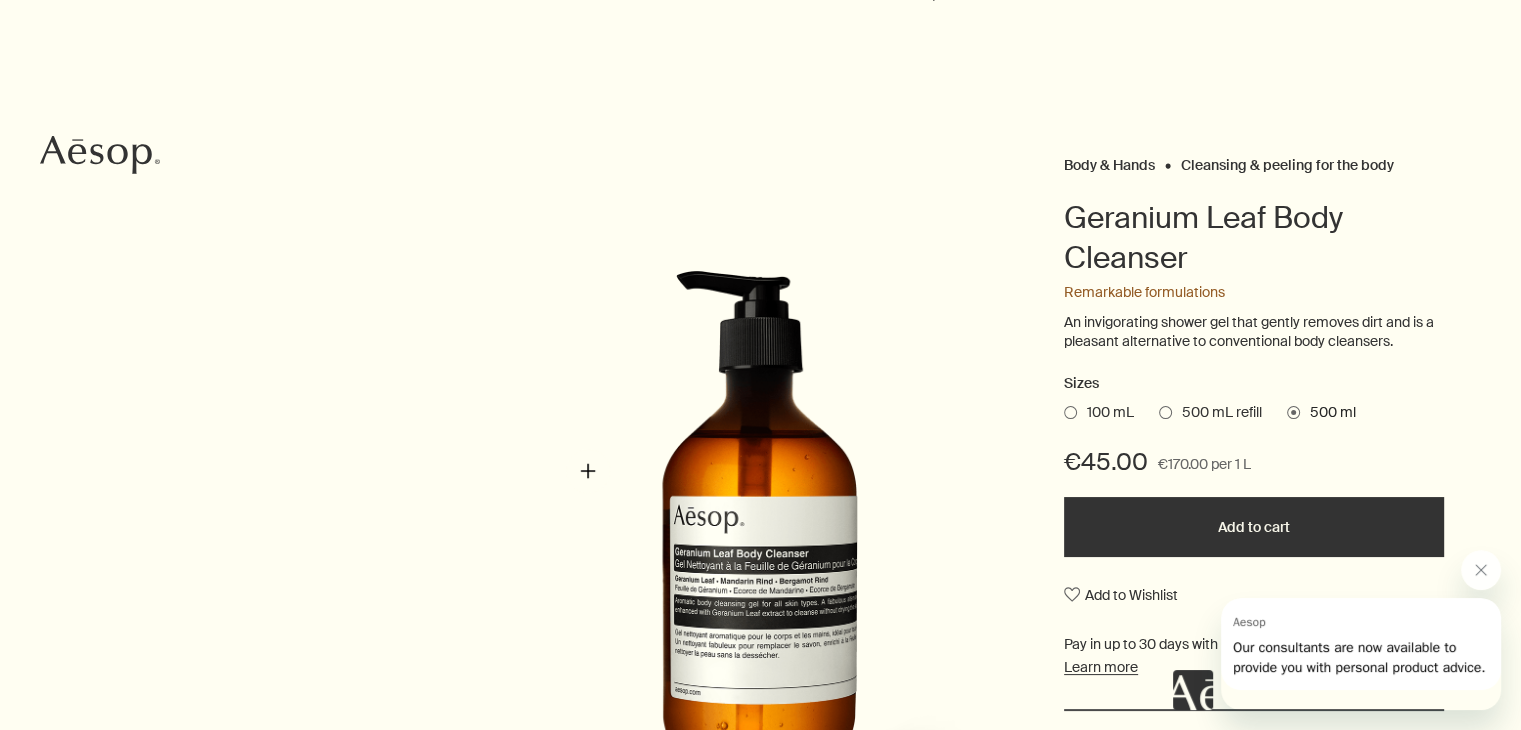 scroll, scrollTop: 300, scrollLeft: 0, axis: vertical 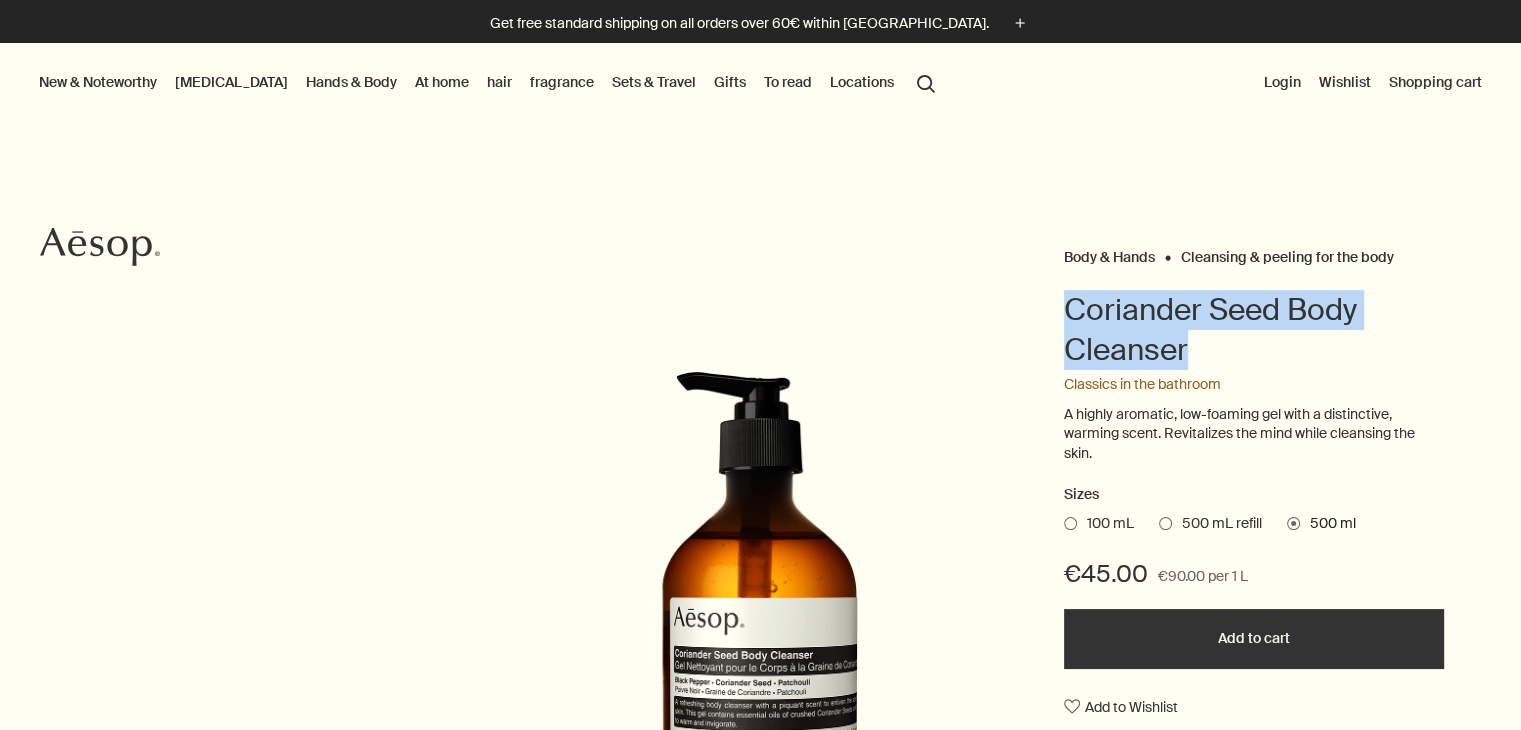drag, startPoint x: 1111, startPoint y: 315, endPoint x: 1310, endPoint y: 351, distance: 202.23007 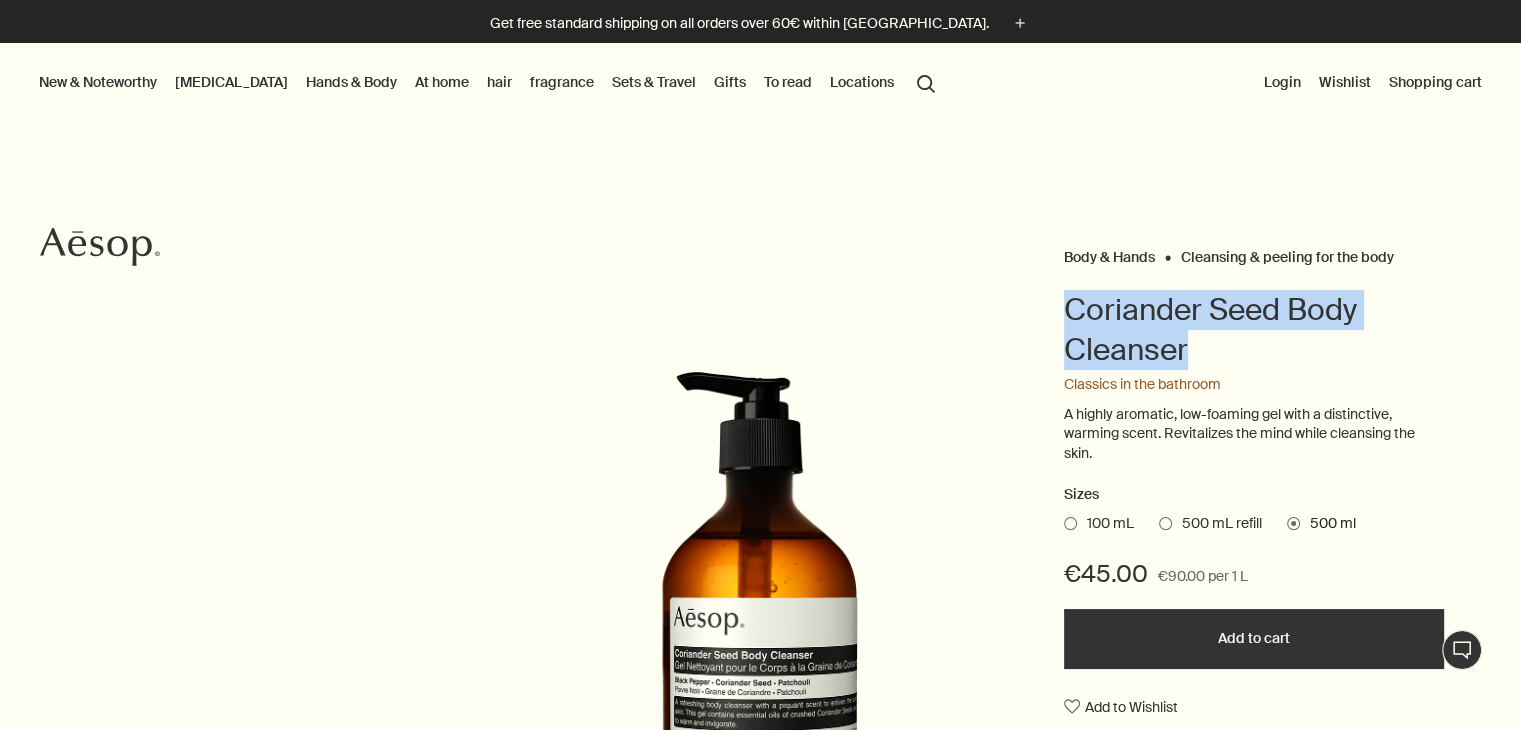 copy on "Coriander Seed Body Cleanser" 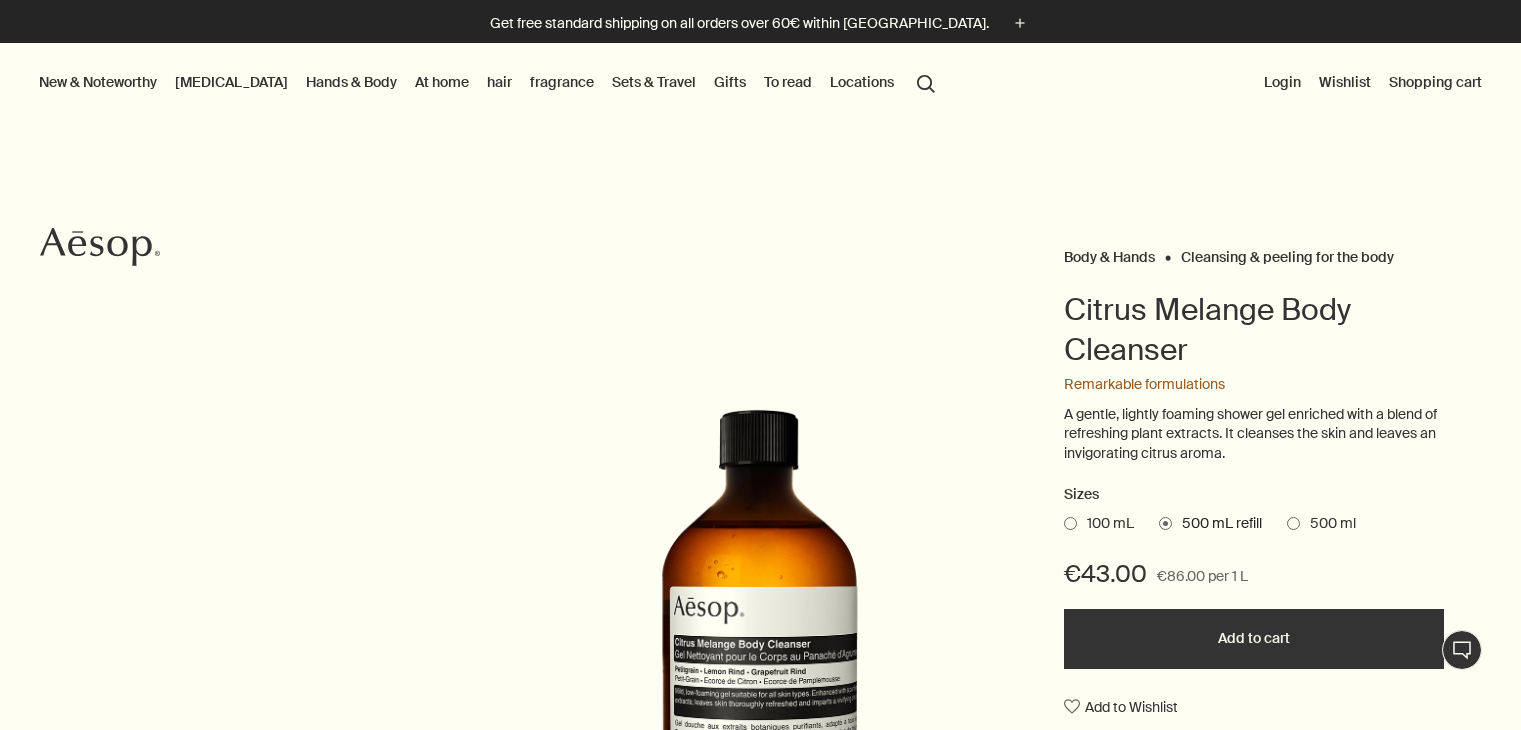 scroll, scrollTop: 0, scrollLeft: 0, axis: both 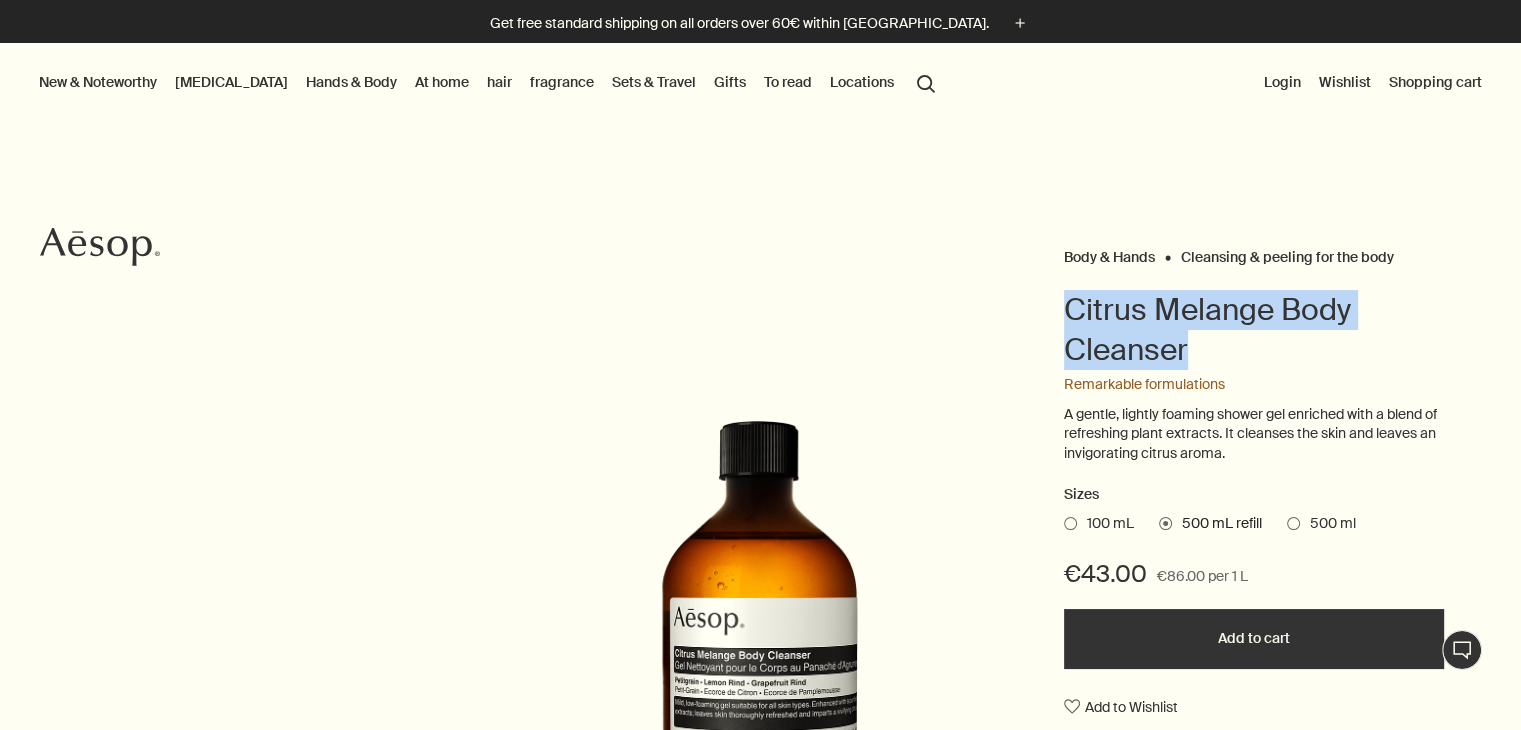 drag, startPoint x: 1060, startPoint y: 296, endPoint x: 1240, endPoint y: 352, distance: 188.50995 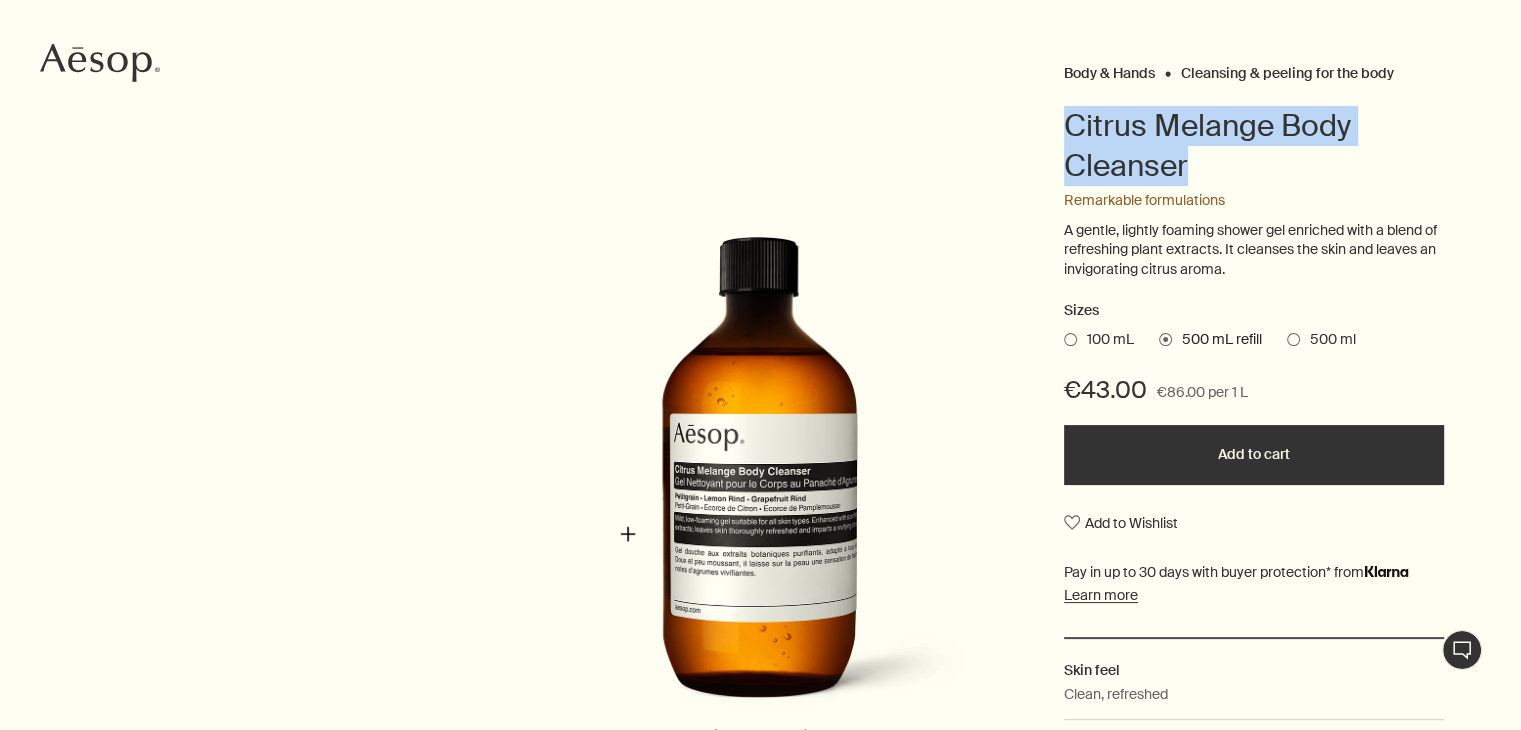 scroll, scrollTop: 300, scrollLeft: 0, axis: vertical 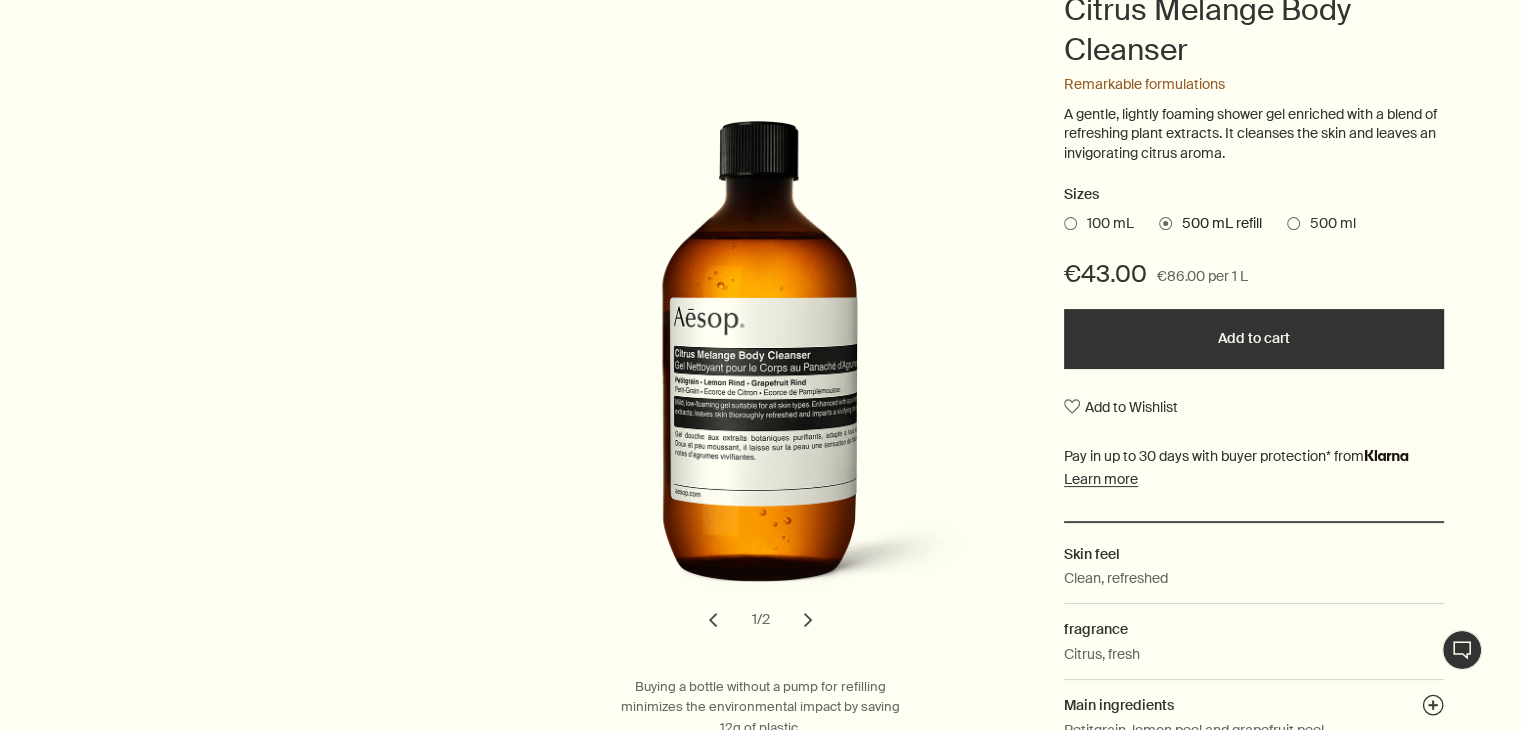 click at bounding box center (1070, 223) 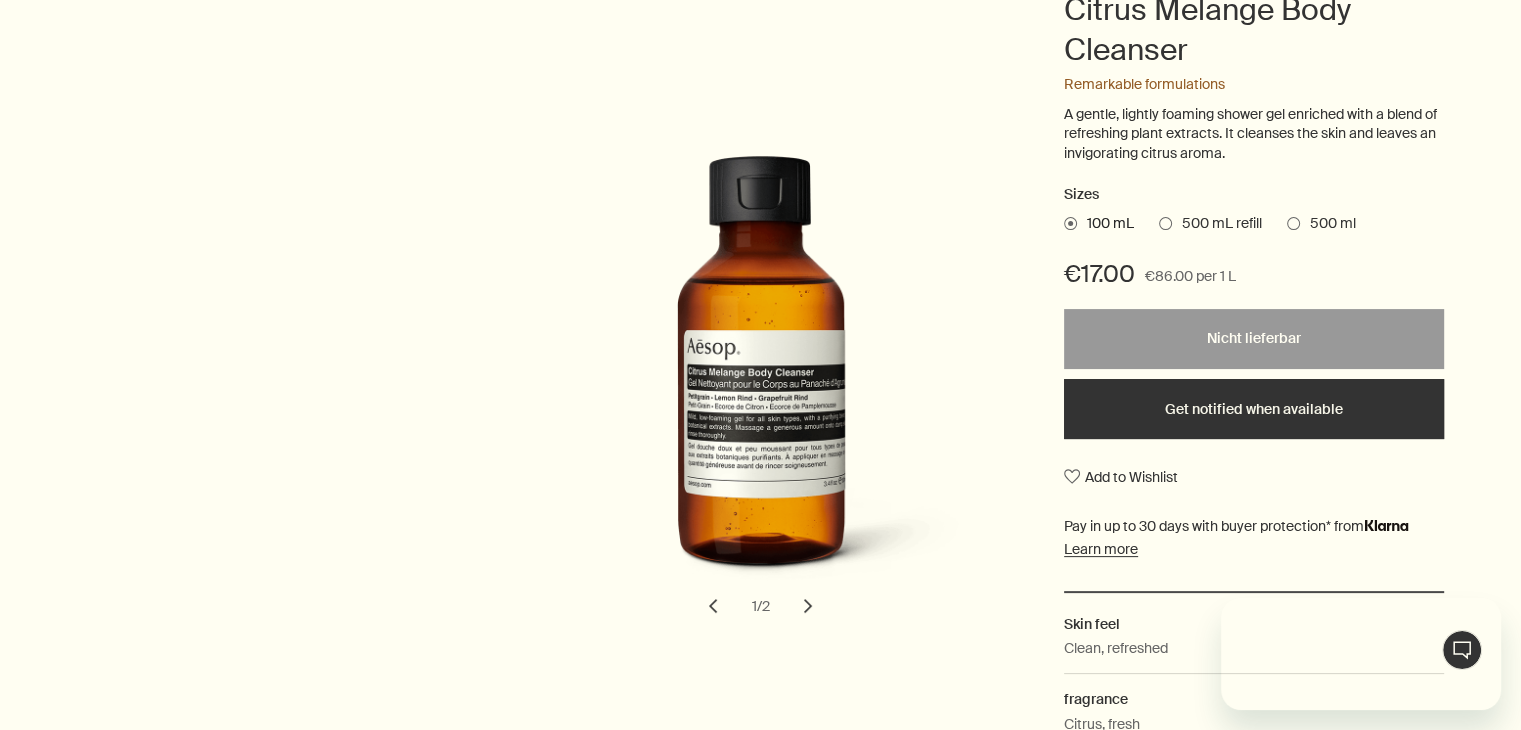 scroll, scrollTop: 0, scrollLeft: 0, axis: both 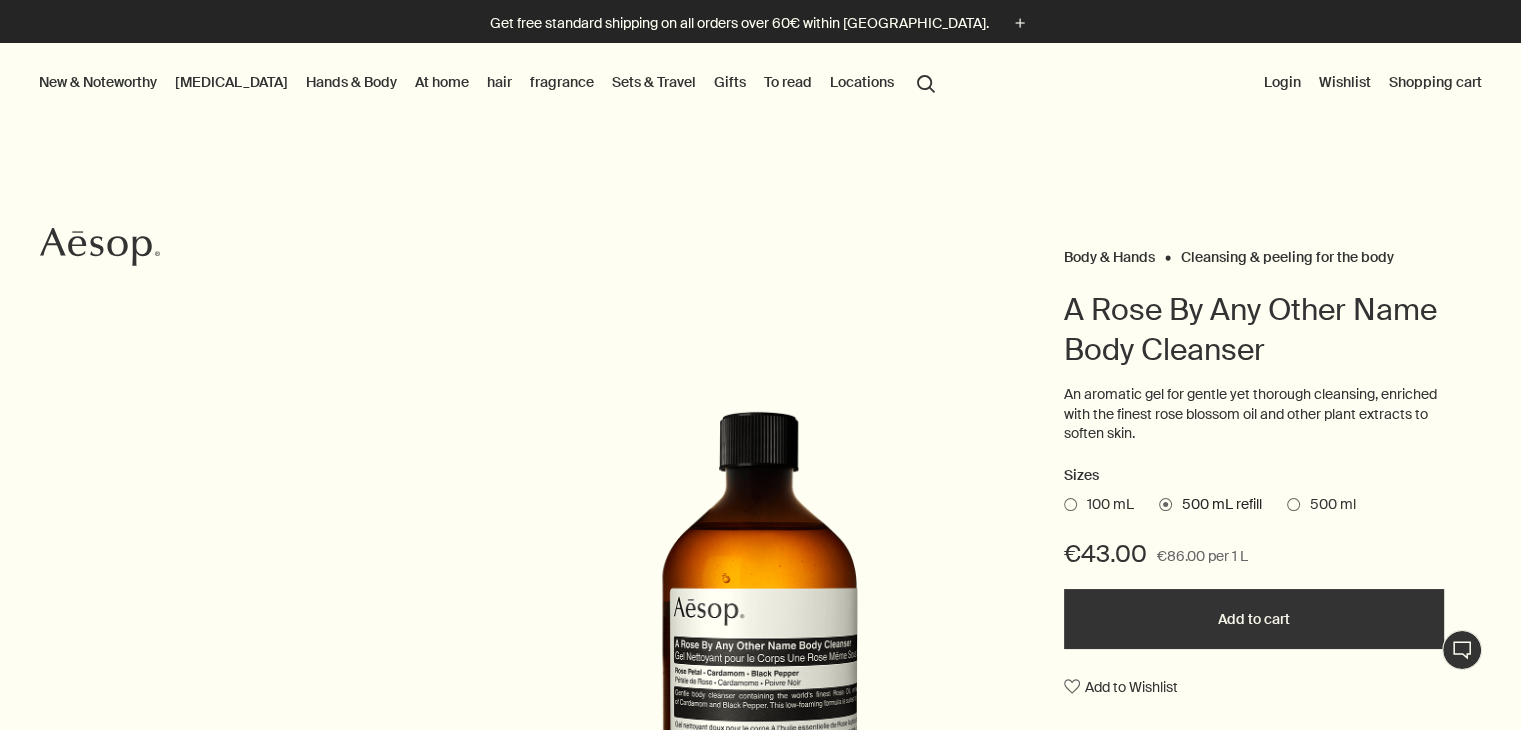 click on "Body & Hands Cleansing & peeling for the body A Rose By Any Other Name Body Cleanser An aromatic gel for gentle yet thorough cleansing, enriched with the finest rose blossom oil and other plant extracts to soften skin. Sizes 100 mL 500 mL refill 500 ml €43.00 €86.00    per    1    L   Add to cart Add to Wishlist Skin feel Warm, clean, fresh fragrance Floral, Spicy, Warm Main ingredients plusAndCloseWithCircle Rose petals, cardamom, black pepper chevron chevron 1  /  2 Buying a bottle without a pump for refilling minimizes the environmental impact by saving 12g of plastic." at bounding box center (760, 646) 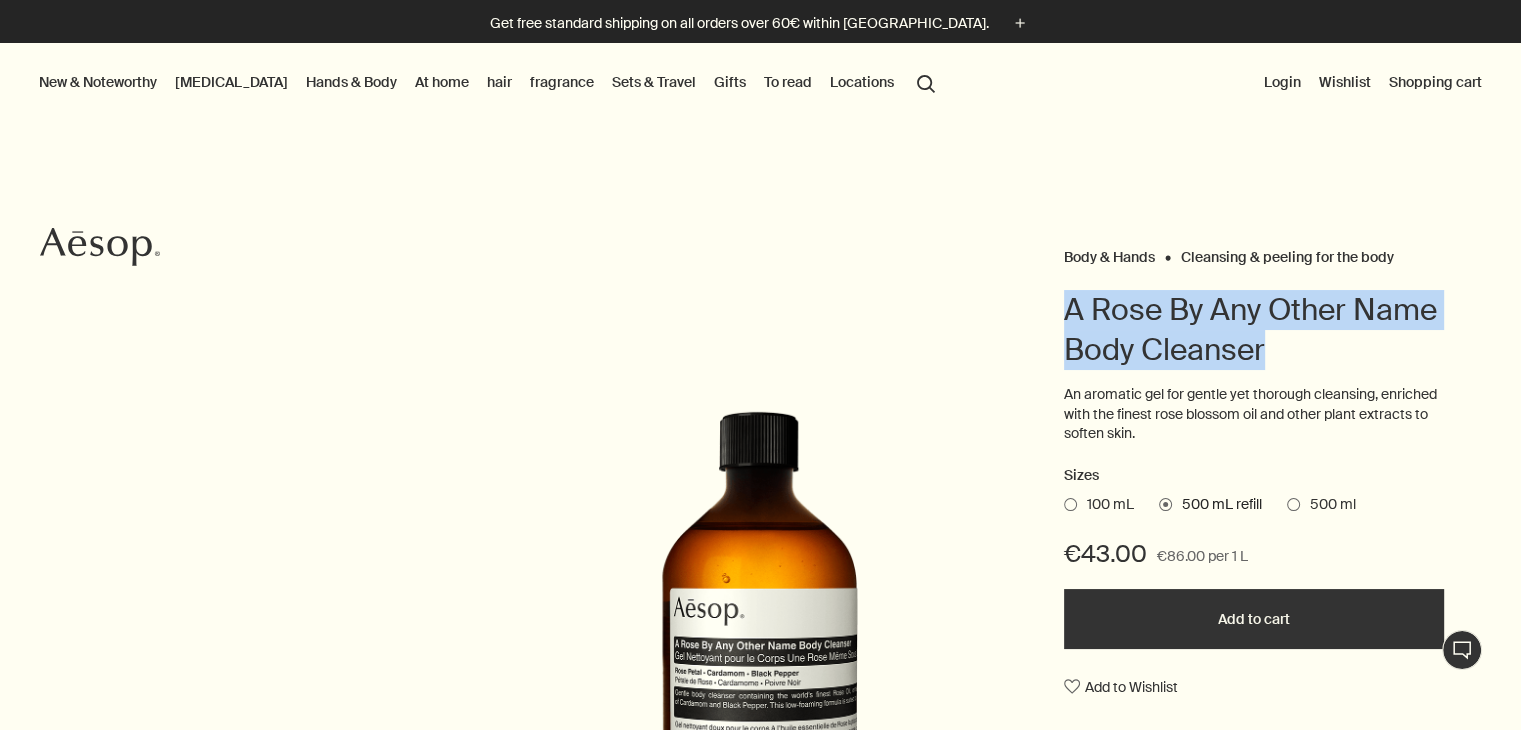 drag, startPoint x: 1064, startPoint y: 298, endPoint x: 1431, endPoint y: 348, distance: 370.39032 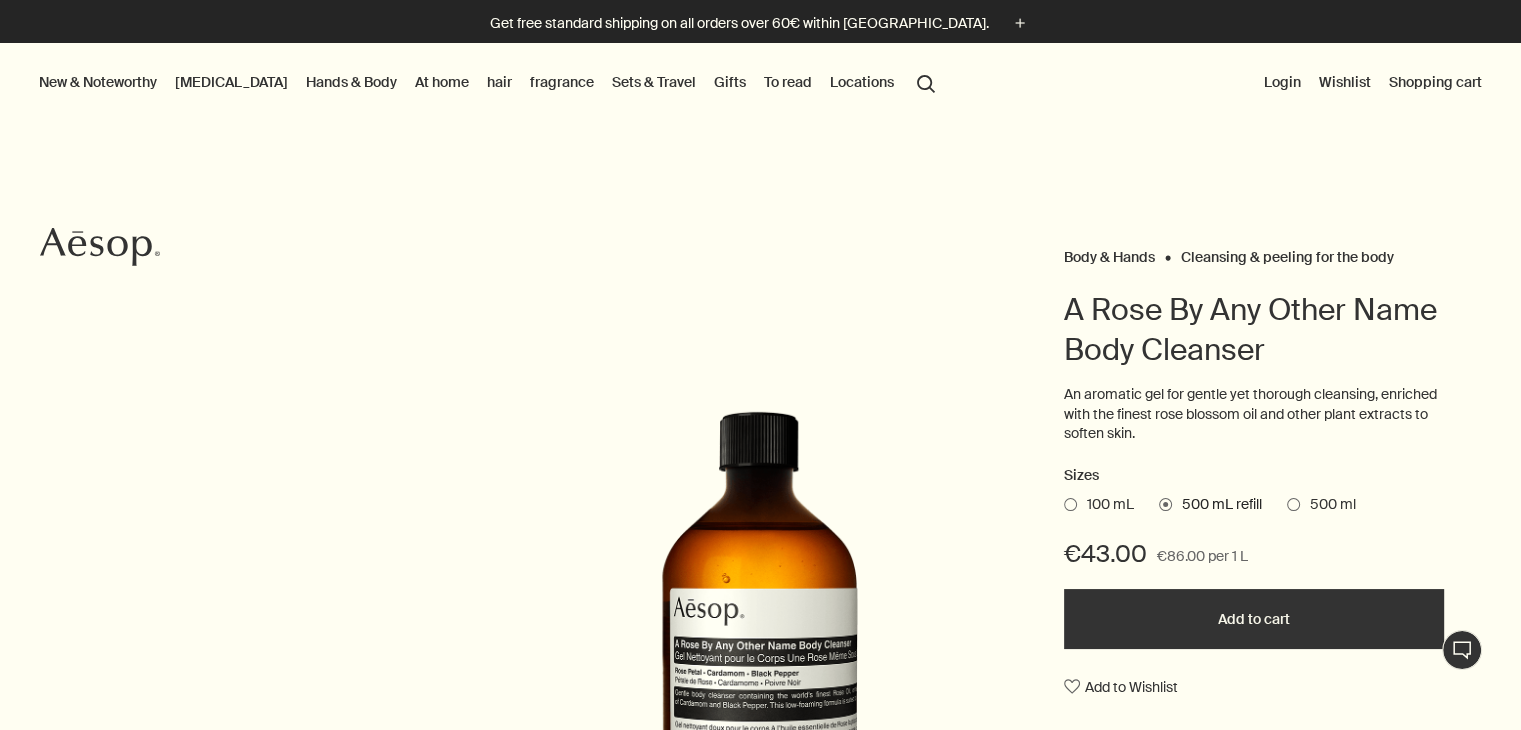 click on "500 ml" at bounding box center [1328, 505] 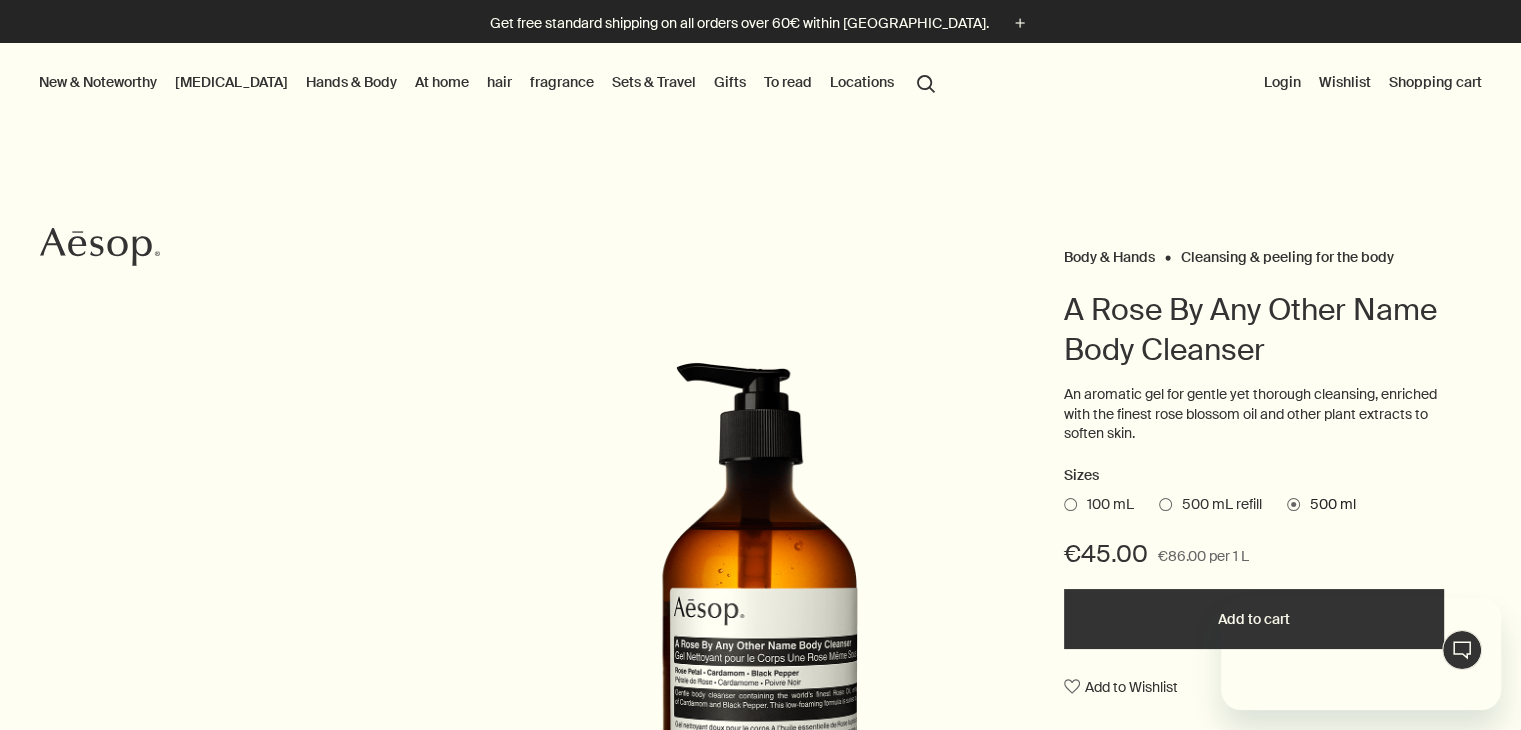 scroll, scrollTop: 0, scrollLeft: 0, axis: both 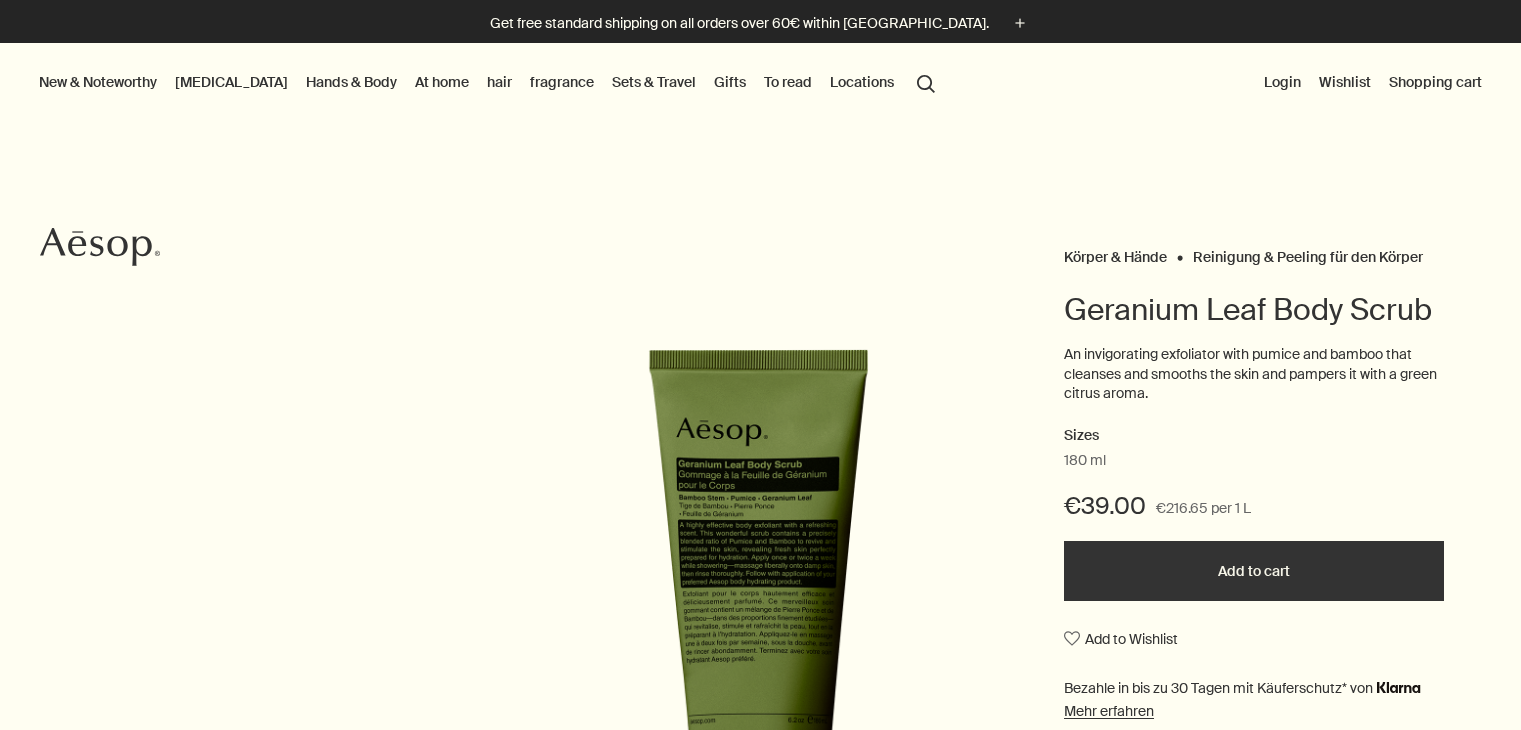 drag, startPoint x: 0, startPoint y: 0, endPoint x: 1021, endPoint y: 274, distance: 1057.1267 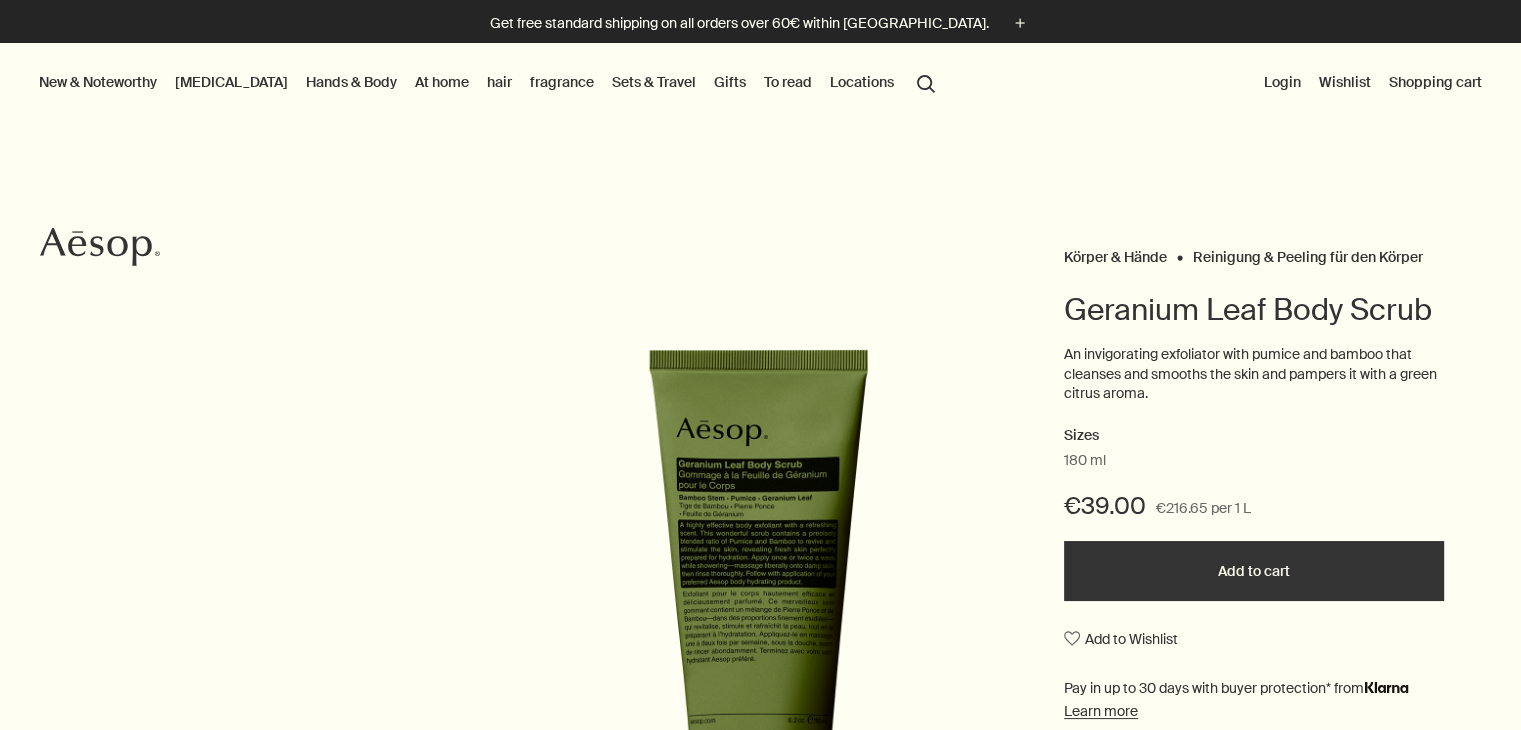 scroll, scrollTop: 0, scrollLeft: 0, axis: both 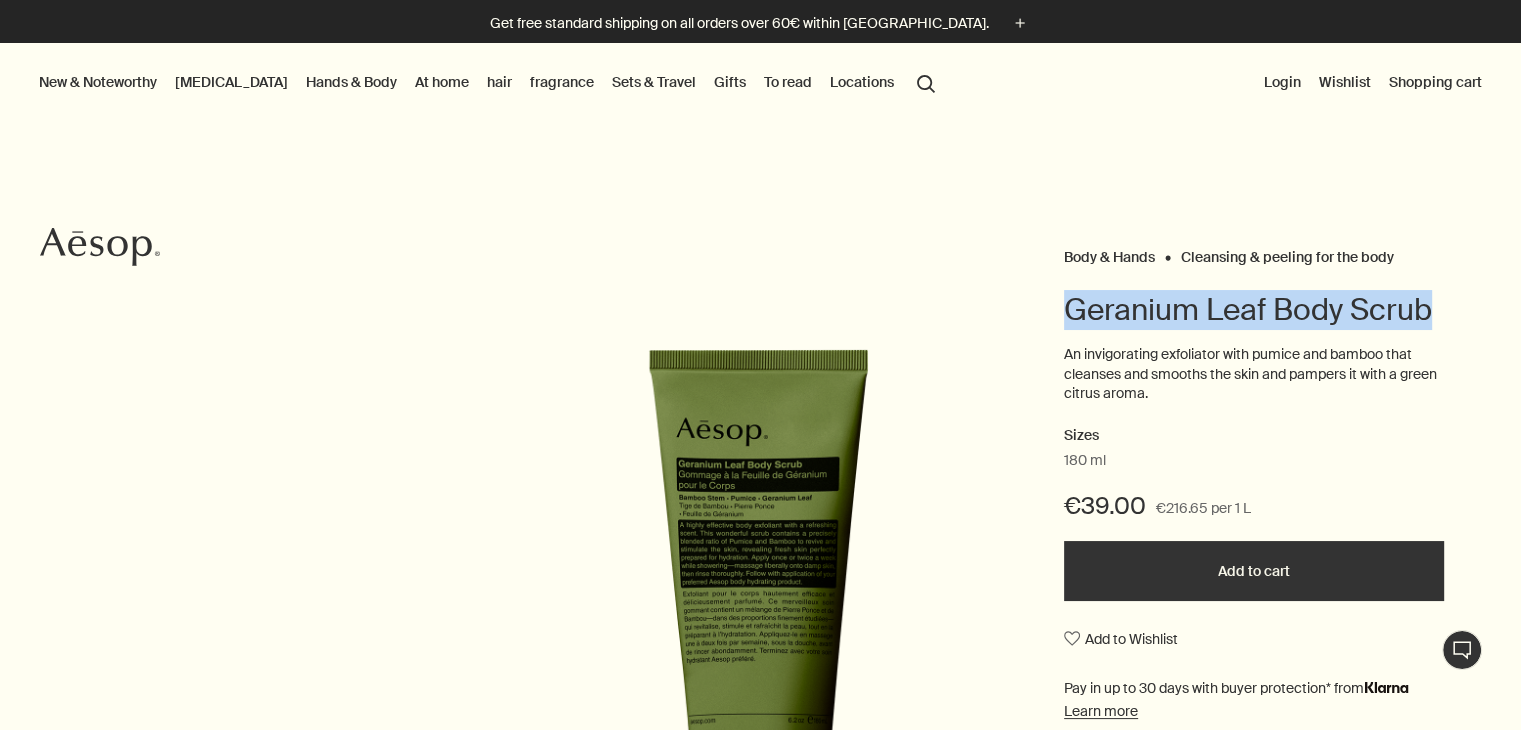 drag, startPoint x: 1063, startPoint y: 313, endPoint x: 1524, endPoint y: 319, distance: 461.03903 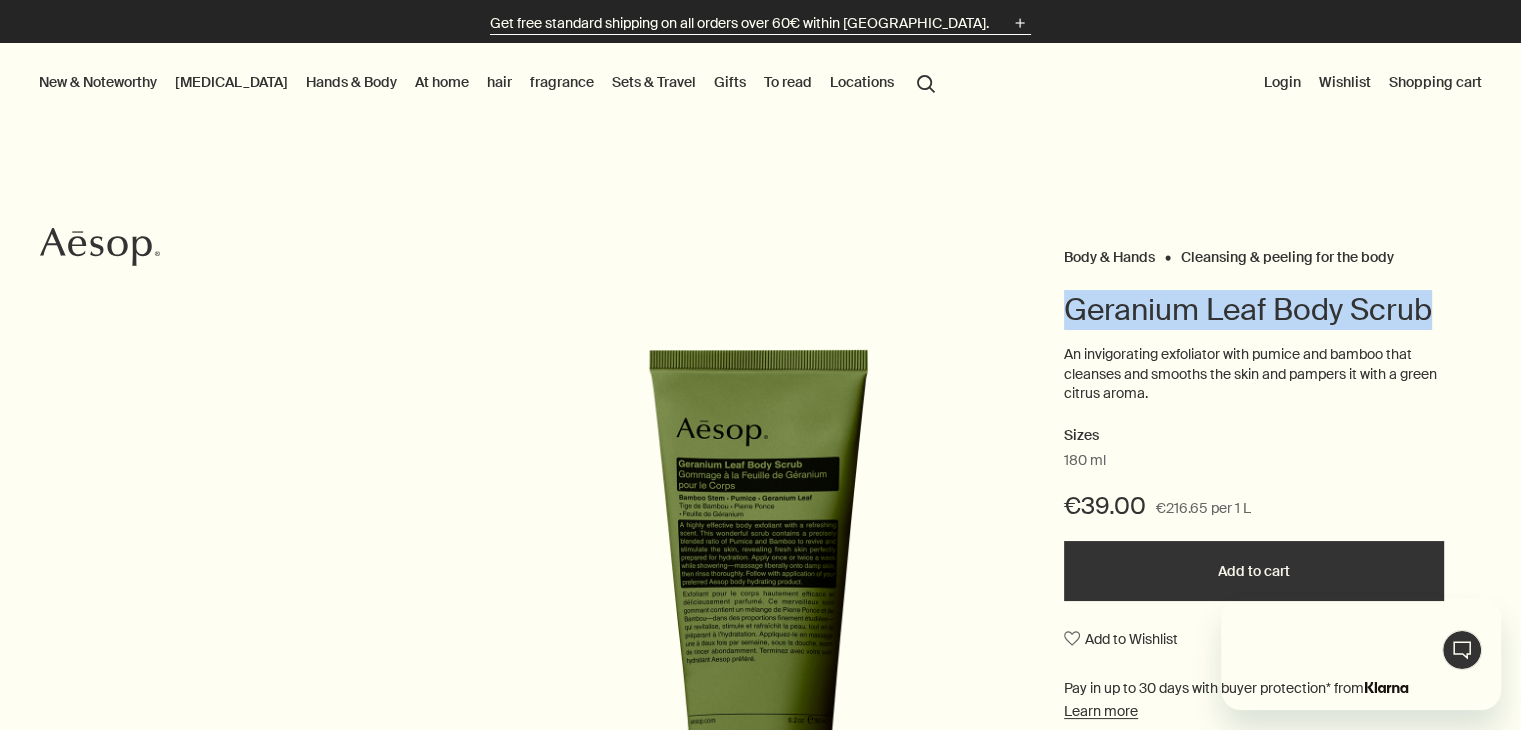 scroll, scrollTop: 0, scrollLeft: 0, axis: both 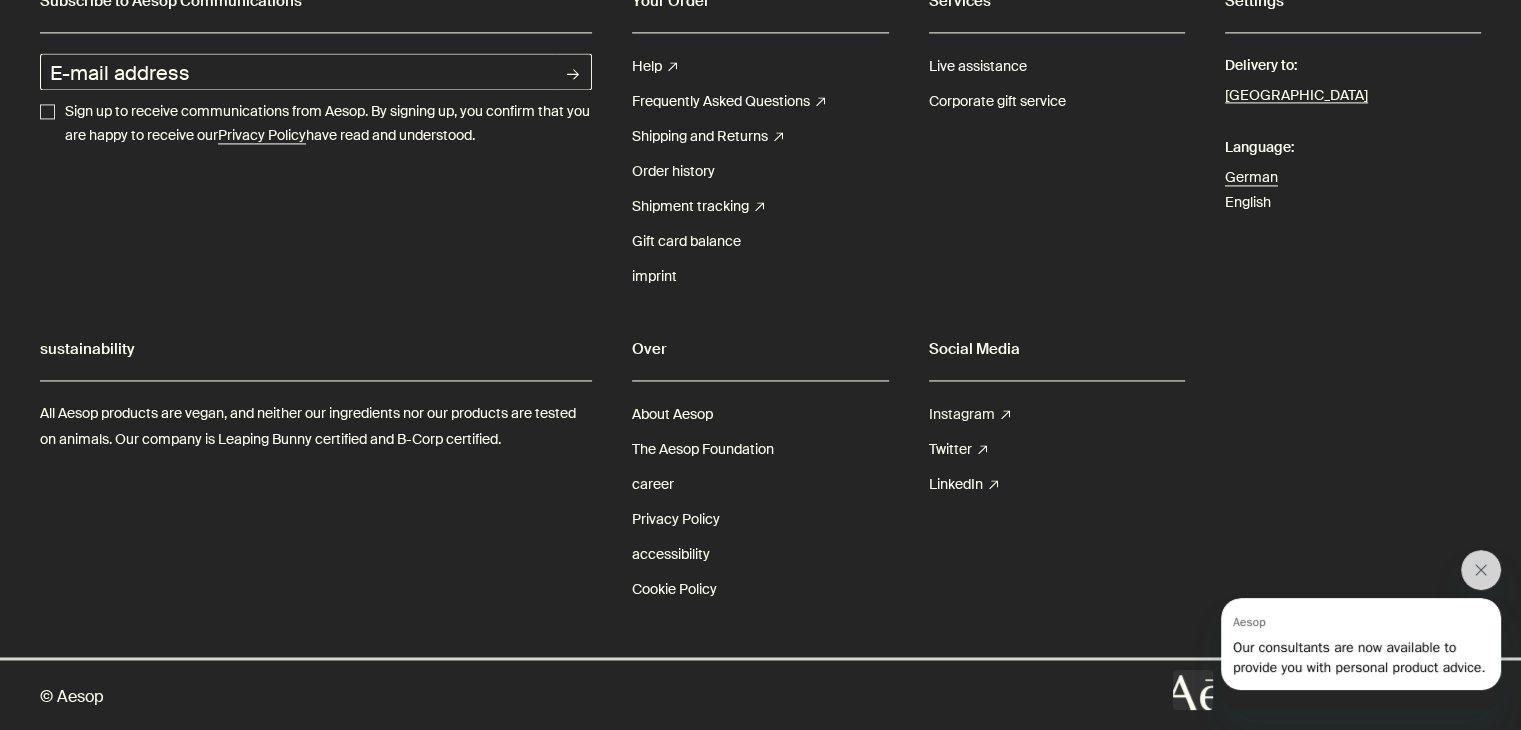 click on "Instagram" at bounding box center (962, 414) 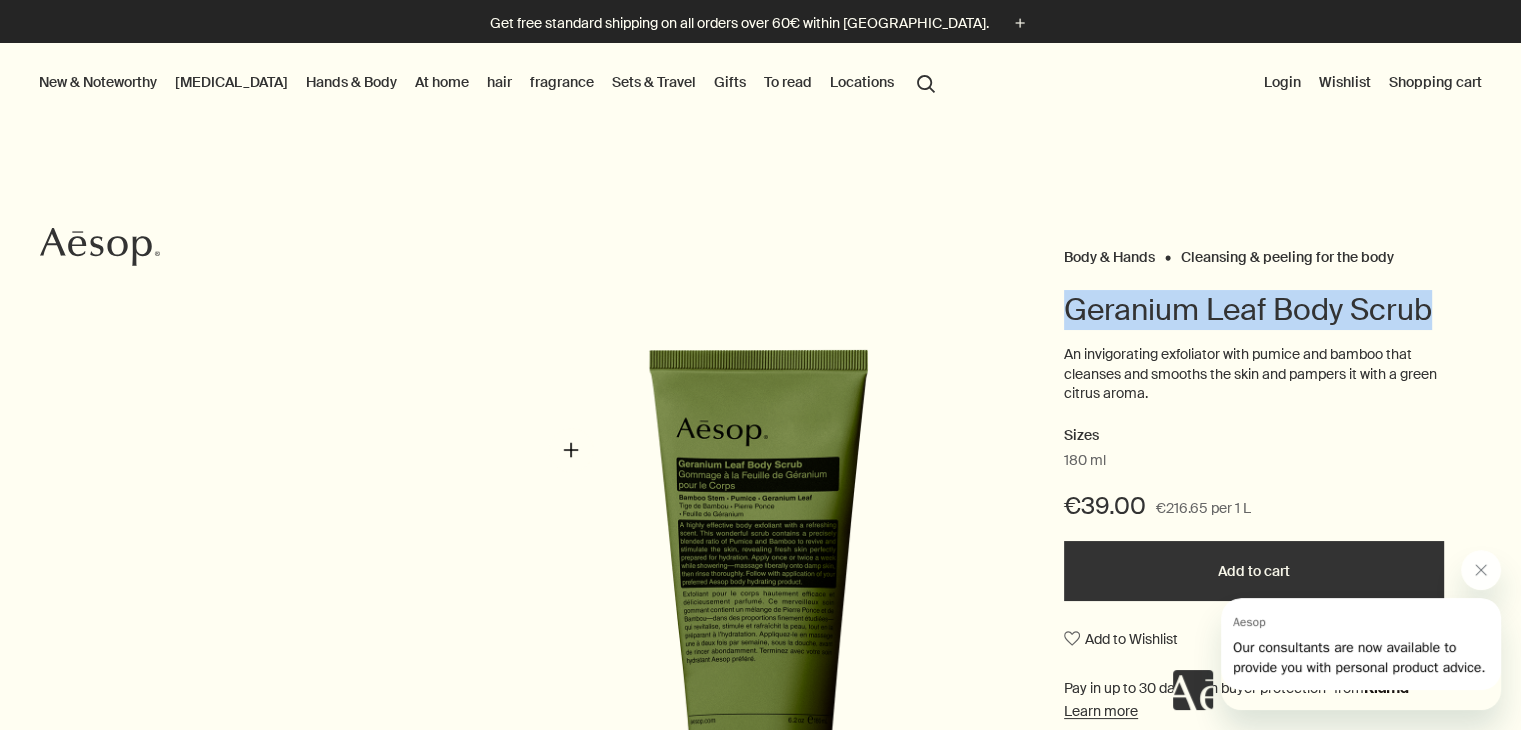 scroll, scrollTop: 0, scrollLeft: 0, axis: both 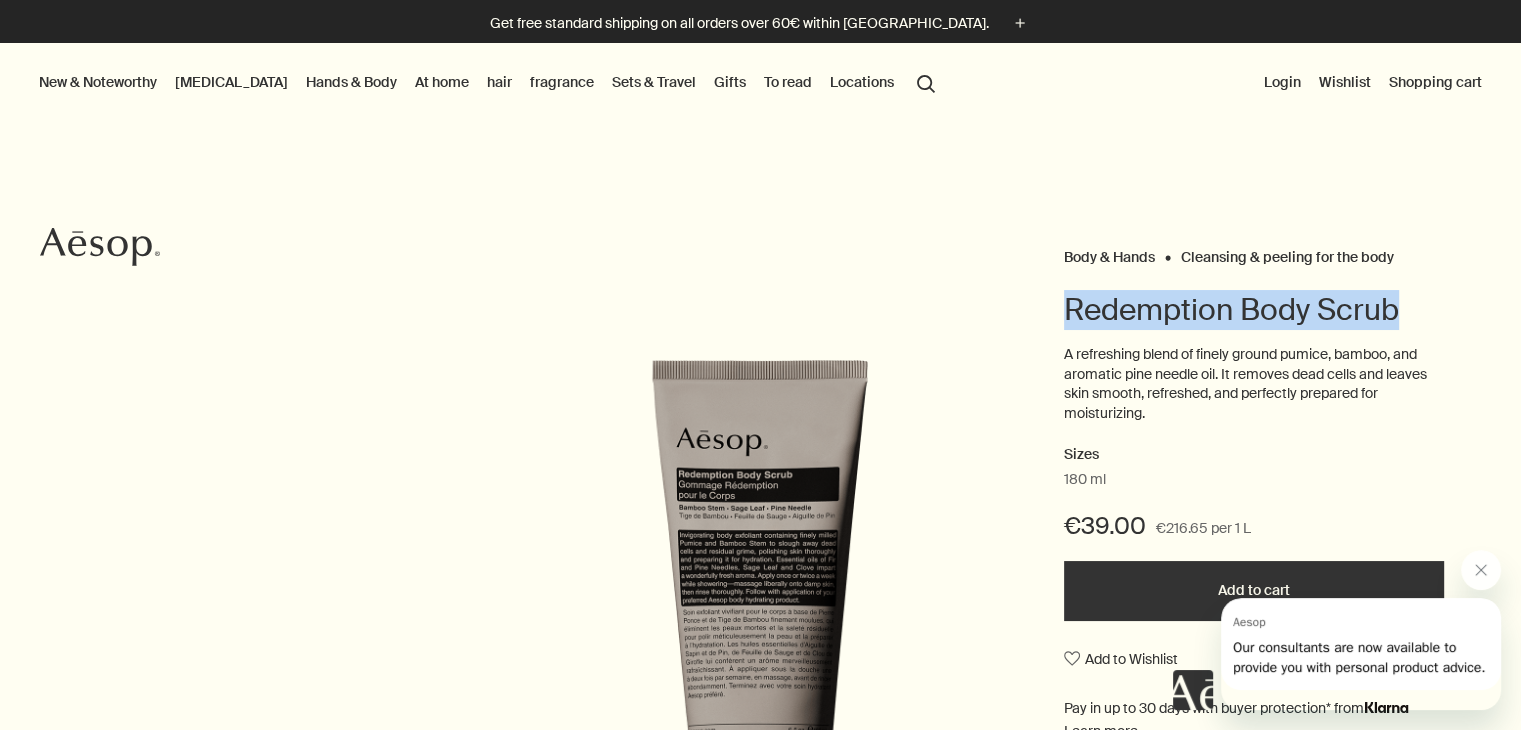 drag, startPoint x: 1020, startPoint y: 285, endPoint x: 1527, endPoint y: 325, distance: 508.57547 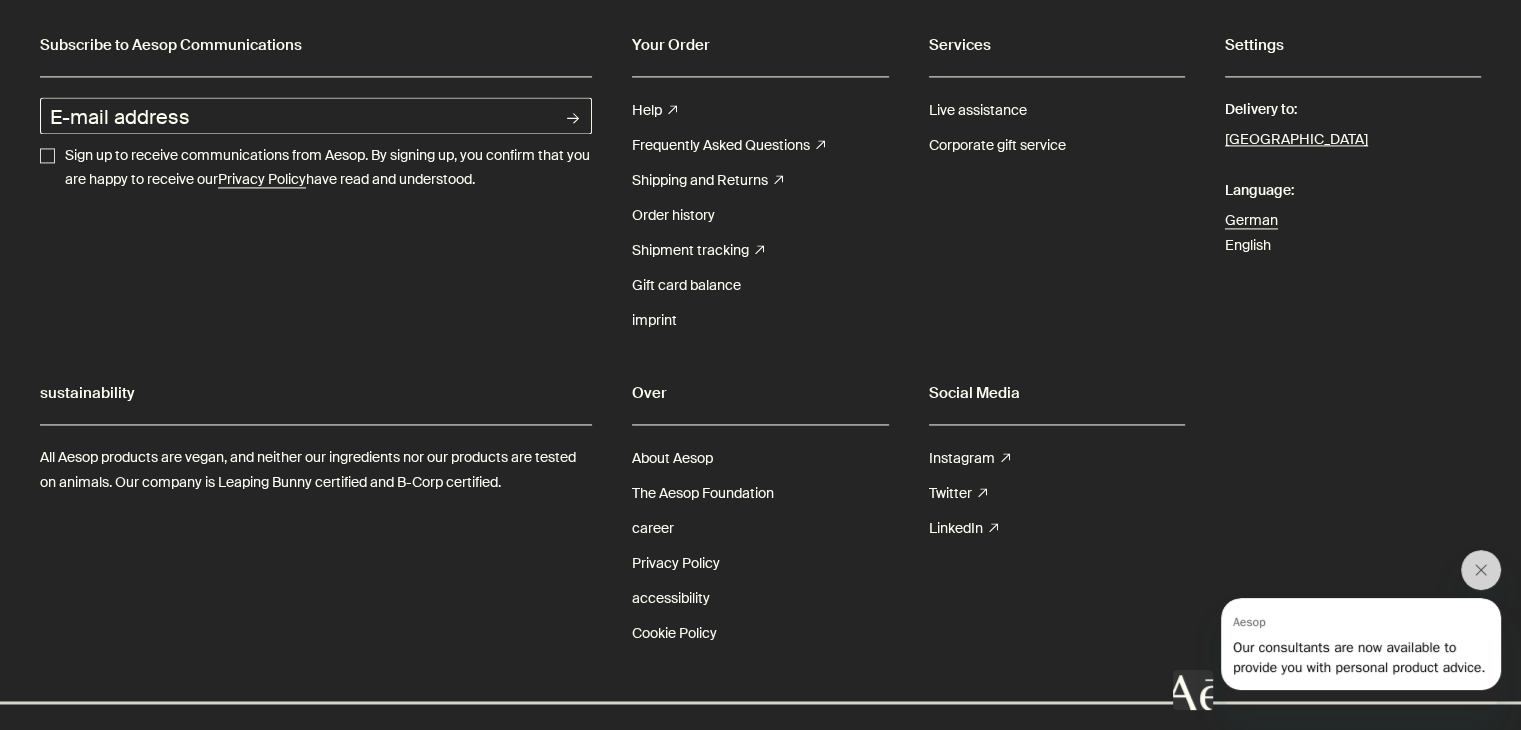 scroll, scrollTop: 3024, scrollLeft: 0, axis: vertical 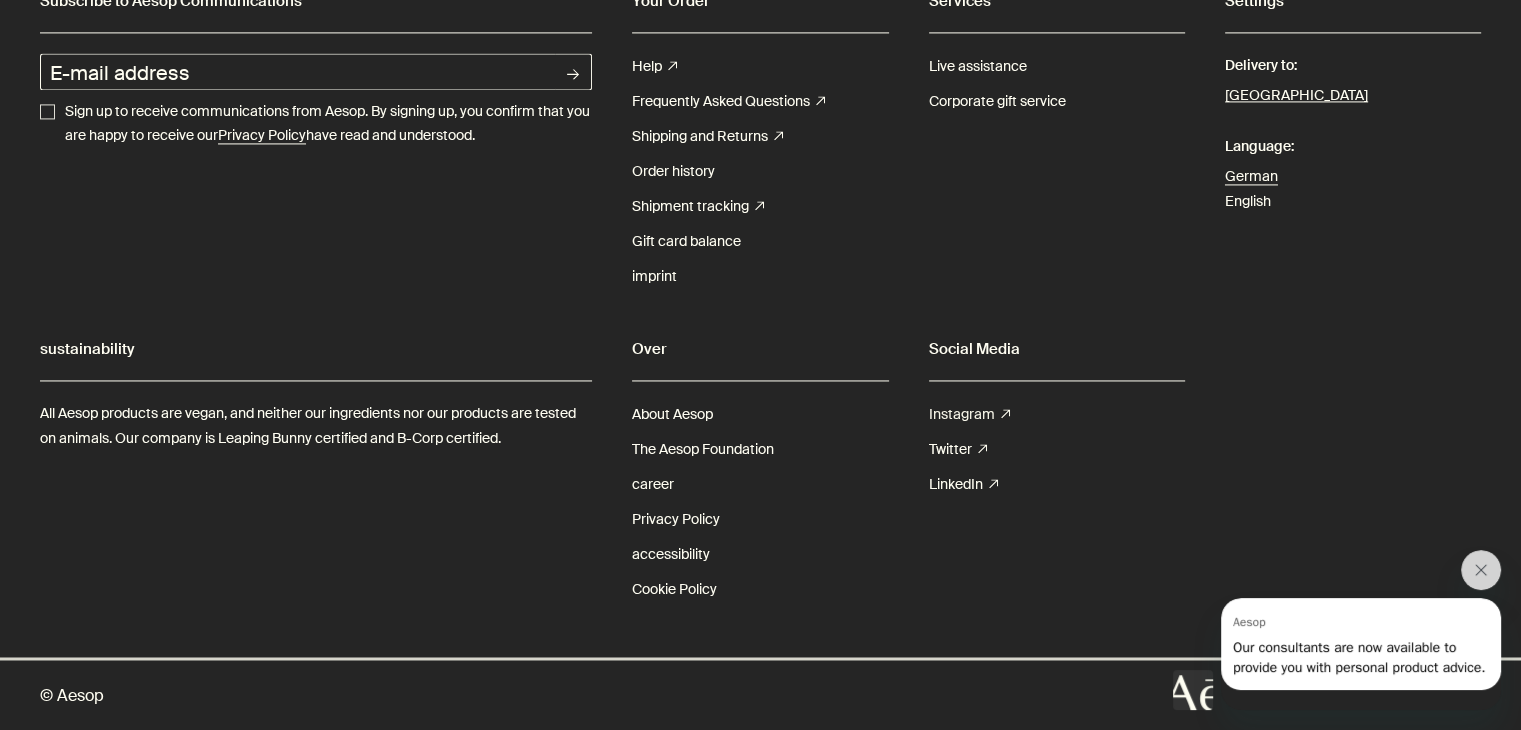 click on "Instagram" at bounding box center (962, 414) 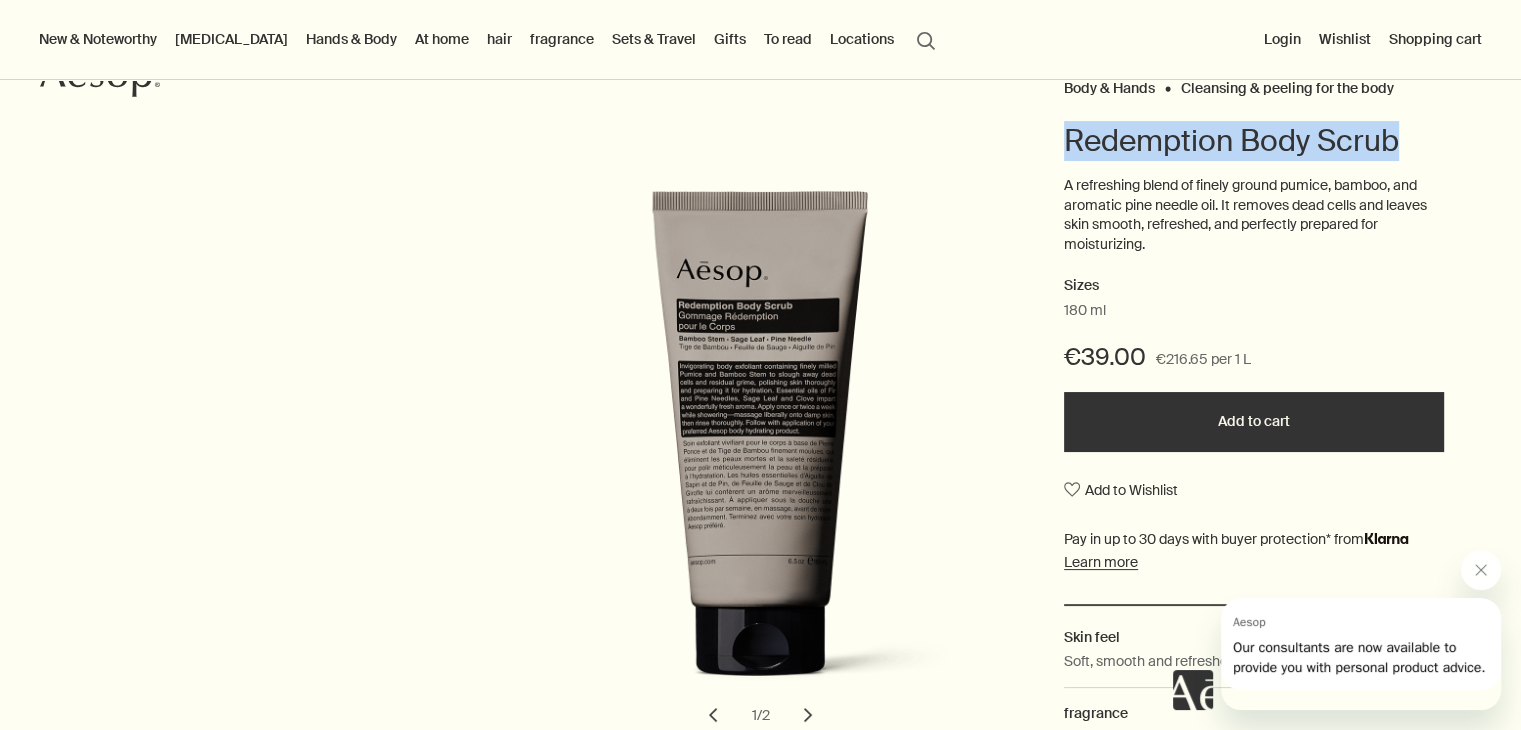scroll, scrollTop: 0, scrollLeft: 0, axis: both 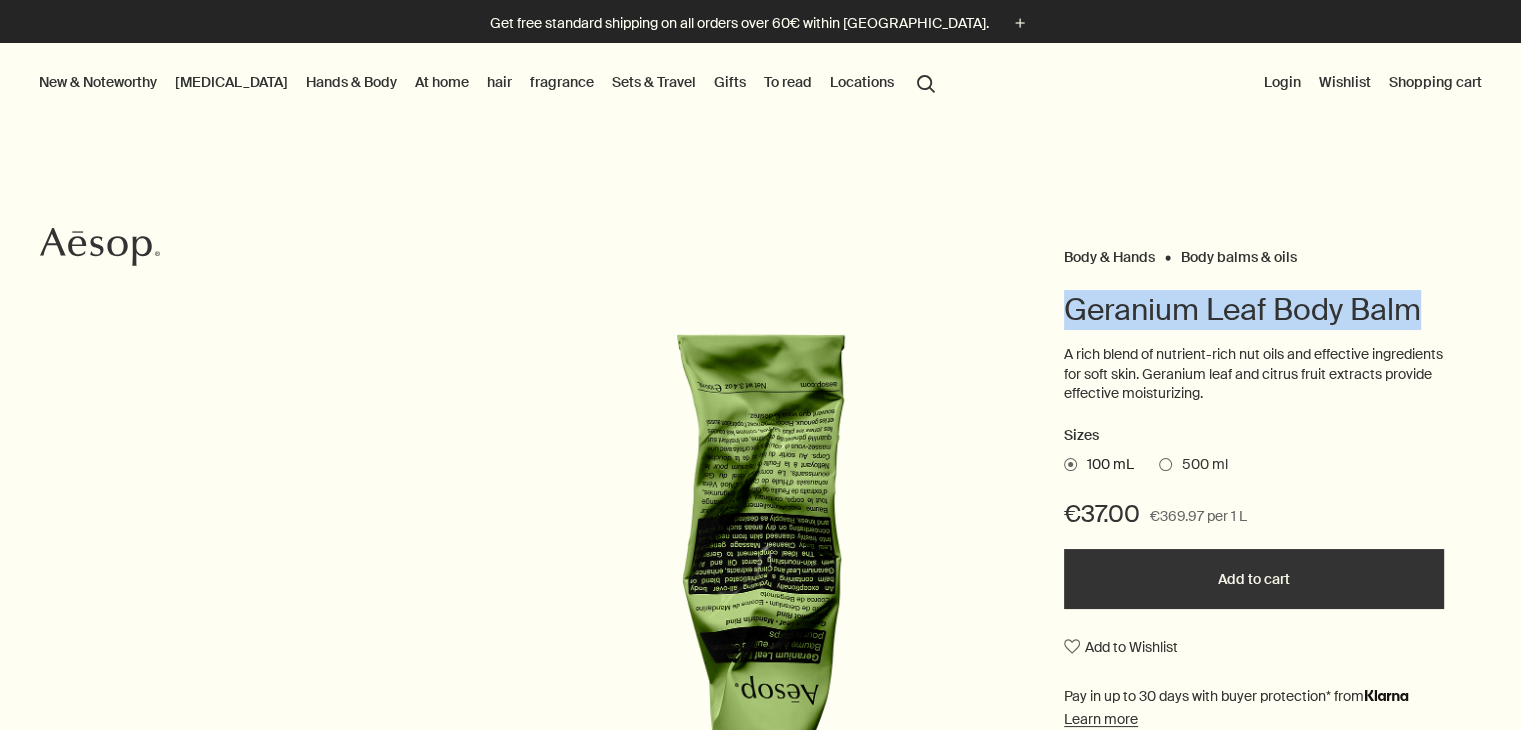 drag, startPoint x: 0, startPoint y: 0, endPoint x: 1521, endPoint y: 308, distance: 1551.8715 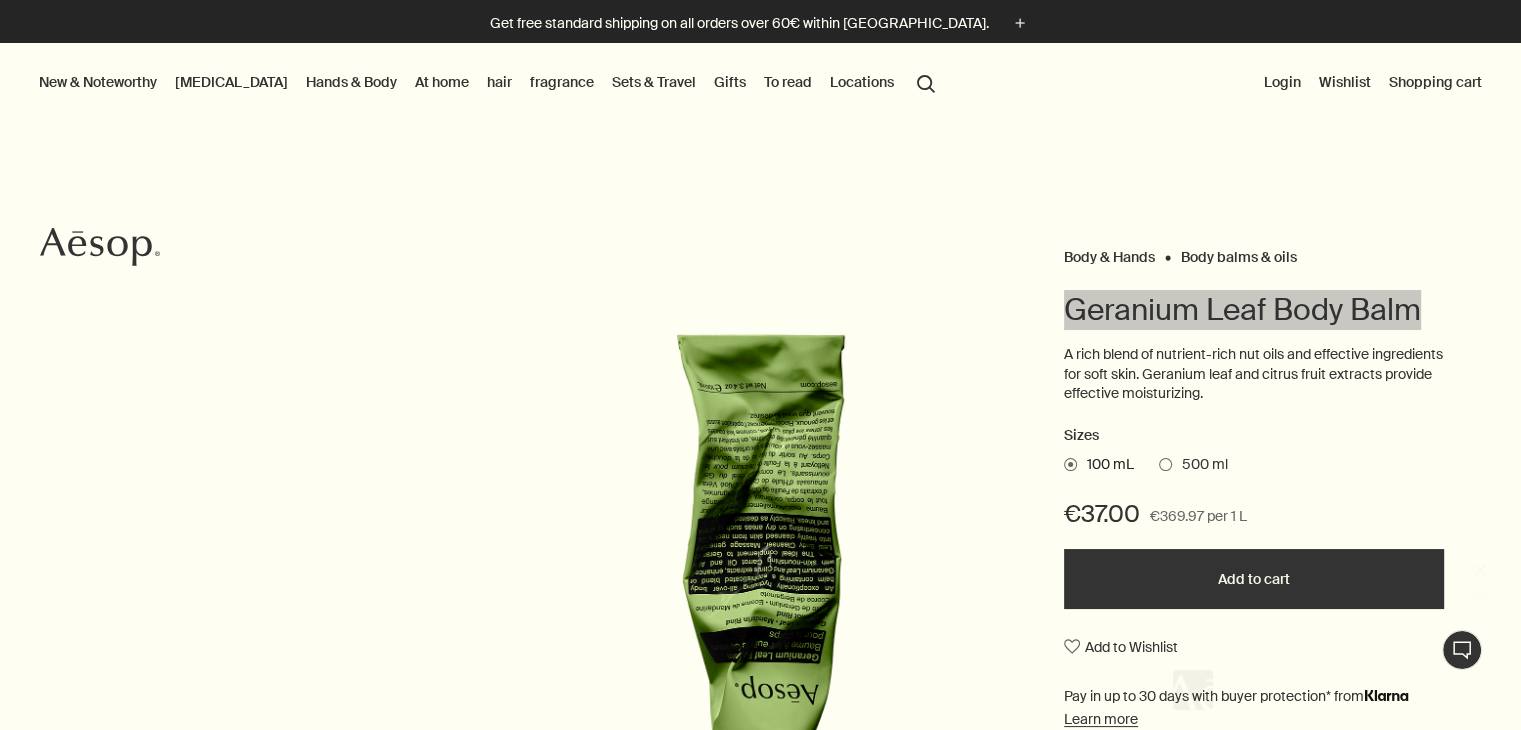 scroll, scrollTop: 0, scrollLeft: 0, axis: both 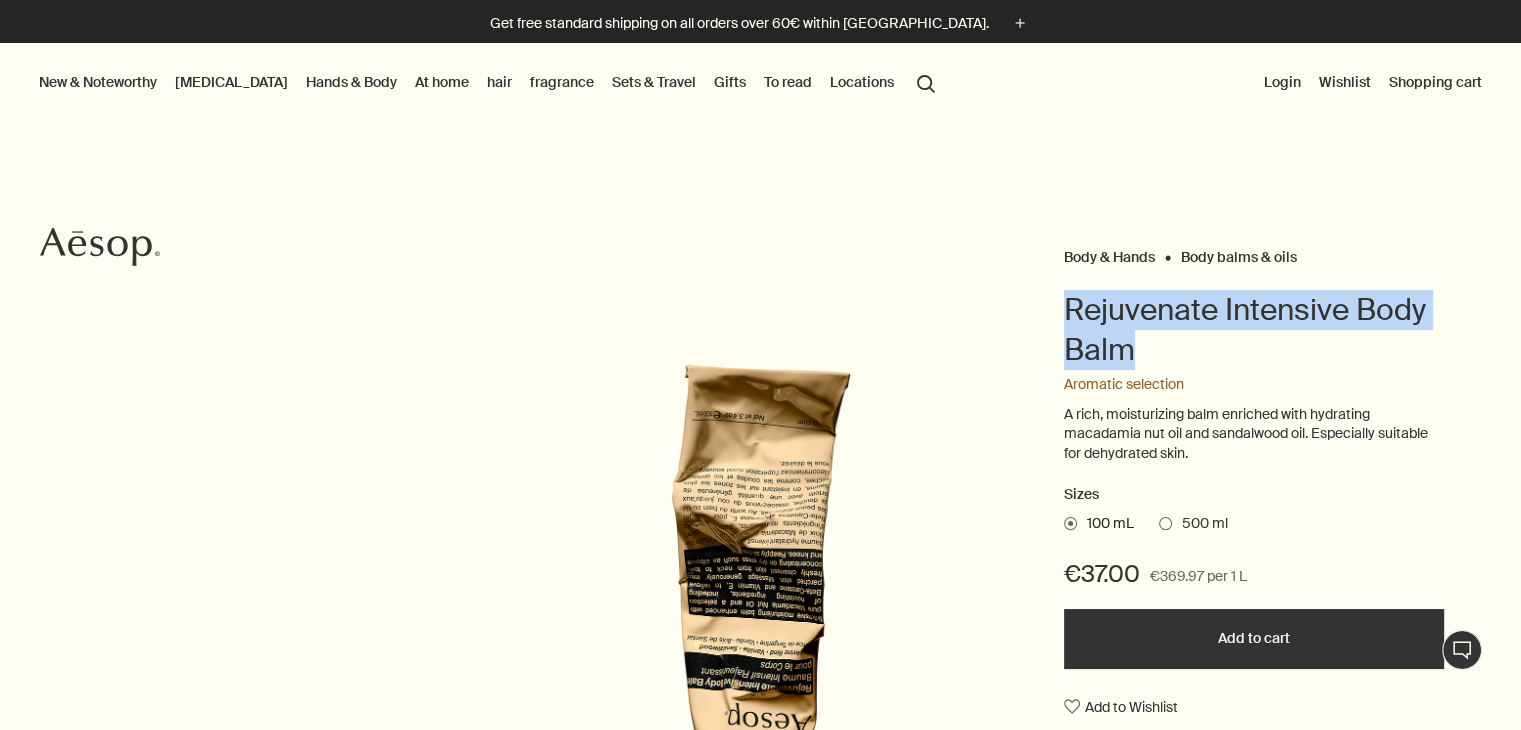 drag, startPoint x: 1056, startPoint y: 309, endPoint x: 1160, endPoint y: 335, distance: 107.200745 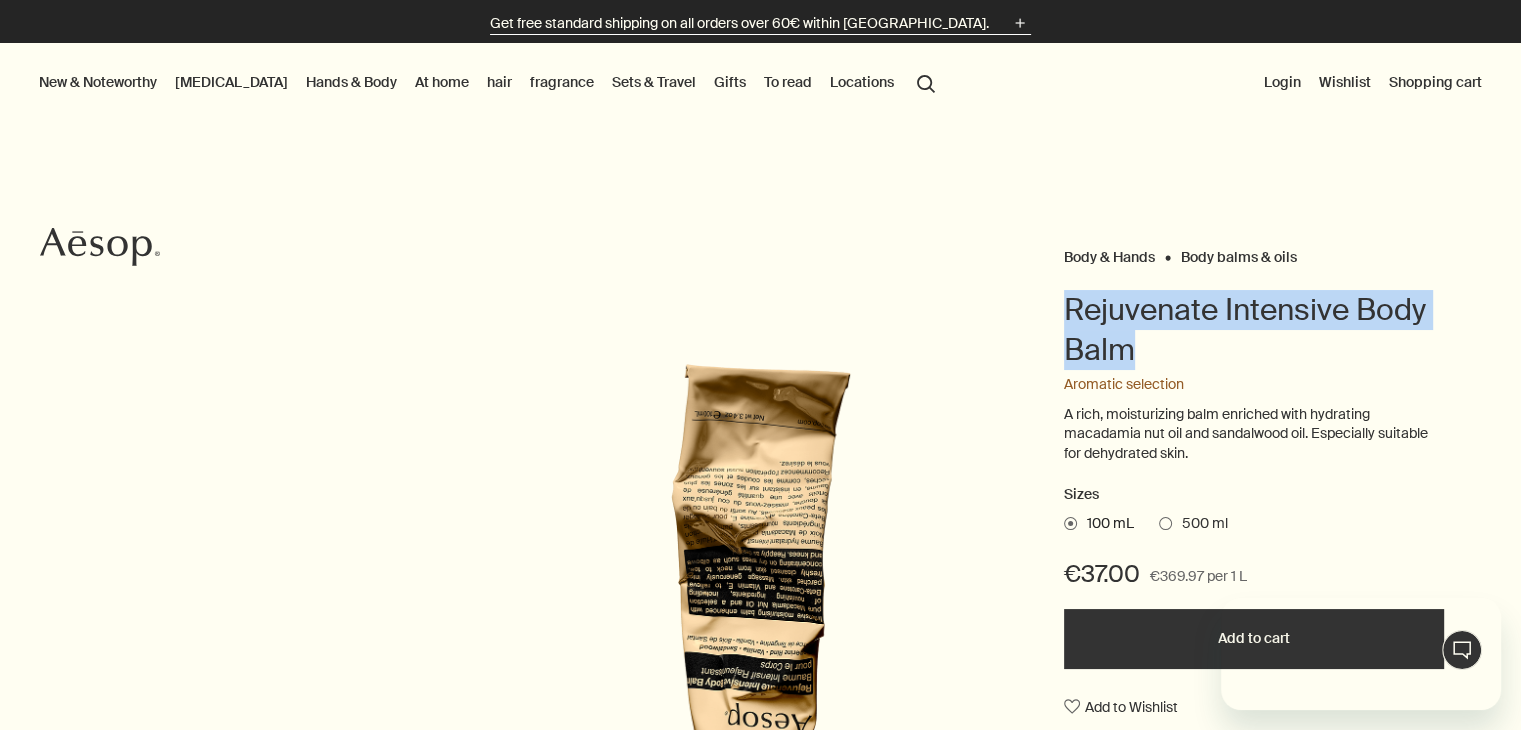 scroll, scrollTop: 0, scrollLeft: 0, axis: both 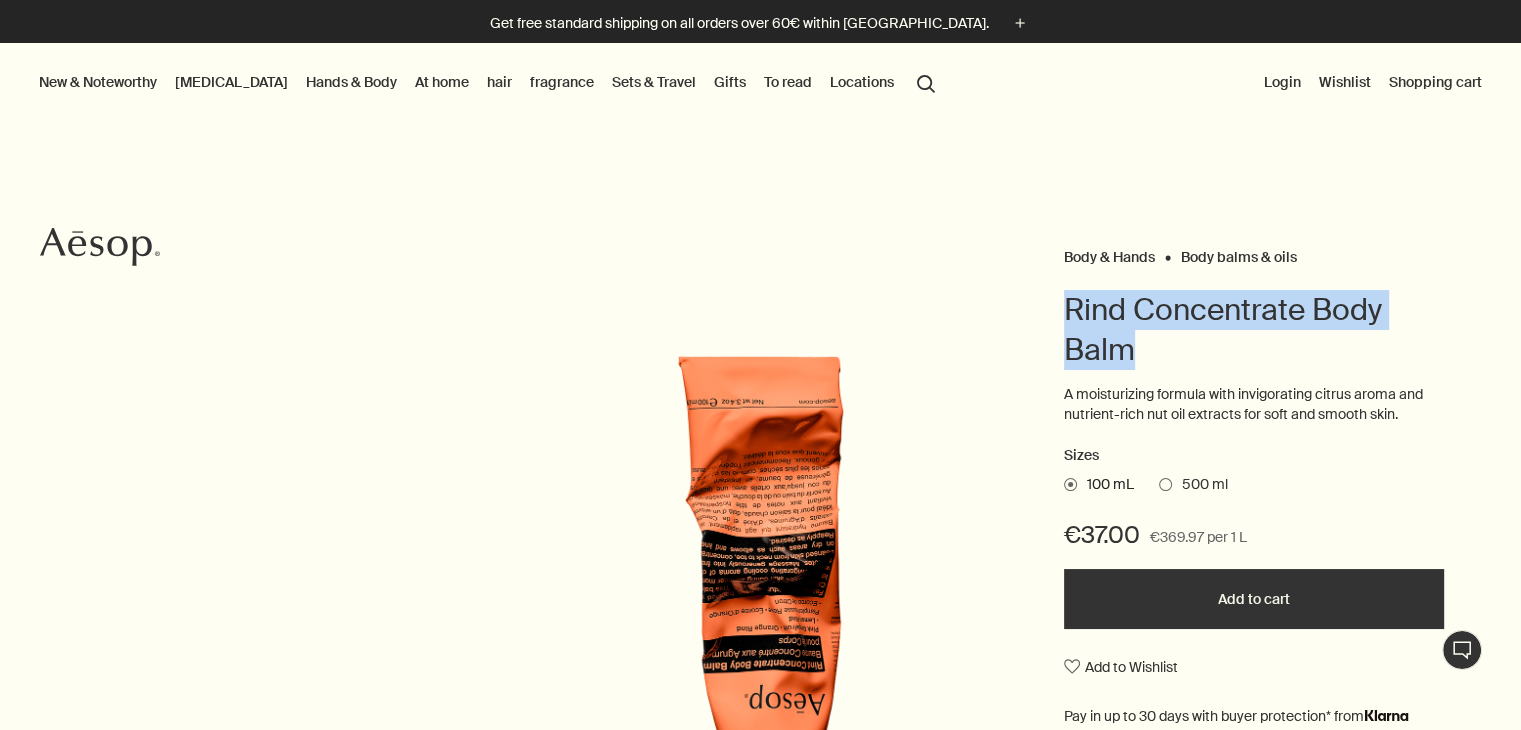 drag, startPoint x: 0, startPoint y: 0, endPoint x: 1254, endPoint y: 334, distance: 1297.718 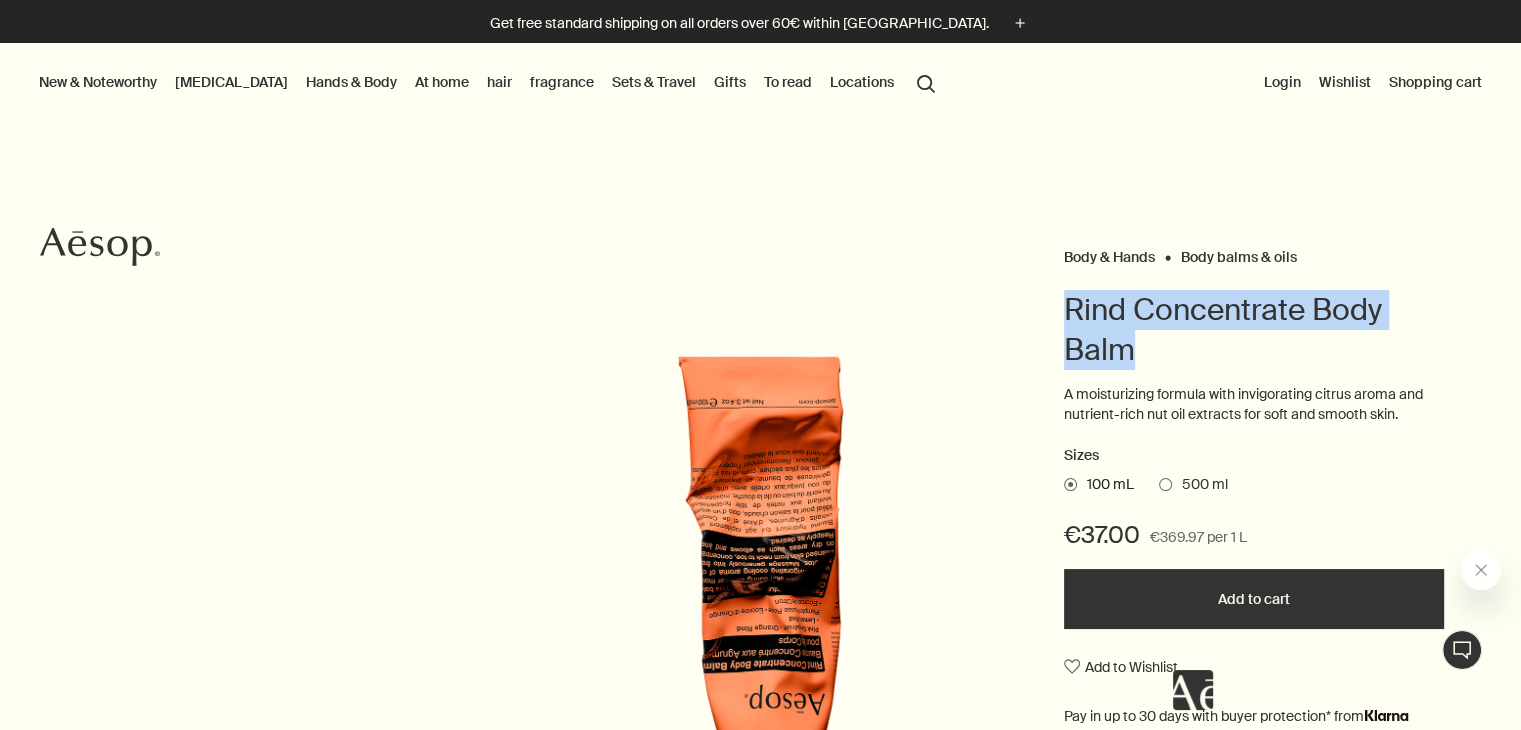 scroll, scrollTop: 0, scrollLeft: 0, axis: both 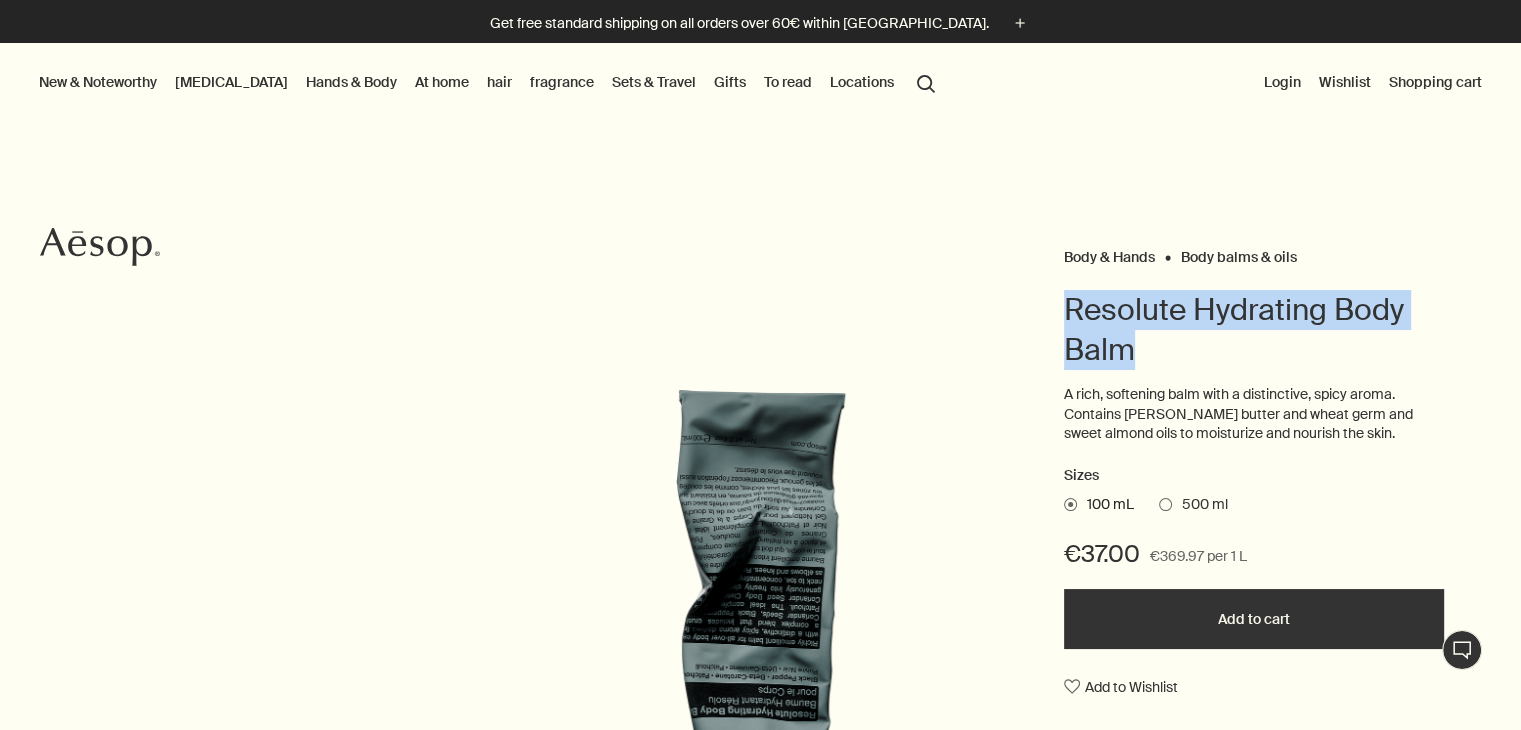 drag, startPoint x: 1104, startPoint y: 314, endPoint x: 1274, endPoint y: 349, distance: 173.56555 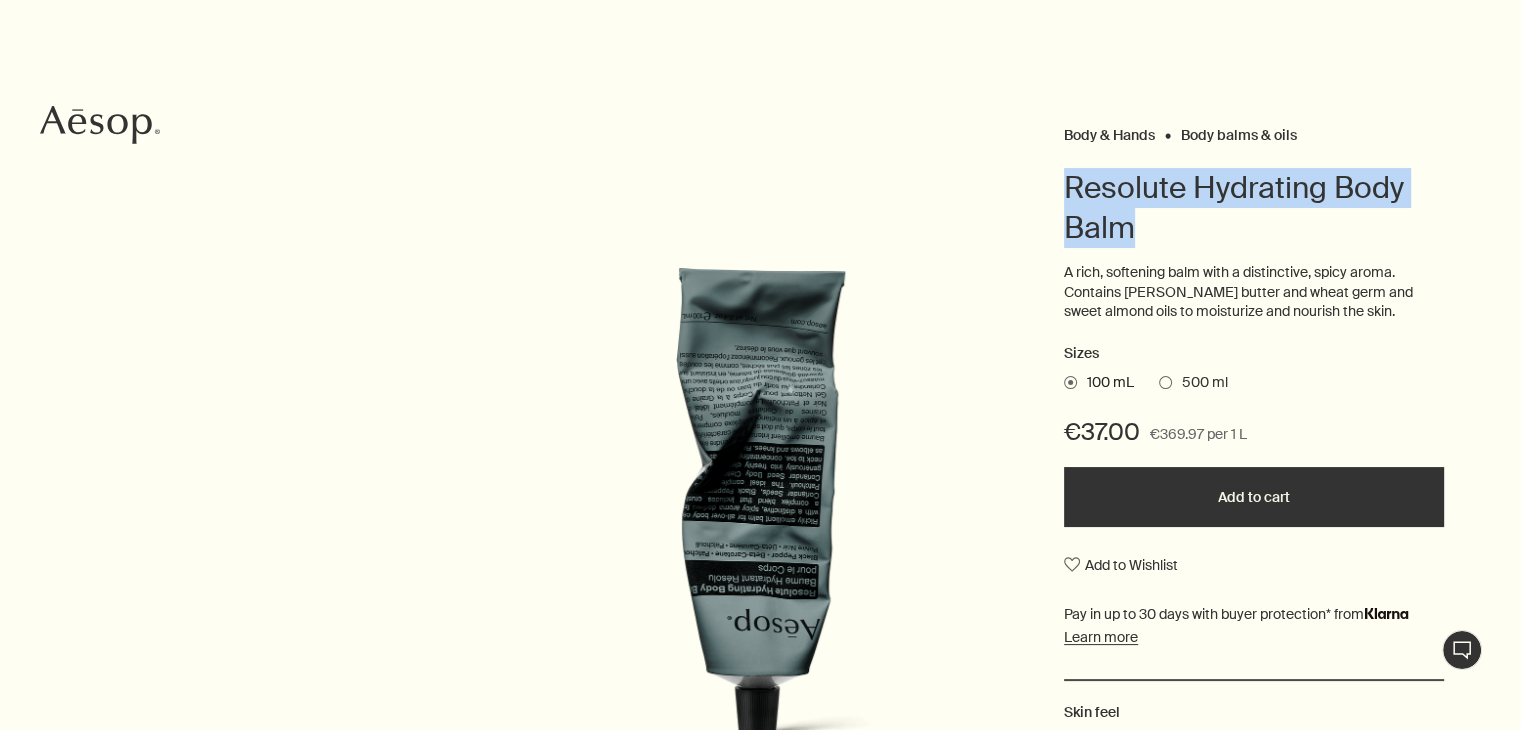 scroll, scrollTop: 200, scrollLeft: 0, axis: vertical 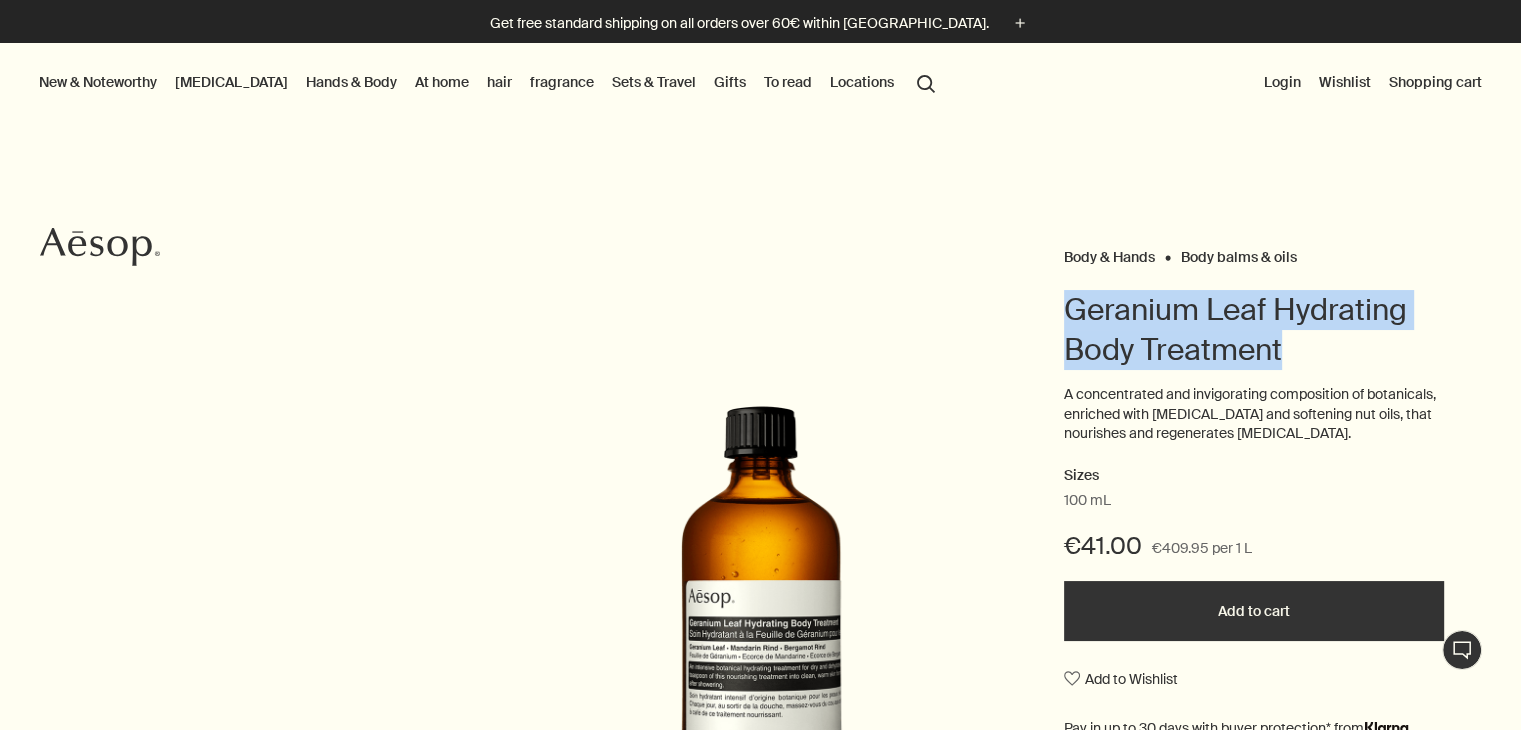 drag, startPoint x: 1067, startPoint y: 305, endPoint x: 1367, endPoint y: 363, distance: 305.55524 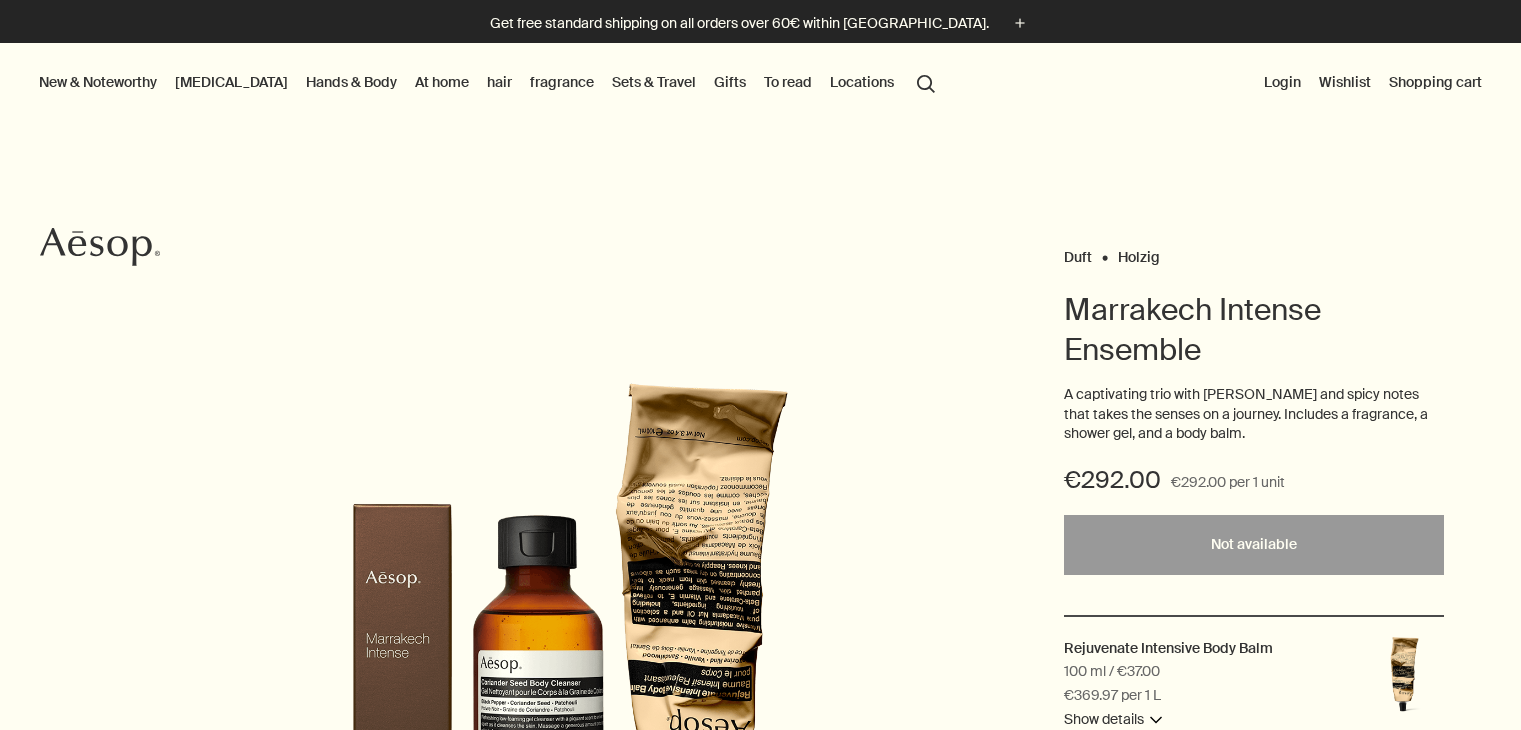scroll, scrollTop: 0, scrollLeft: 0, axis: both 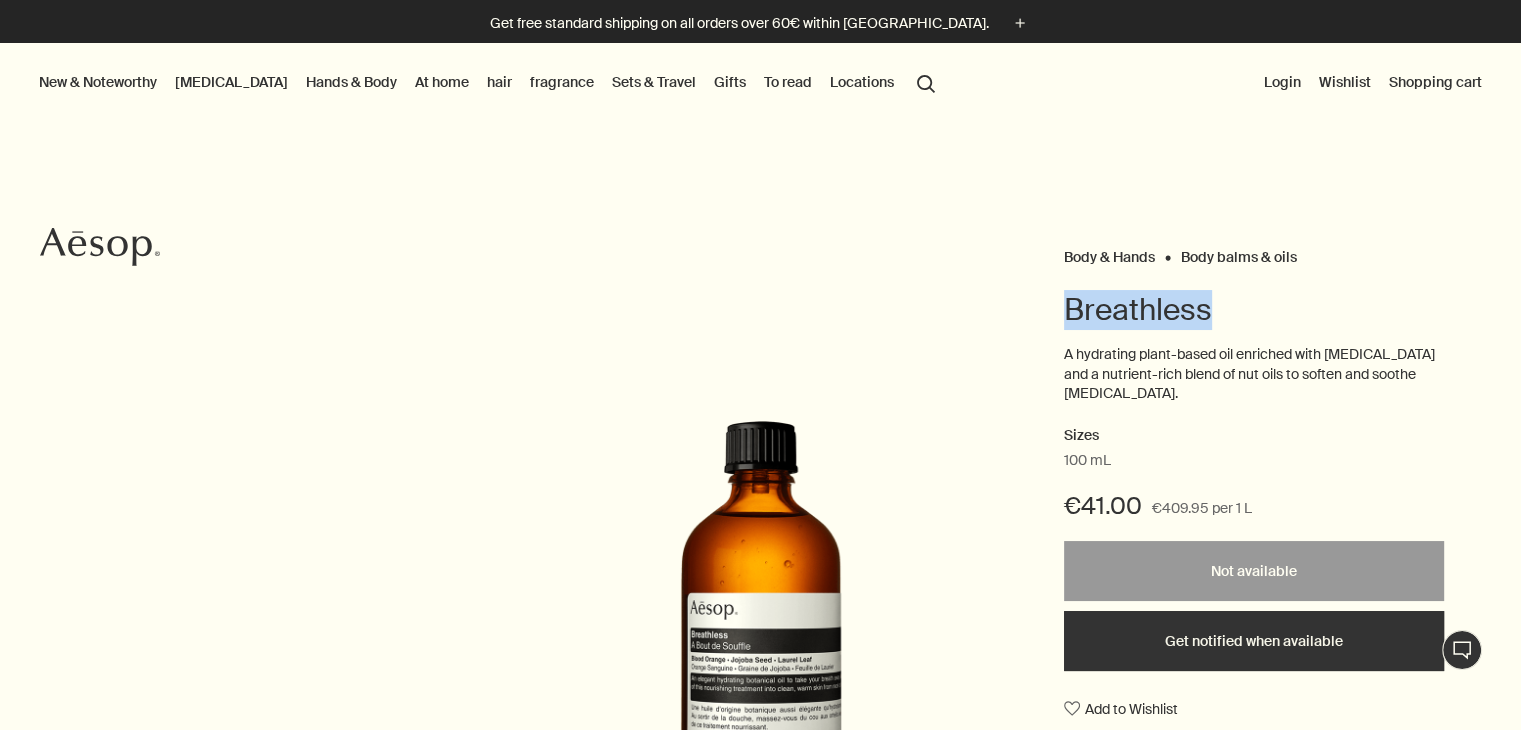 drag, startPoint x: 1062, startPoint y: 313, endPoint x: 1295, endPoint y: 316, distance: 233.01932 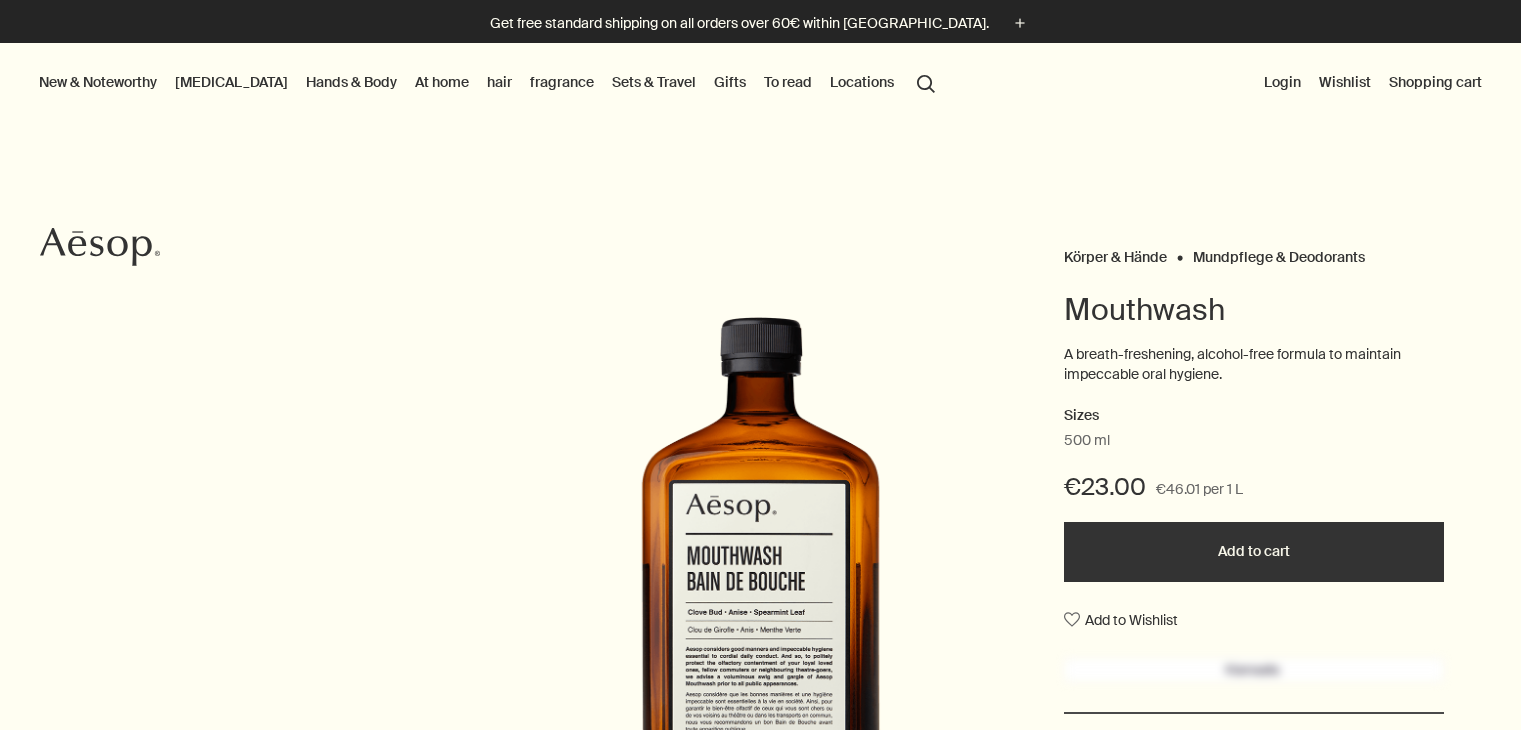 scroll, scrollTop: 0, scrollLeft: 0, axis: both 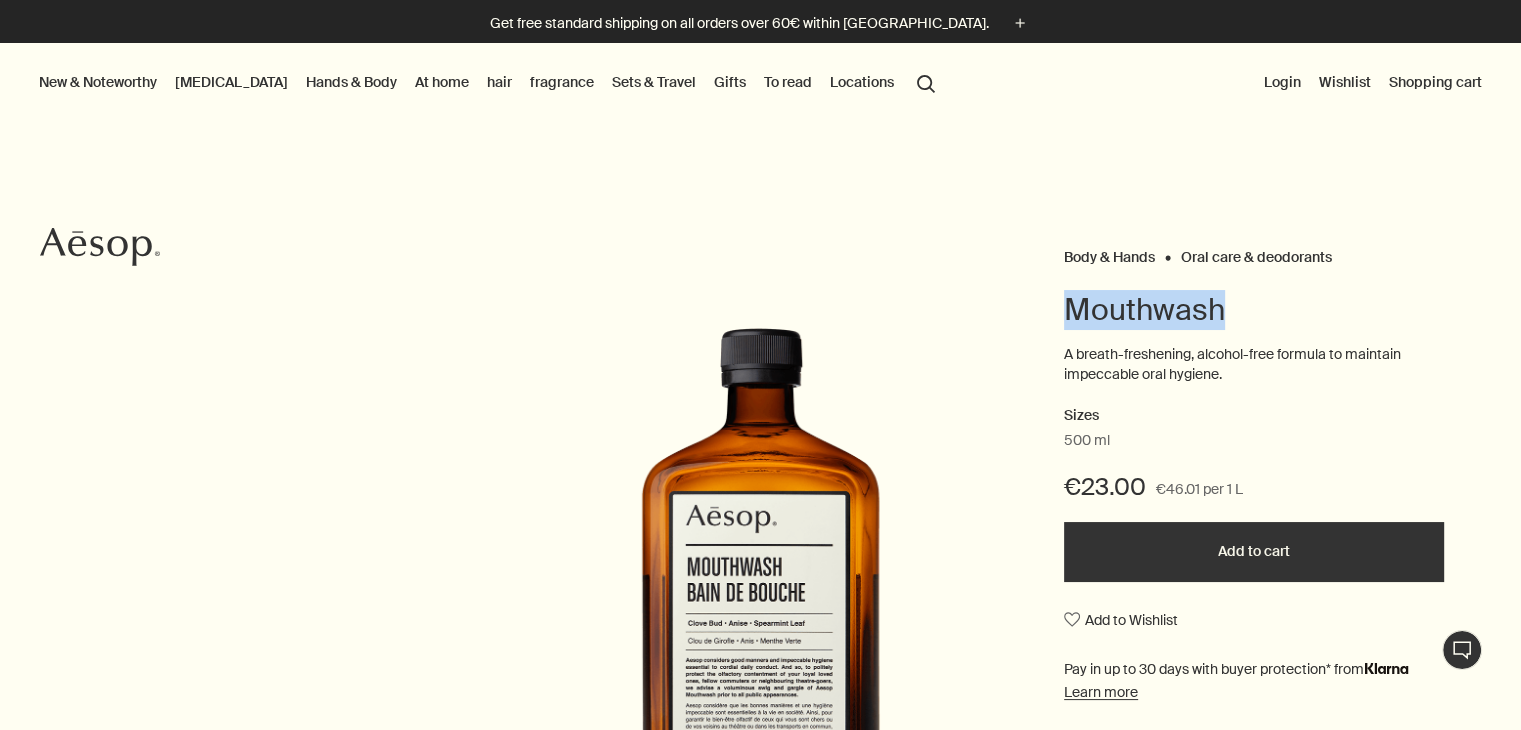 drag, startPoint x: 1054, startPoint y: 312, endPoint x: 1360, endPoint y: 317, distance: 306.04083 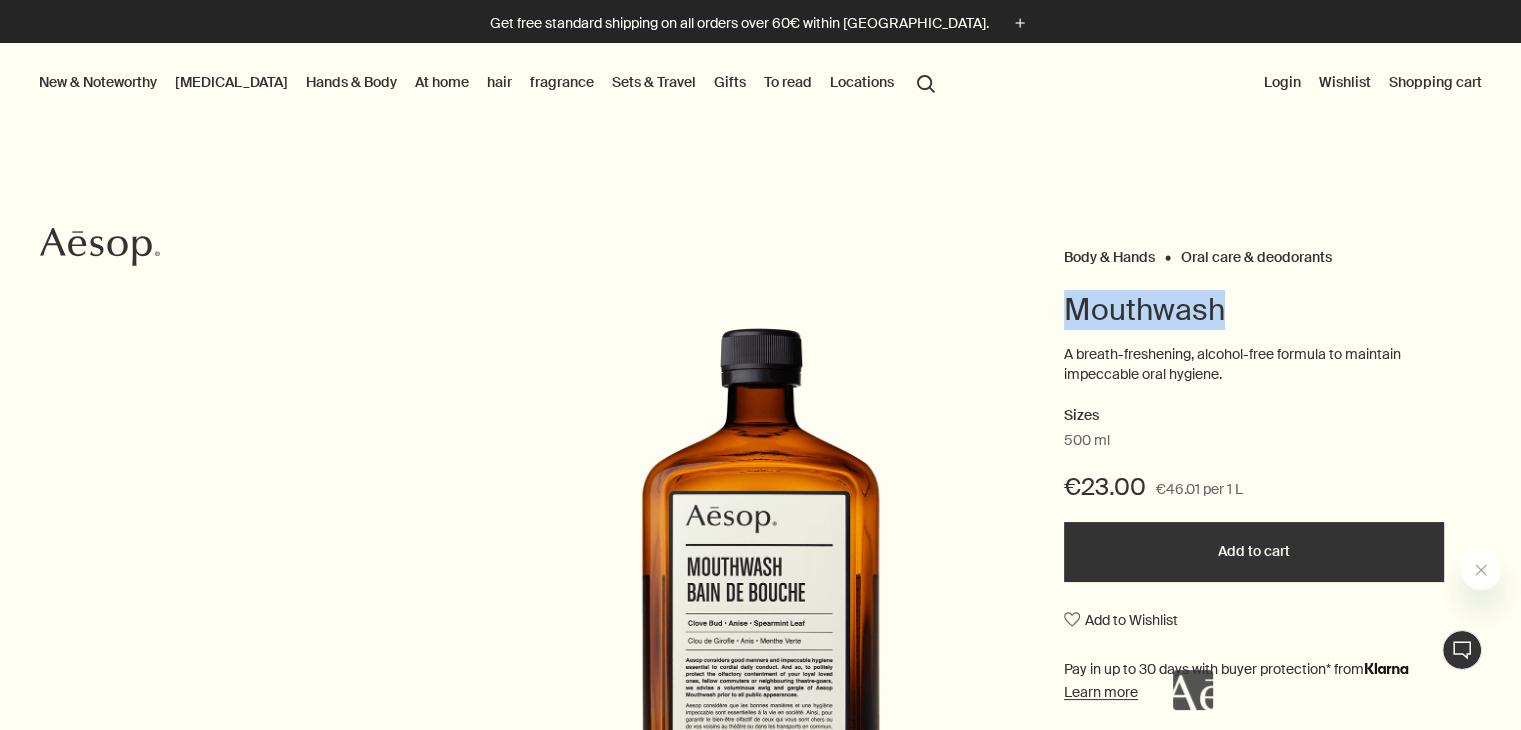scroll, scrollTop: 0, scrollLeft: 0, axis: both 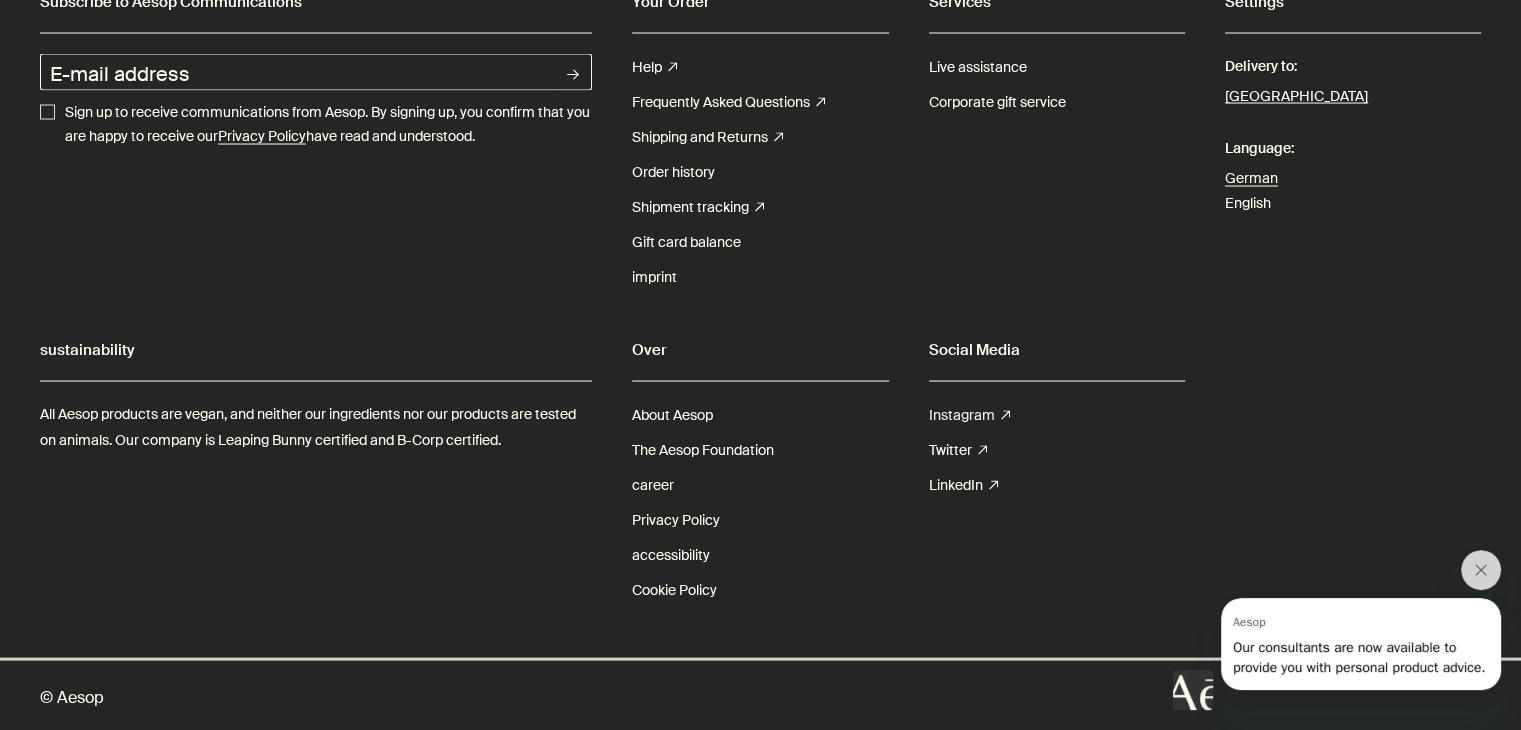 click on "Instagram" at bounding box center (962, 415) 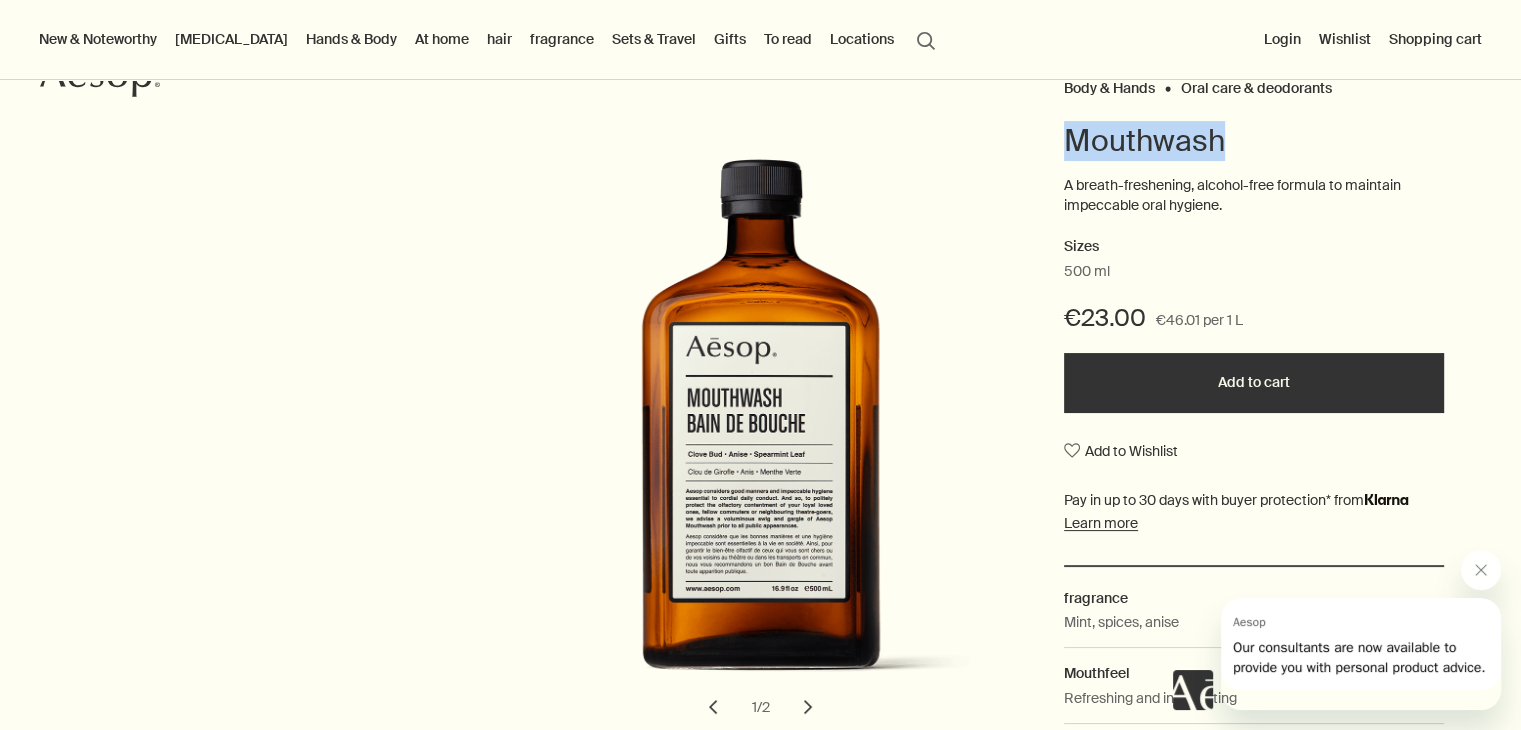 scroll, scrollTop: 0, scrollLeft: 0, axis: both 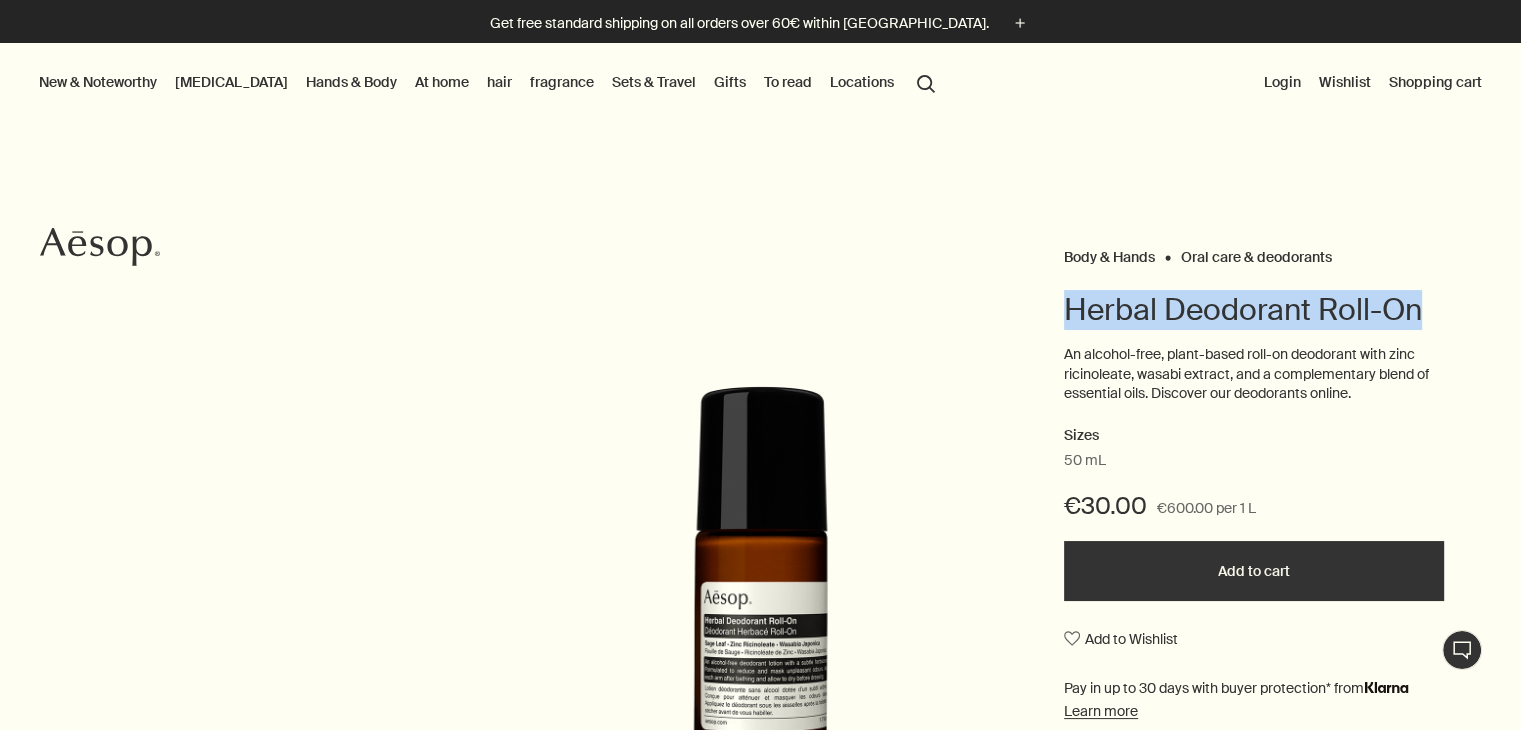 drag, startPoint x: 1045, startPoint y: 298, endPoint x: 1528, endPoint y: 315, distance: 483.29907 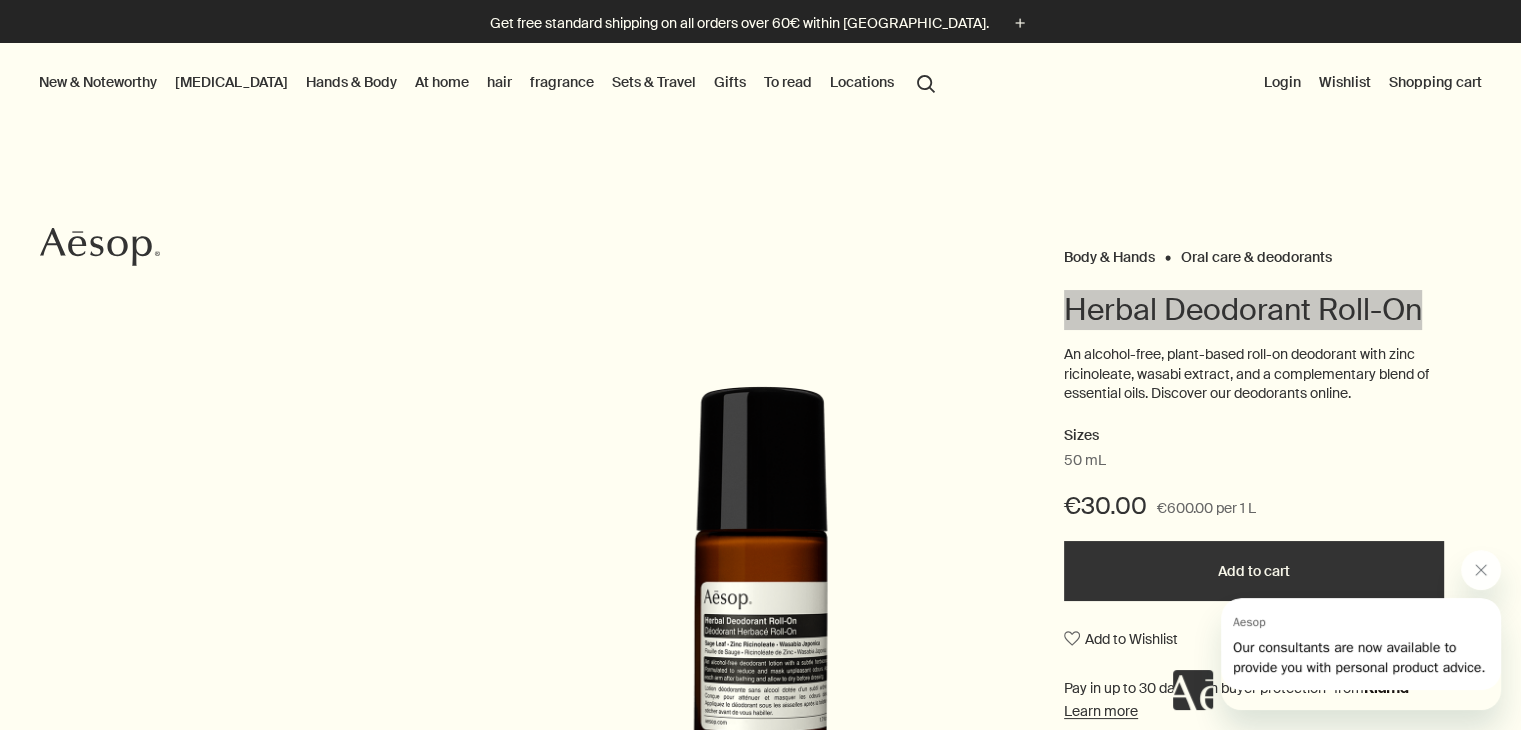 scroll, scrollTop: 0, scrollLeft: 0, axis: both 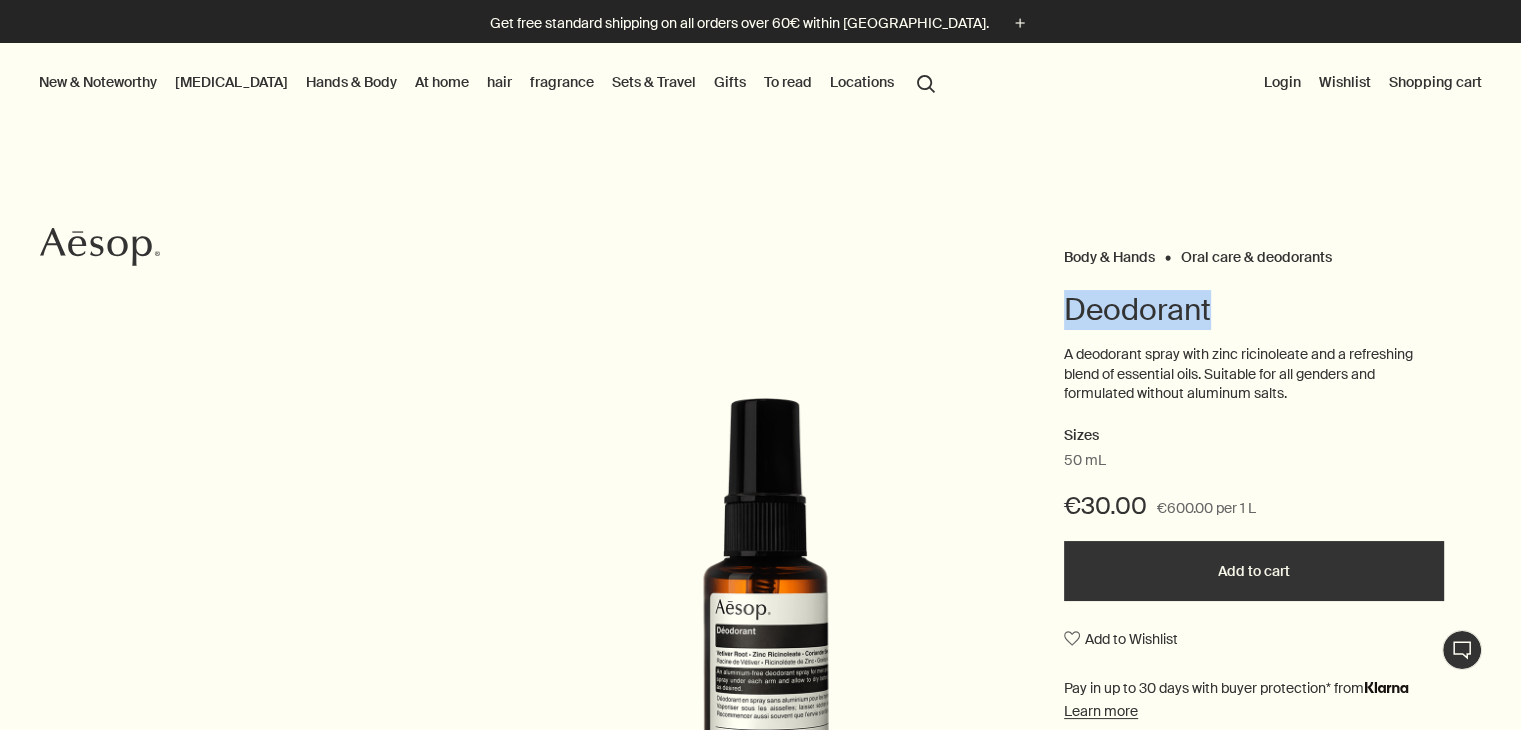 drag, startPoint x: 1023, startPoint y: 293, endPoint x: 1254, endPoint y: 311, distance: 231.70024 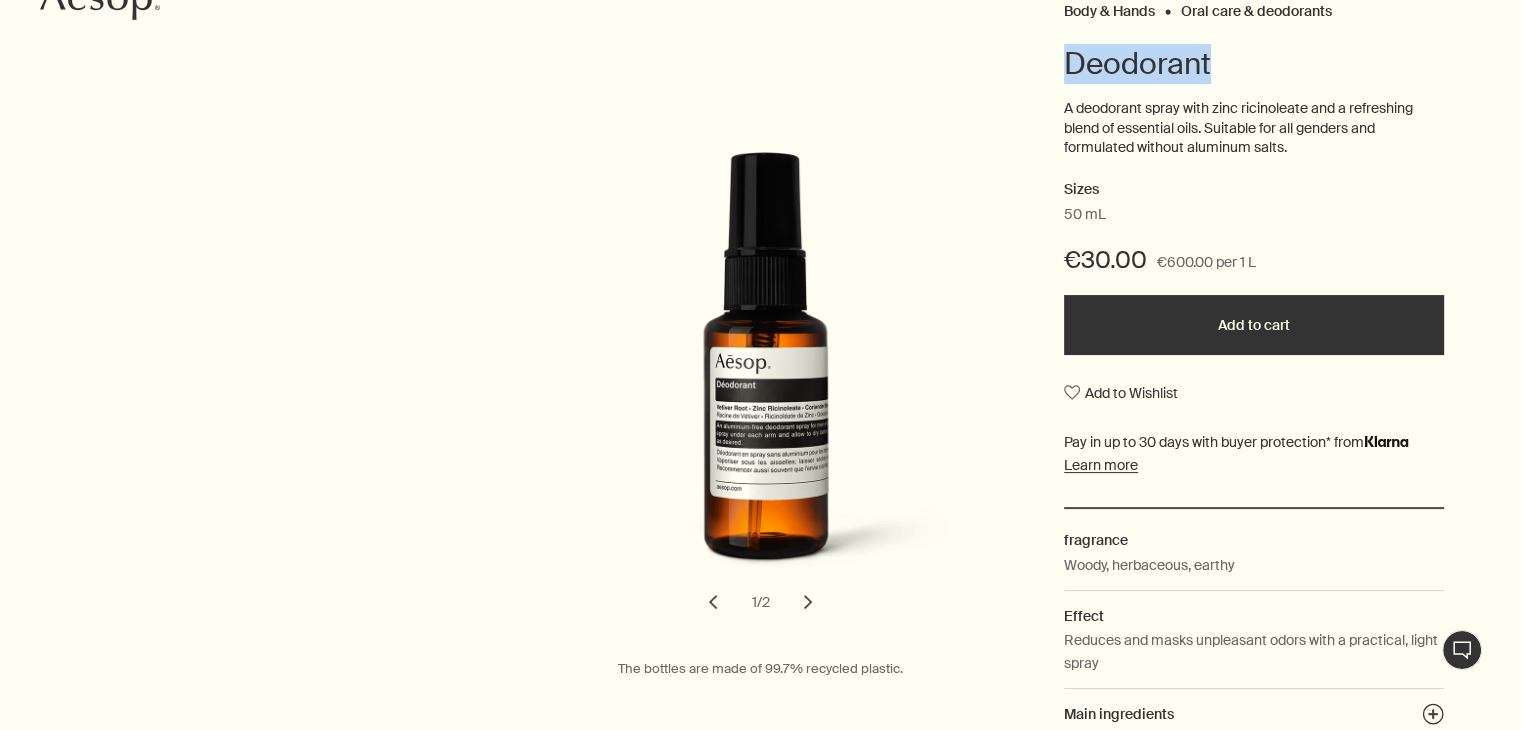 scroll, scrollTop: 400, scrollLeft: 0, axis: vertical 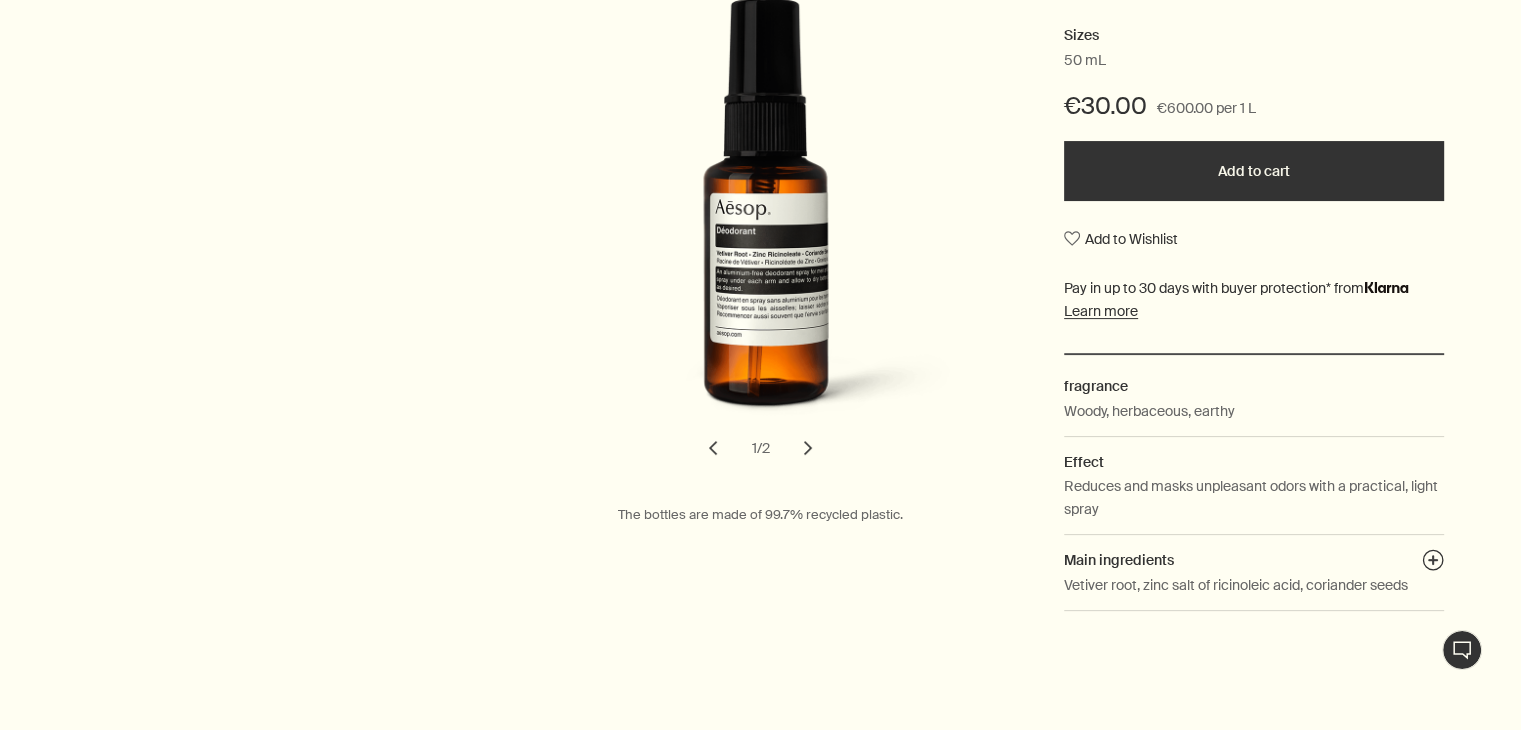 click on "chevron" at bounding box center [808, 448] 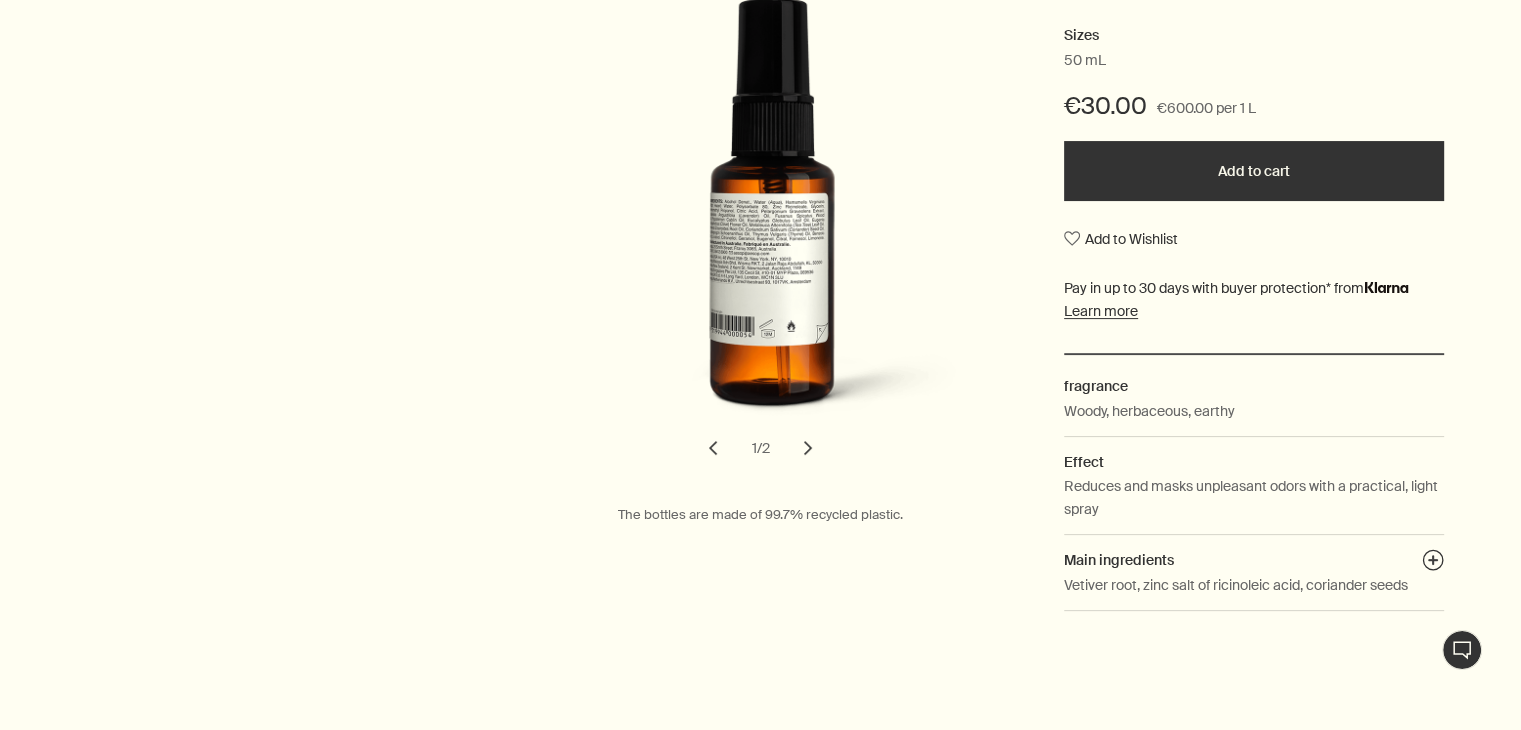 click on "chevron" at bounding box center (808, 448) 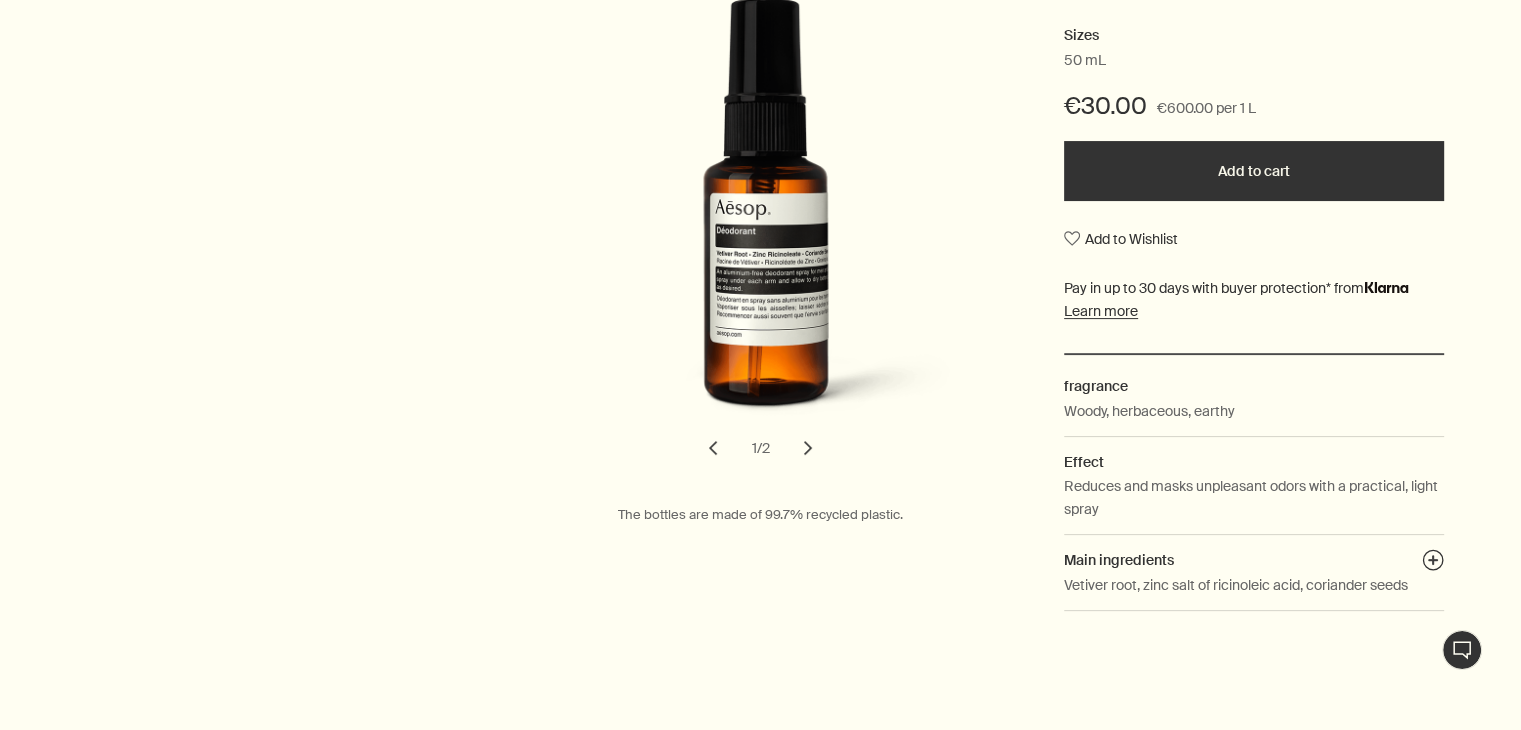 click on "chevron" at bounding box center [808, 448] 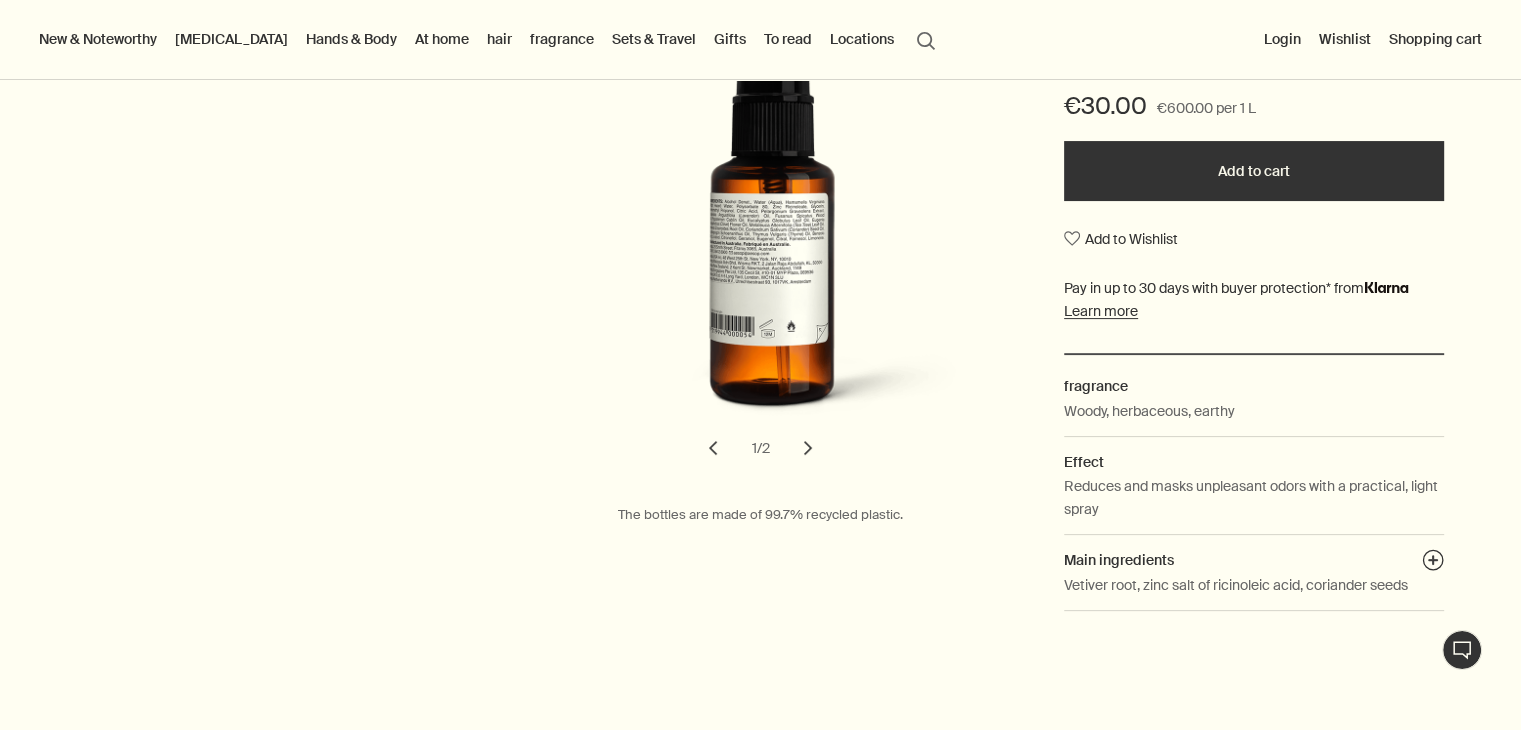 scroll, scrollTop: 100, scrollLeft: 0, axis: vertical 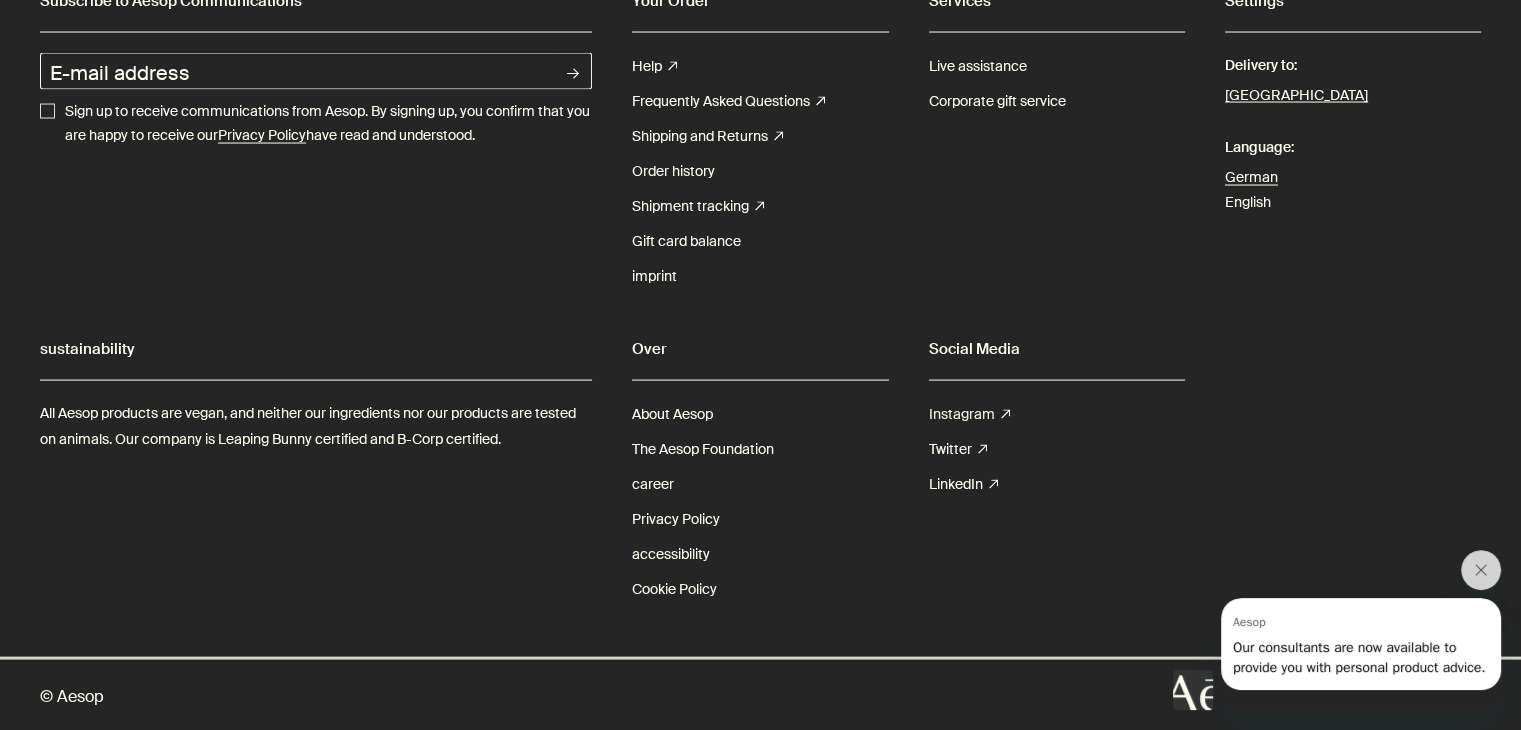 click on "Instagram" at bounding box center (962, 414) 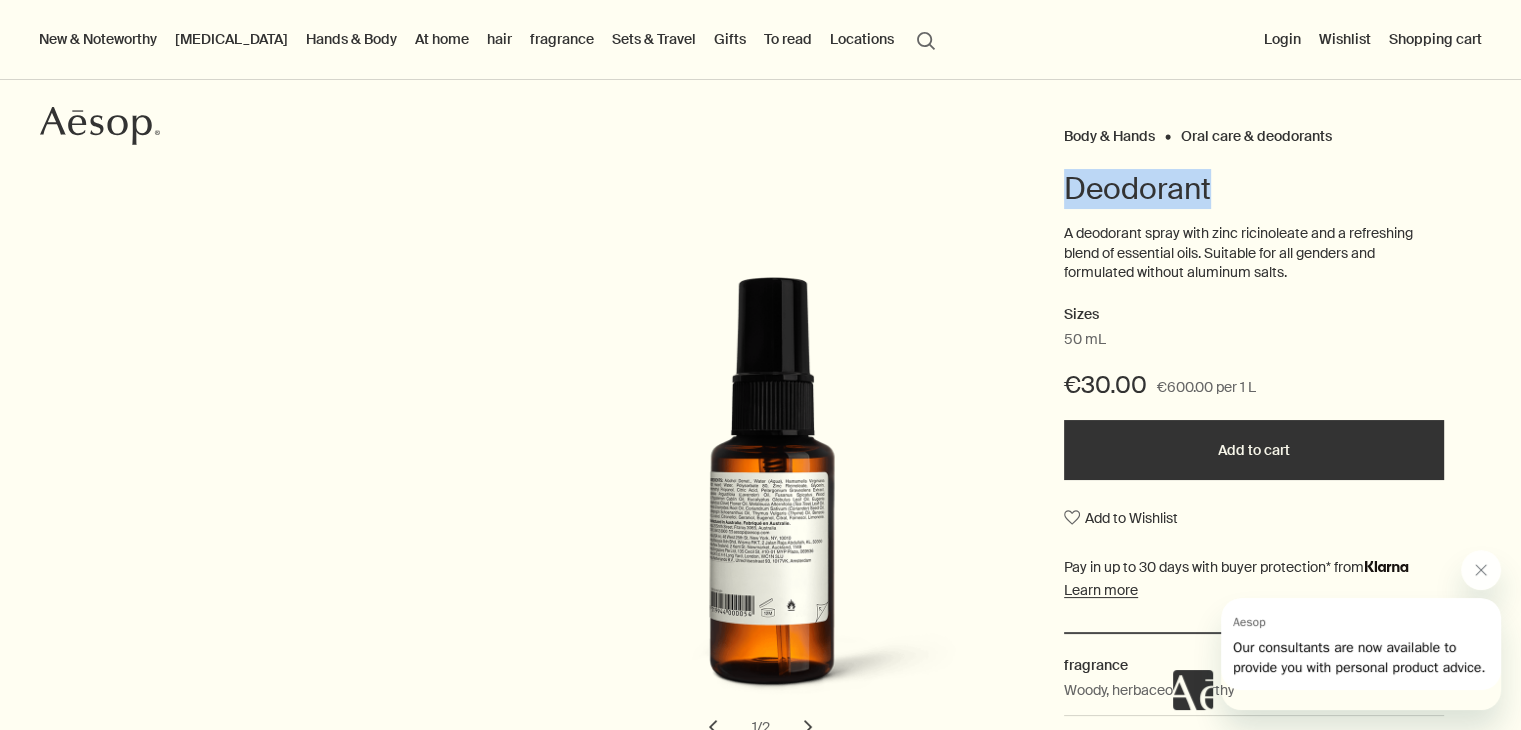 scroll, scrollTop: 0, scrollLeft: 0, axis: both 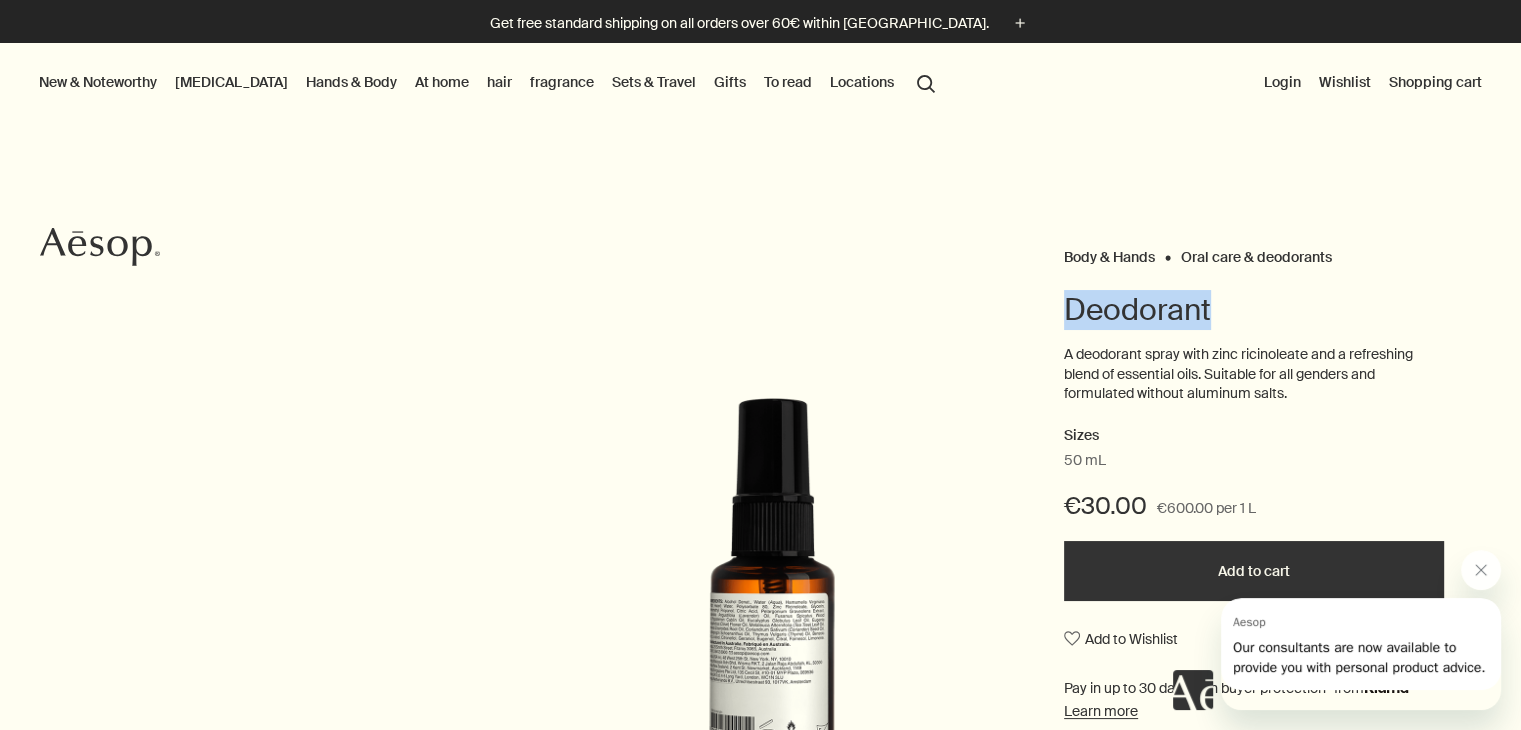 copy on "Deodorant" 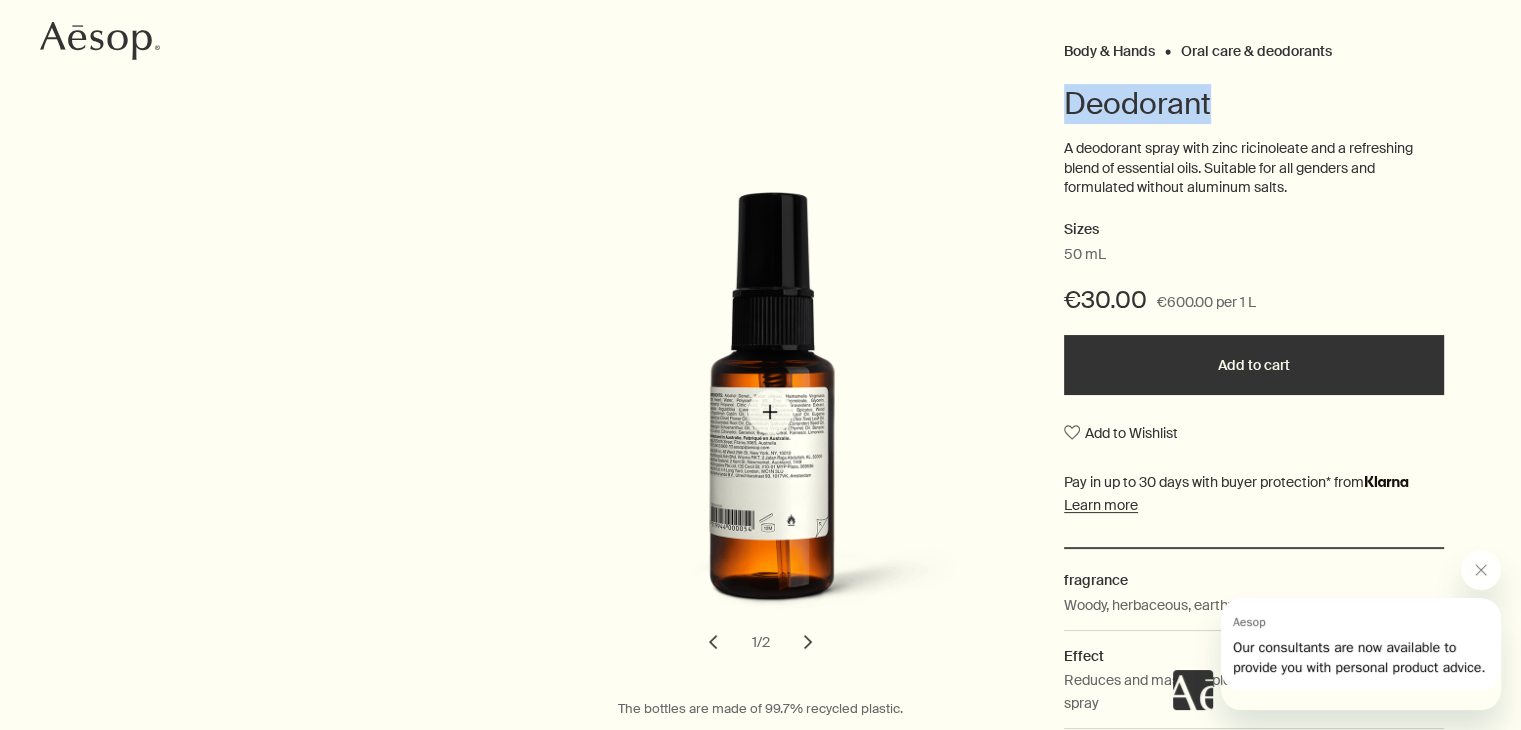 scroll, scrollTop: 300, scrollLeft: 0, axis: vertical 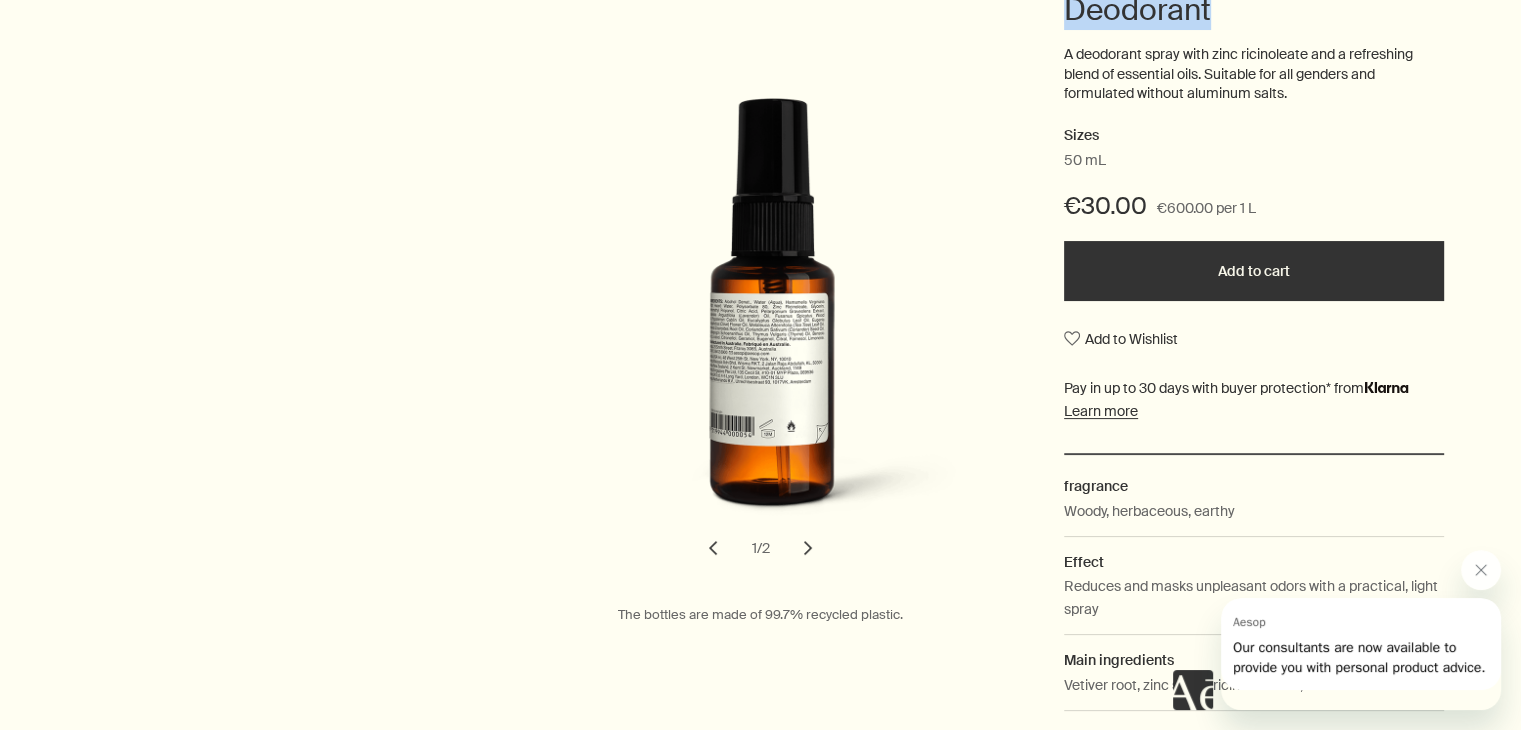 click on "chevron" at bounding box center [713, 548] 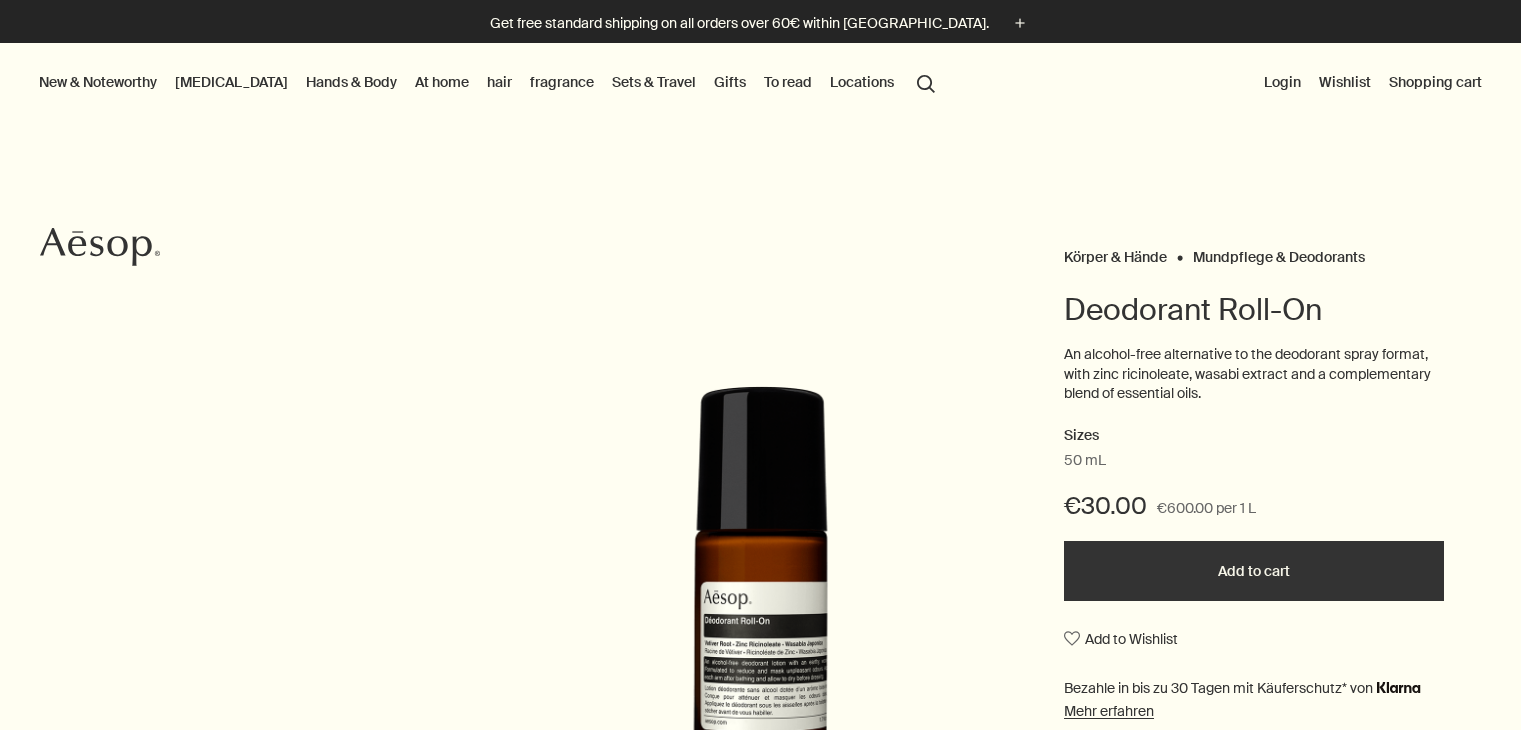 scroll, scrollTop: 0, scrollLeft: 0, axis: both 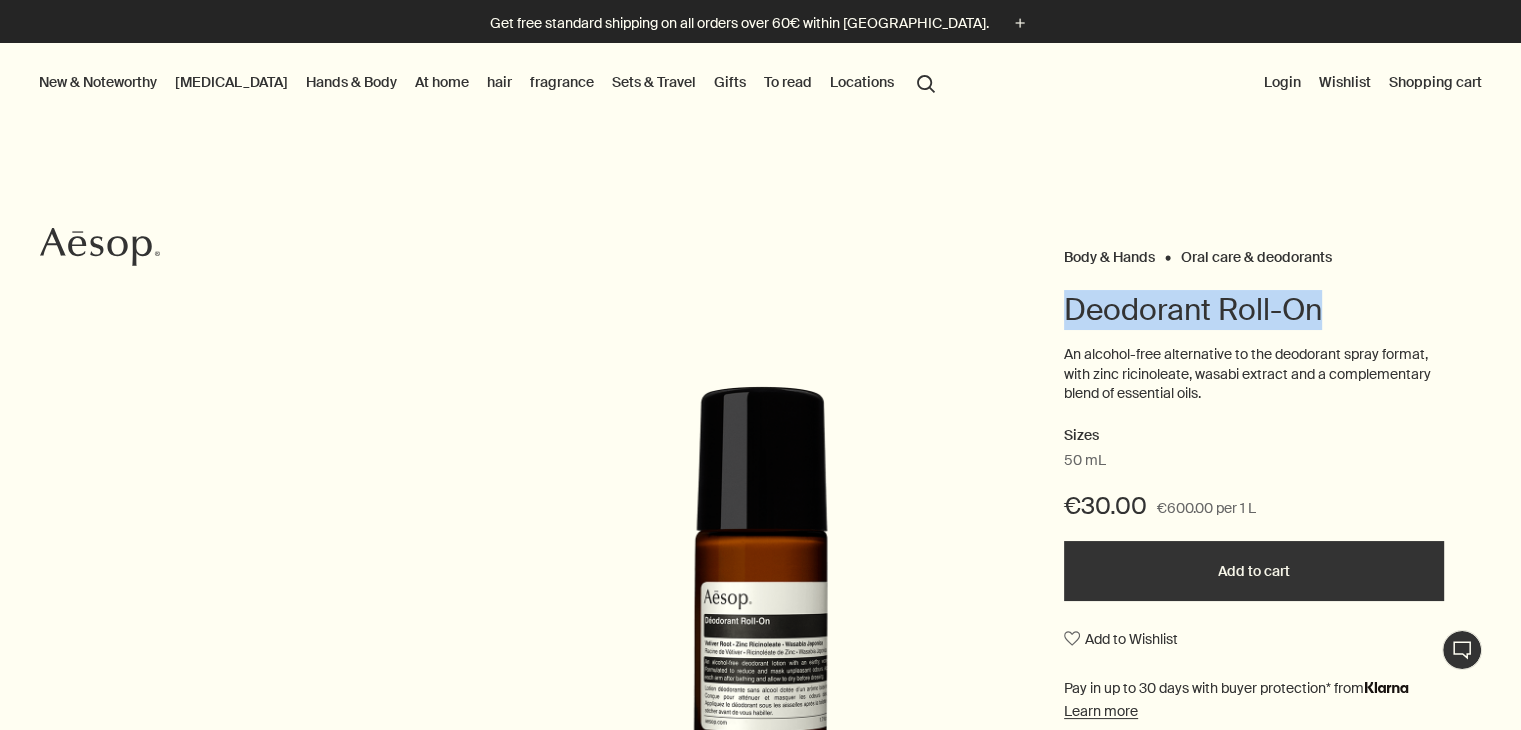 drag, startPoint x: 1259, startPoint y: 304, endPoint x: 1535, endPoint y: 289, distance: 276.40732 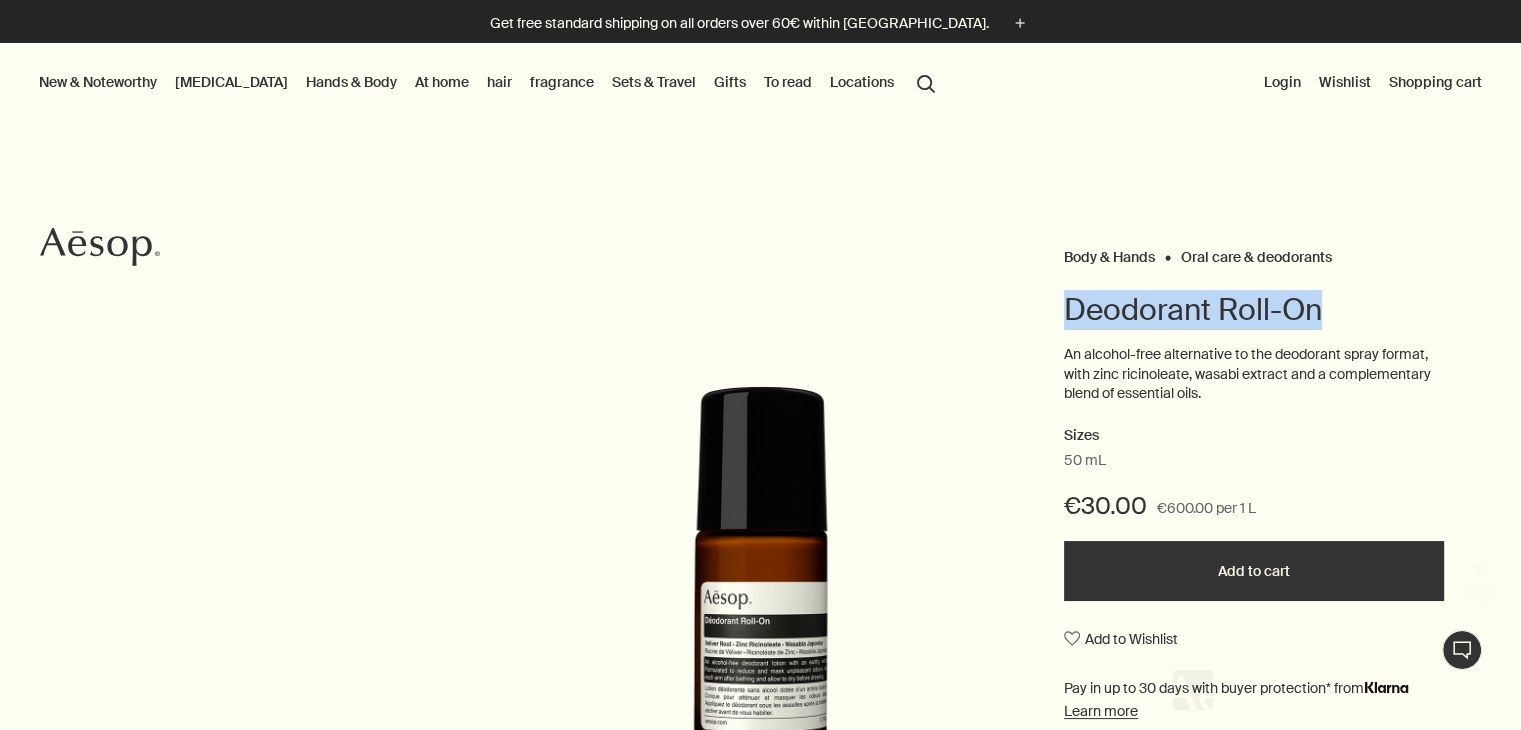 scroll, scrollTop: 0, scrollLeft: 0, axis: both 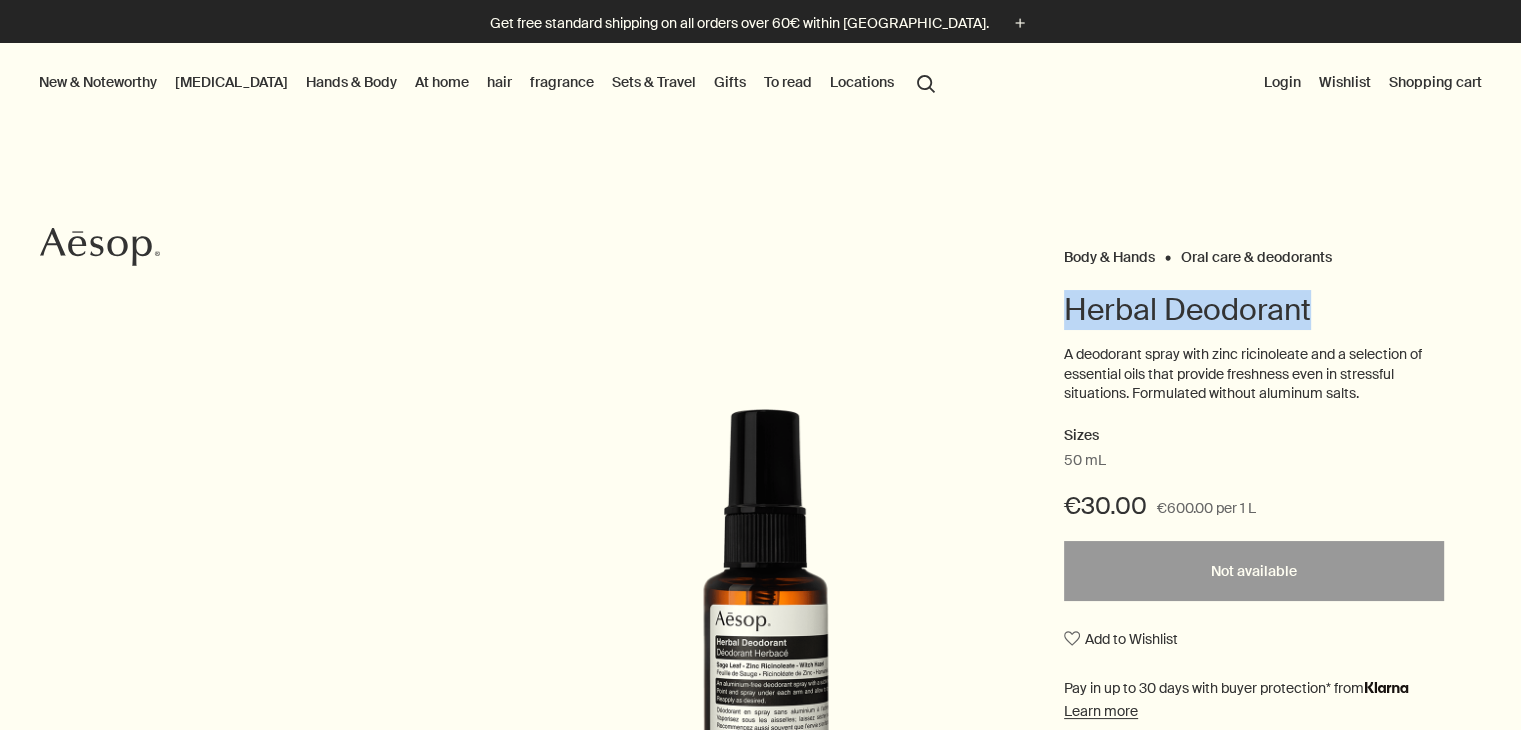 drag, startPoint x: 1059, startPoint y: 295, endPoint x: 1449, endPoint y: 304, distance: 390.10382 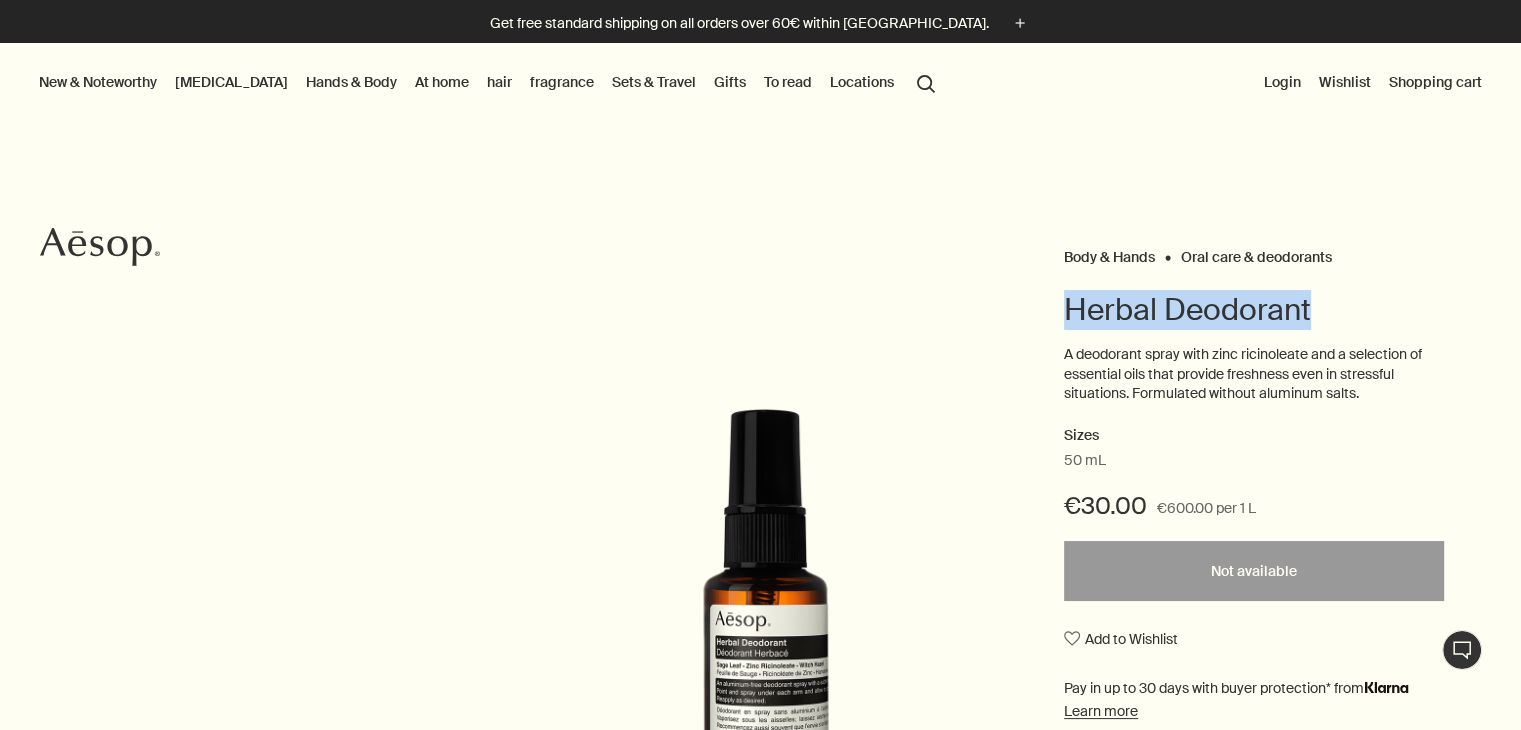 copy on "Herbal Deodorant" 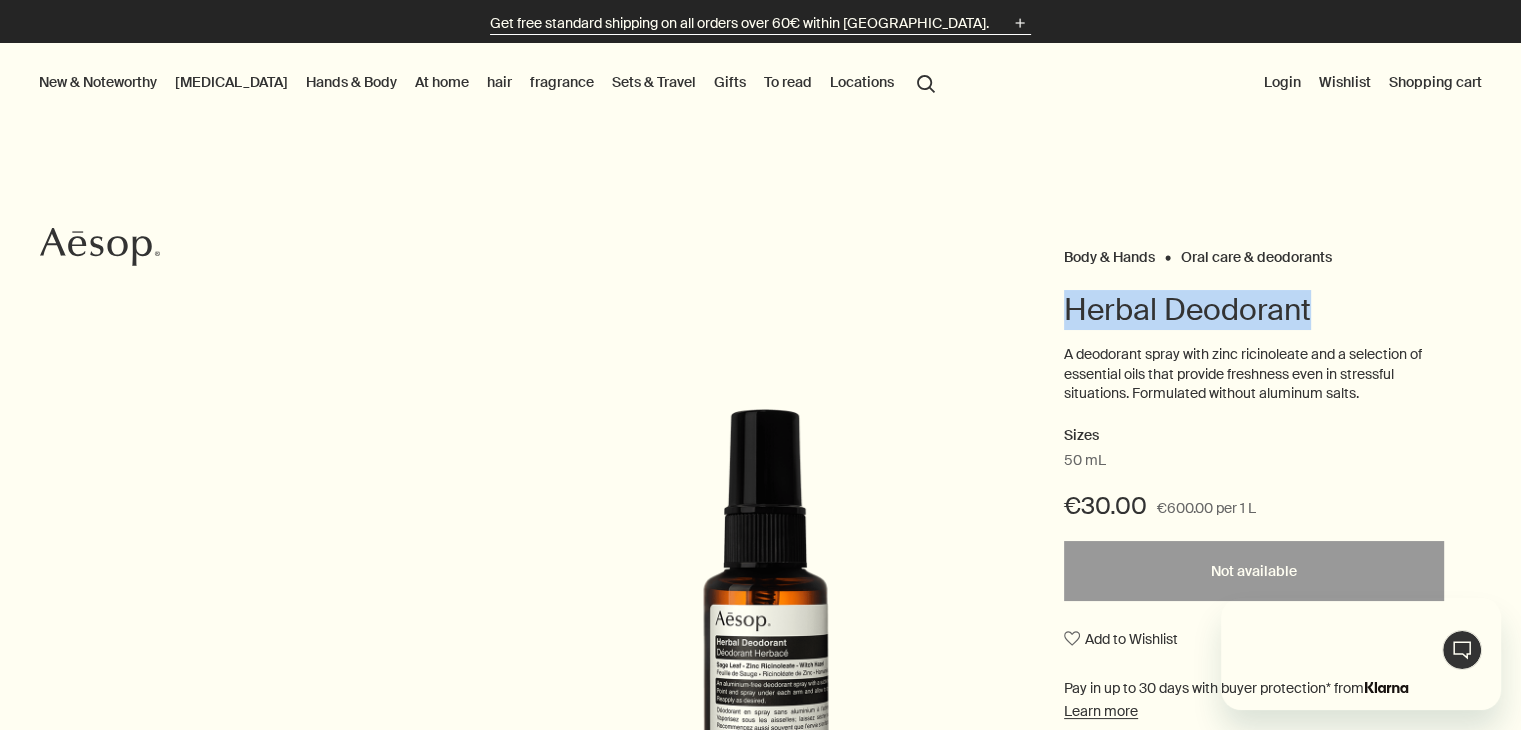 scroll, scrollTop: 0, scrollLeft: 0, axis: both 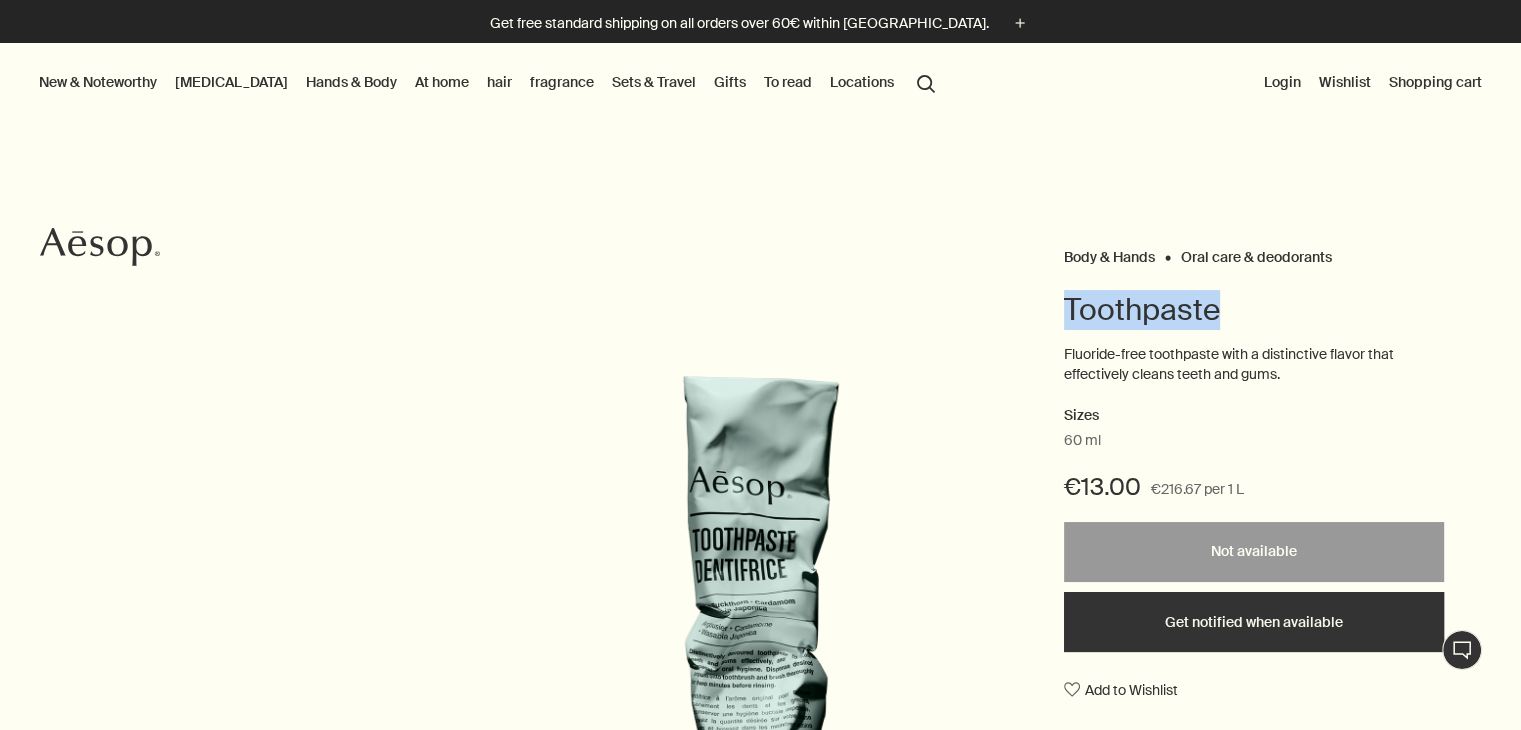 drag, startPoint x: 1052, startPoint y: 299, endPoint x: 1250, endPoint y: 309, distance: 198.25237 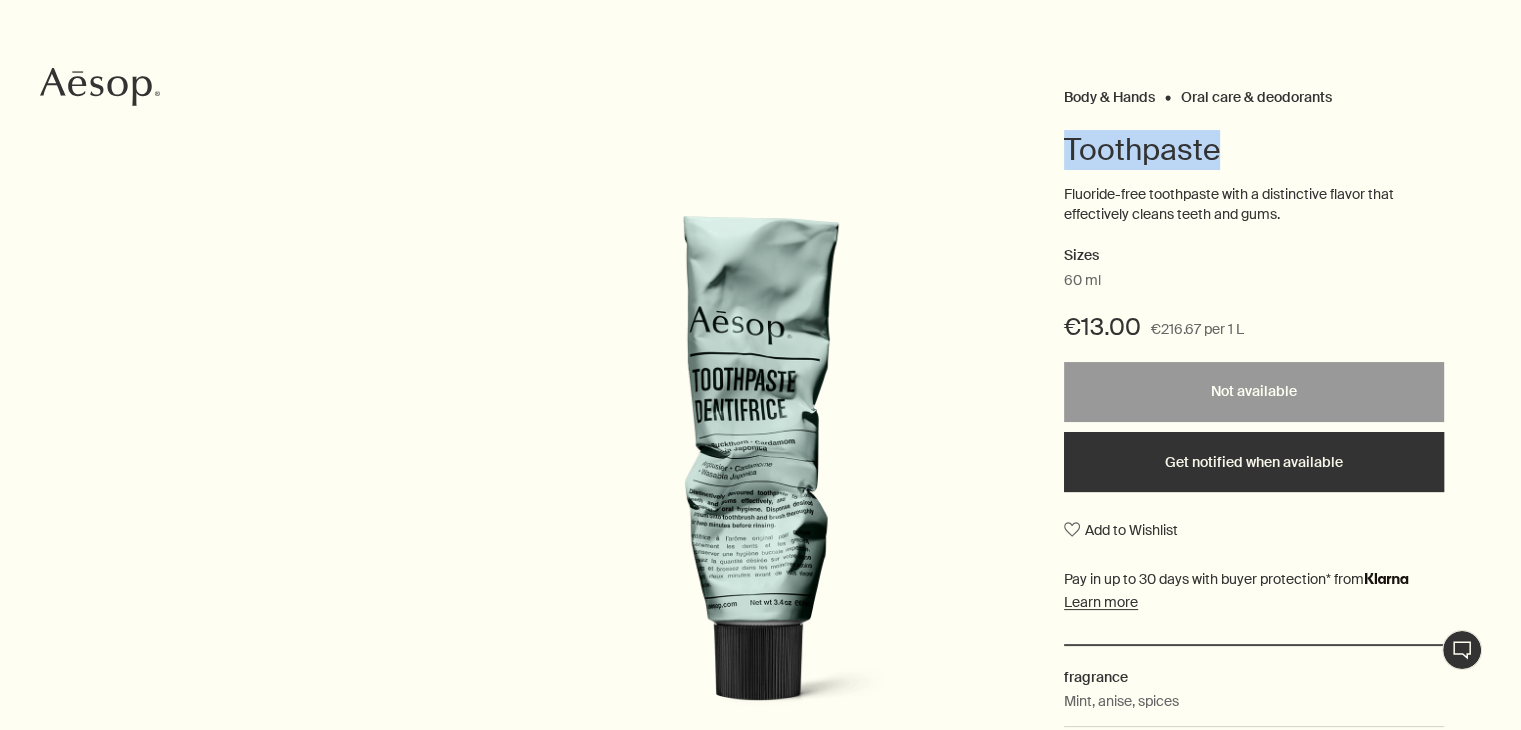 scroll, scrollTop: 400, scrollLeft: 0, axis: vertical 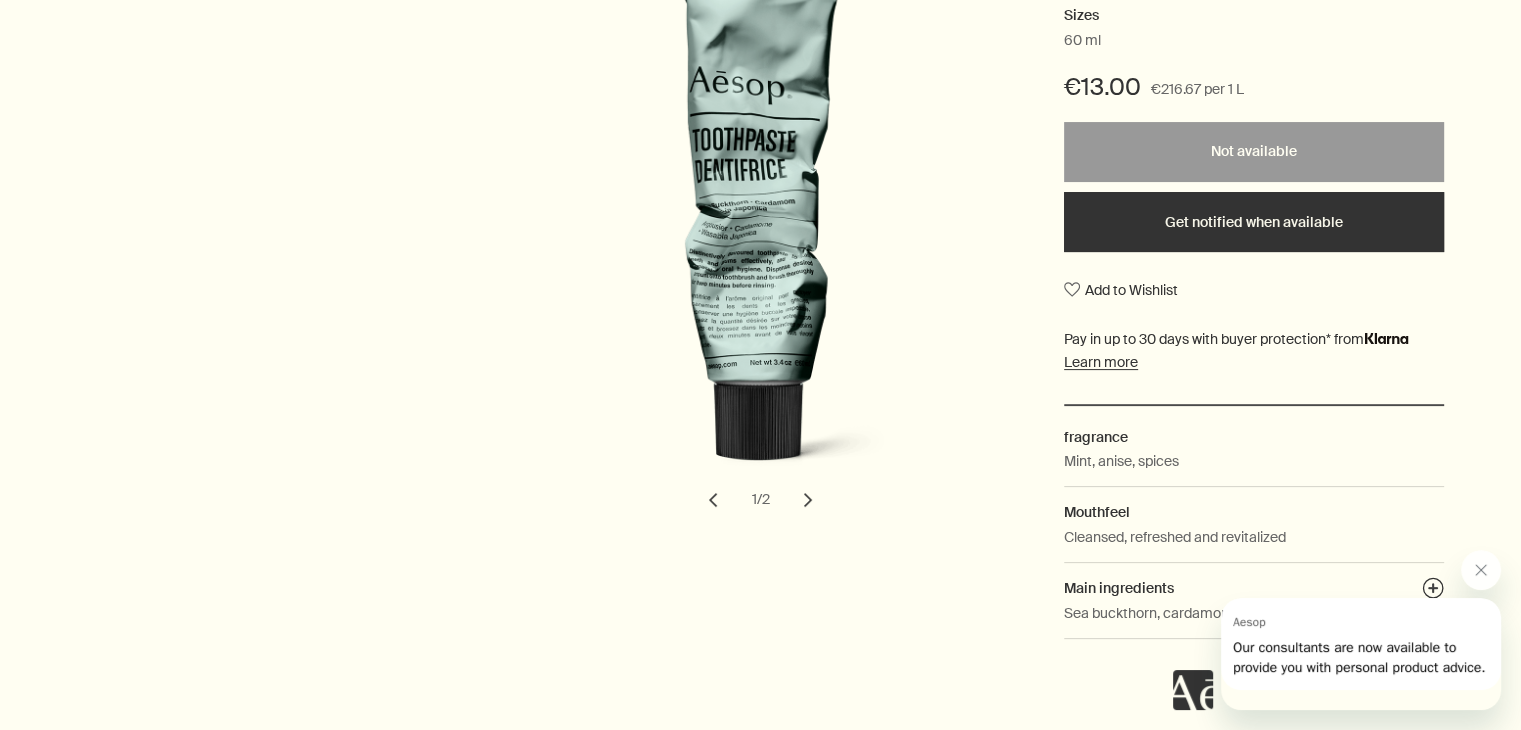 click on "chevron" at bounding box center (808, 500) 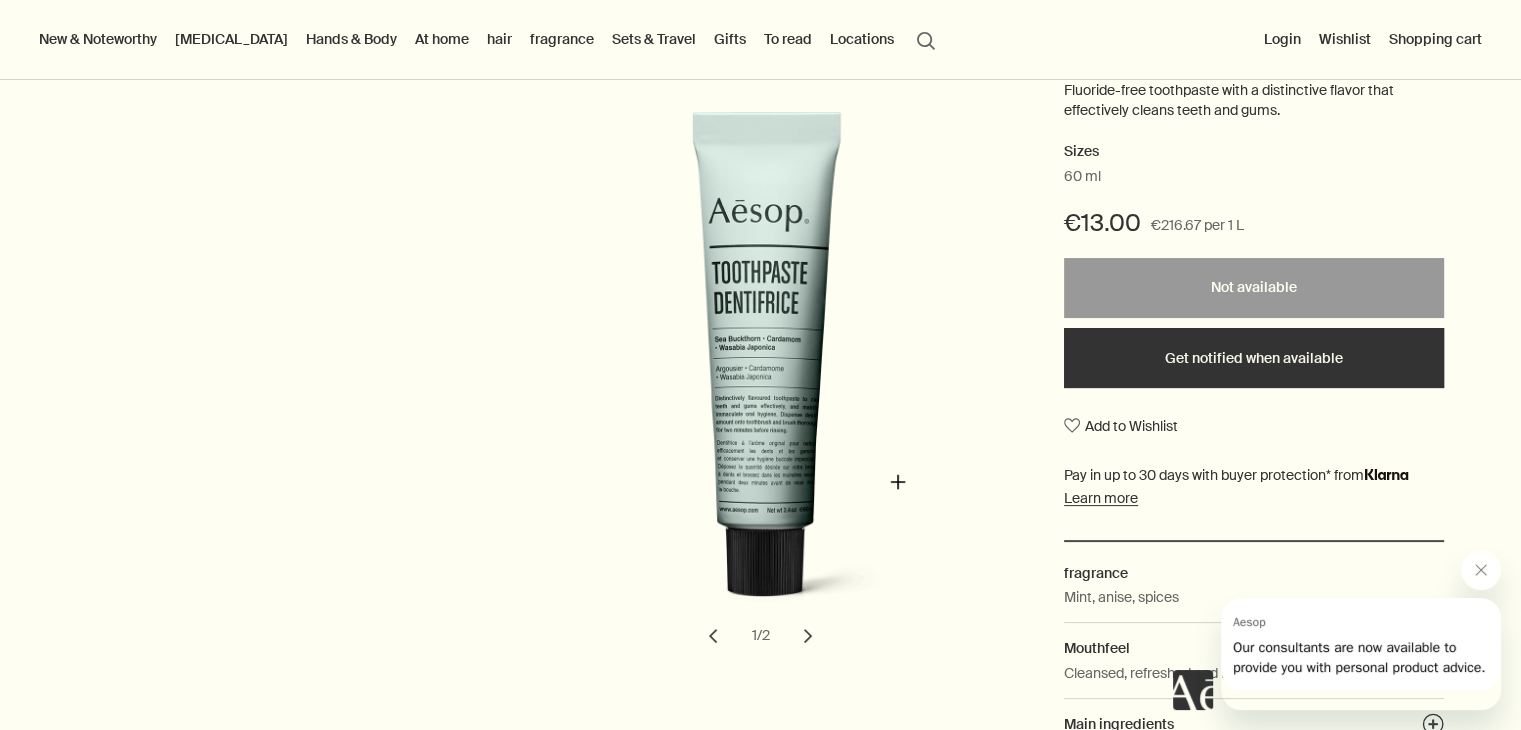 scroll, scrollTop: 100, scrollLeft: 0, axis: vertical 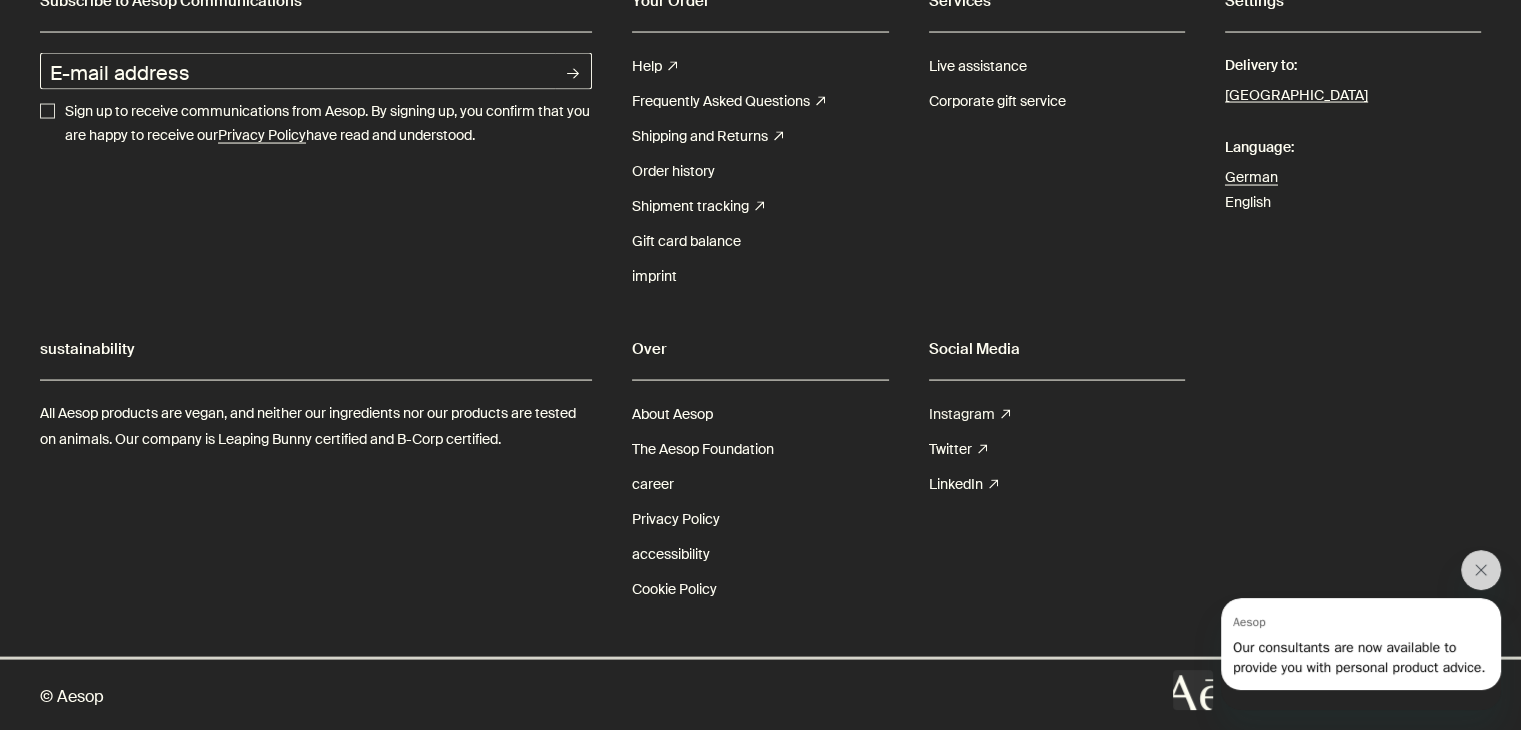 click on "Instagram   rightUpArrow" at bounding box center (969, 414) 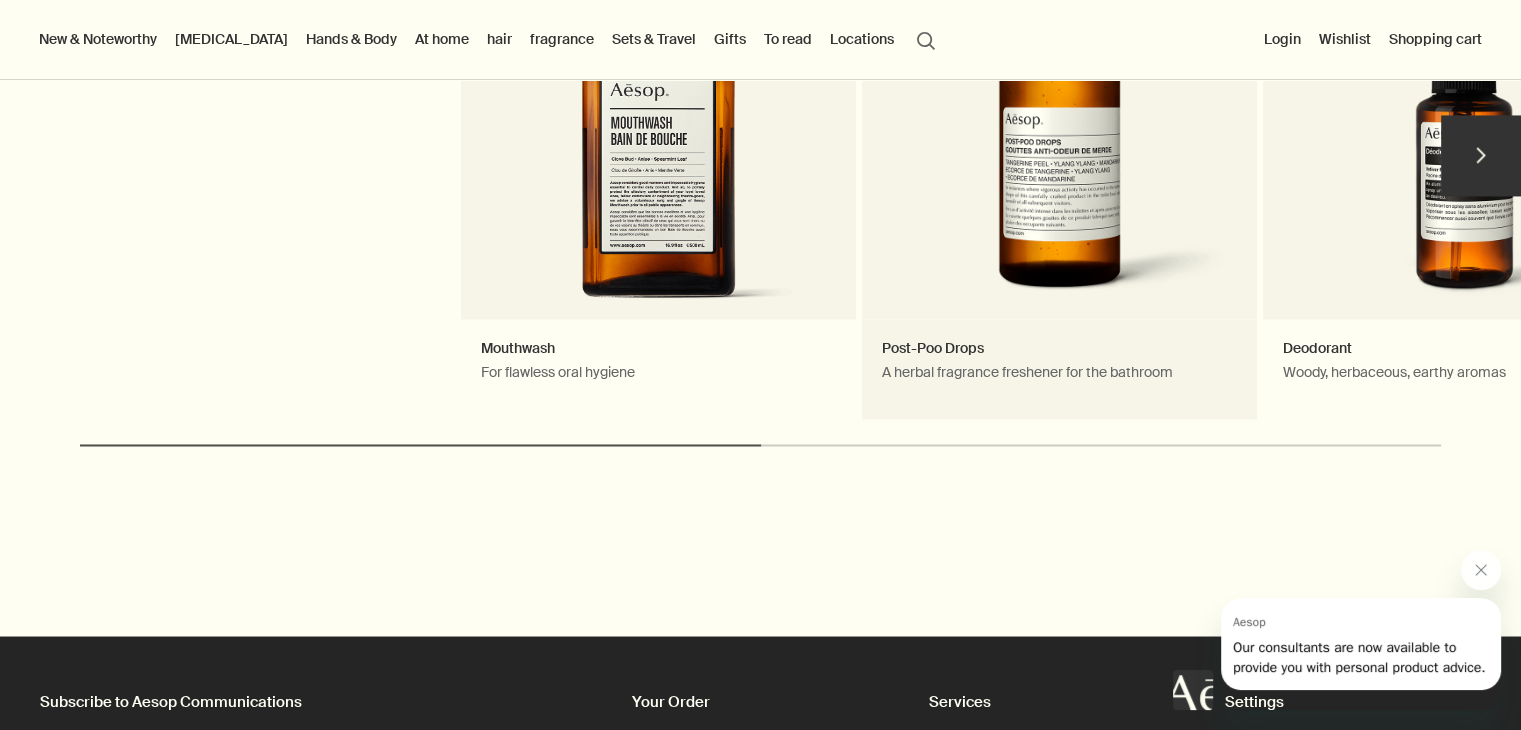 scroll, scrollTop: 2540, scrollLeft: 0, axis: vertical 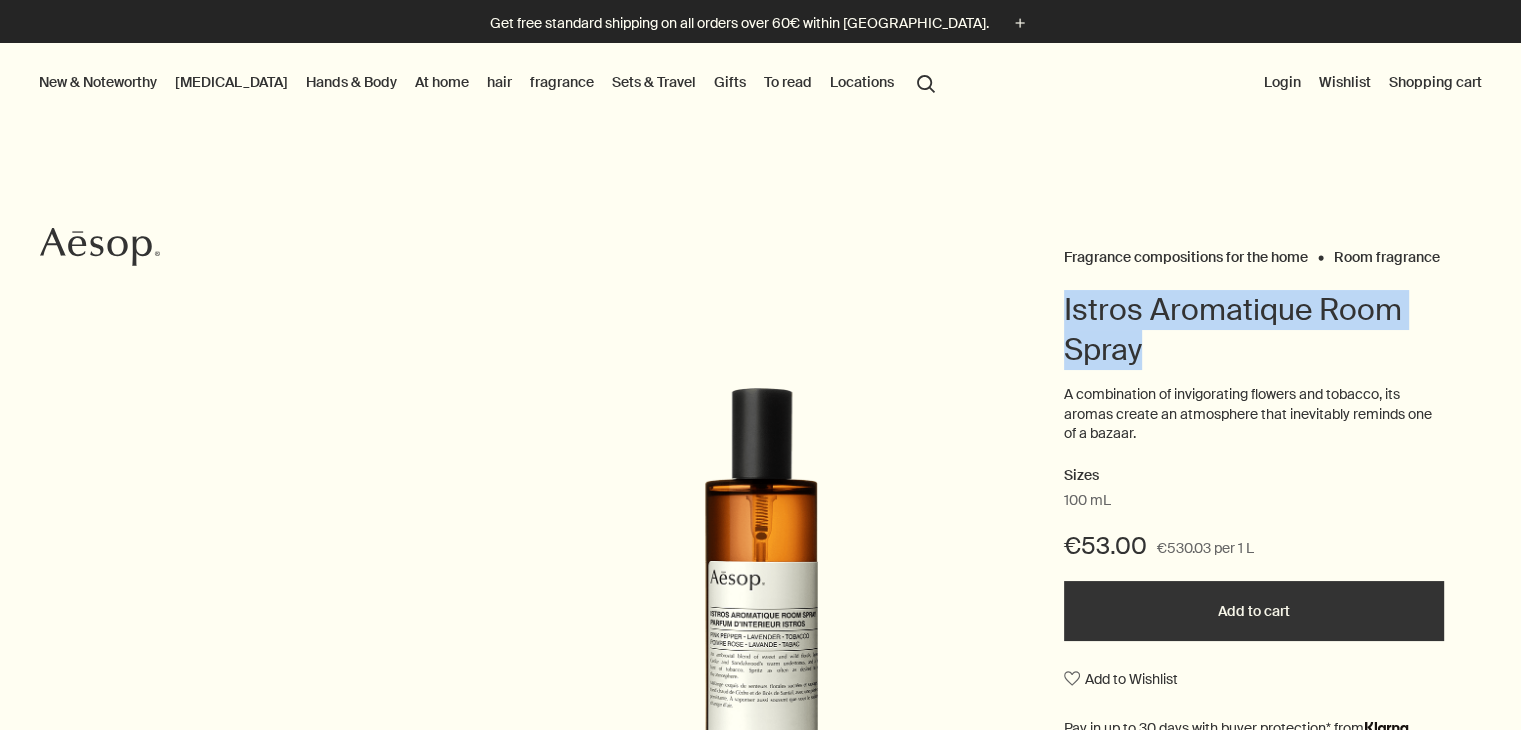 drag, startPoint x: 1063, startPoint y: 301, endPoint x: 1155, endPoint y: 347, distance: 102.85912 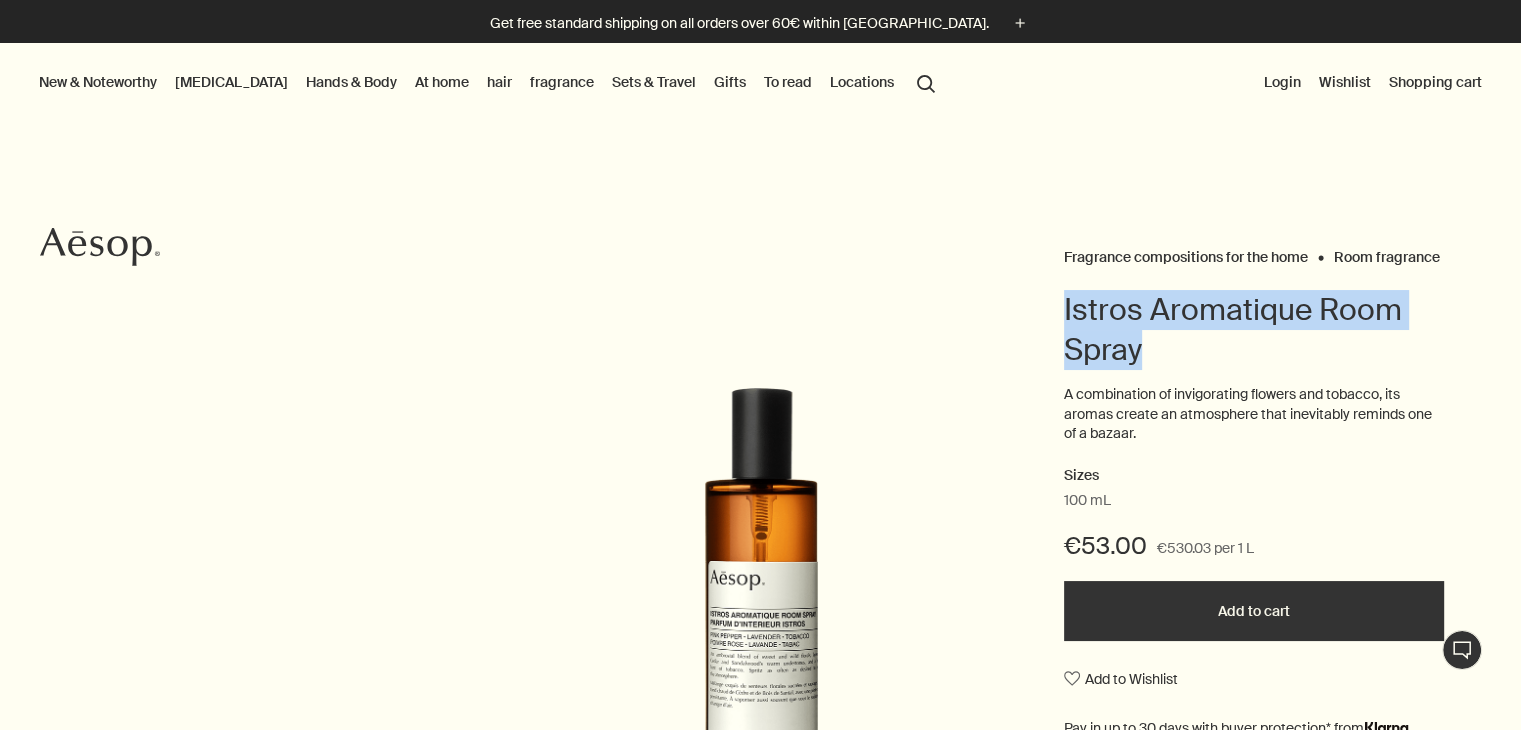 copy on "Istros Aromatique Room Spray" 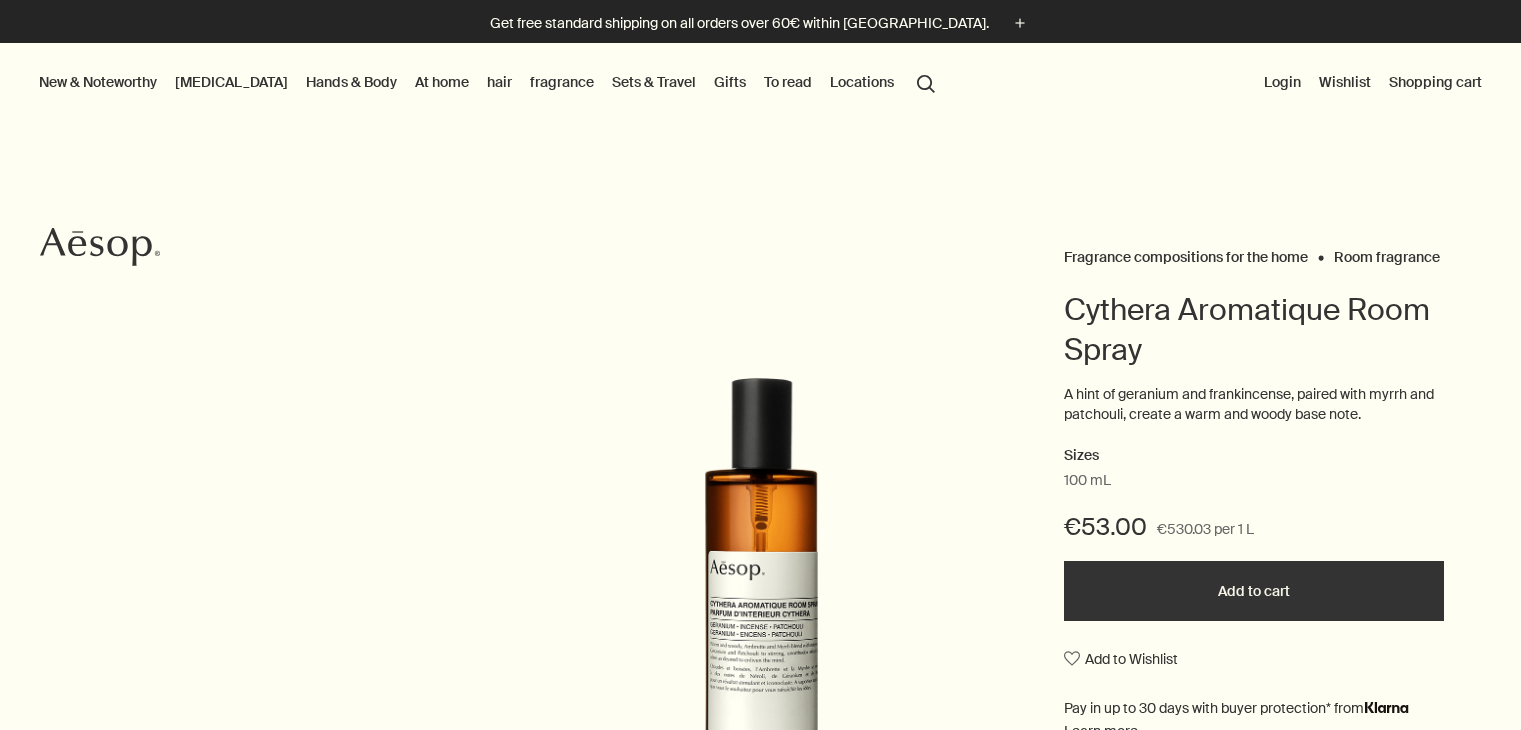 scroll, scrollTop: 0, scrollLeft: 0, axis: both 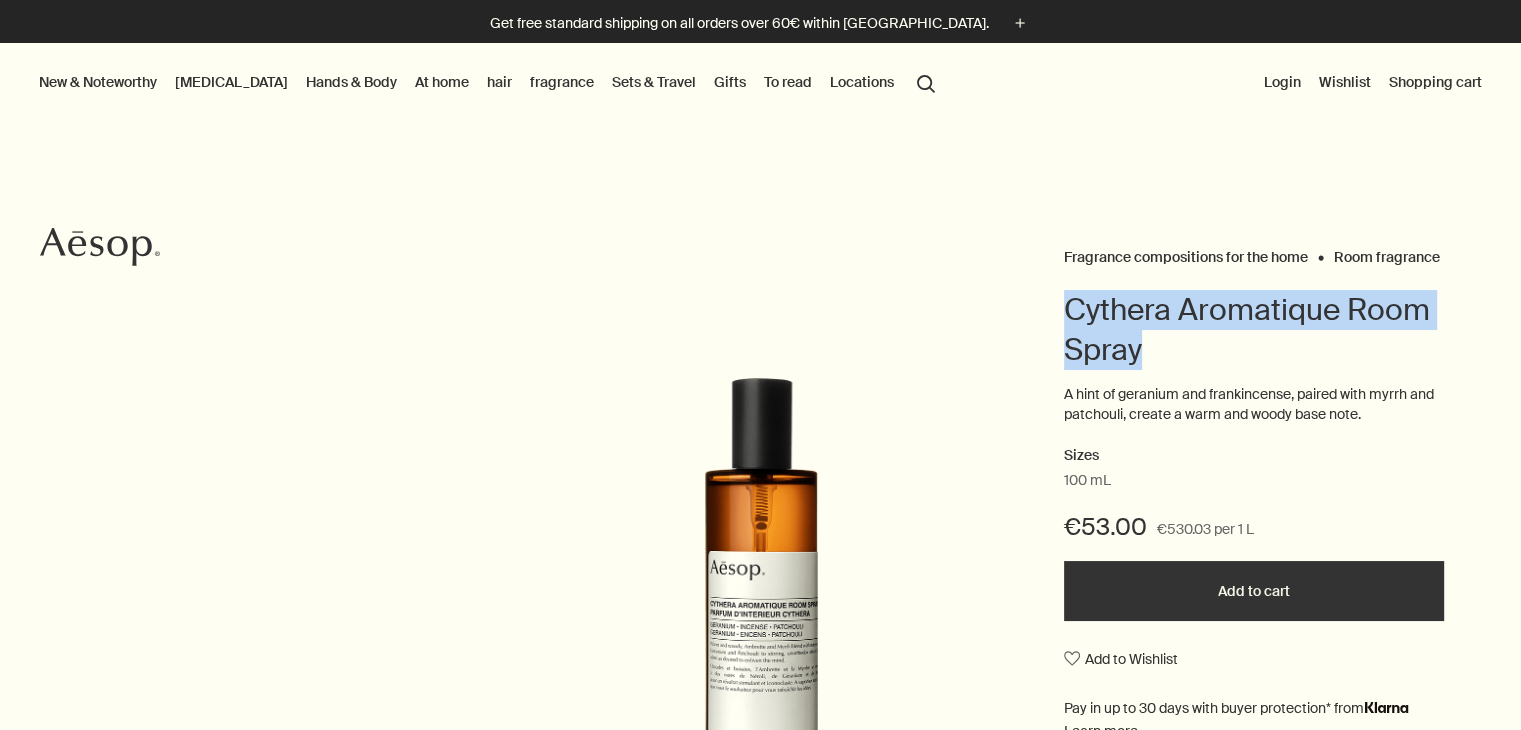 click on "Cythera Aromatique Room Spray" at bounding box center (1254, 330) 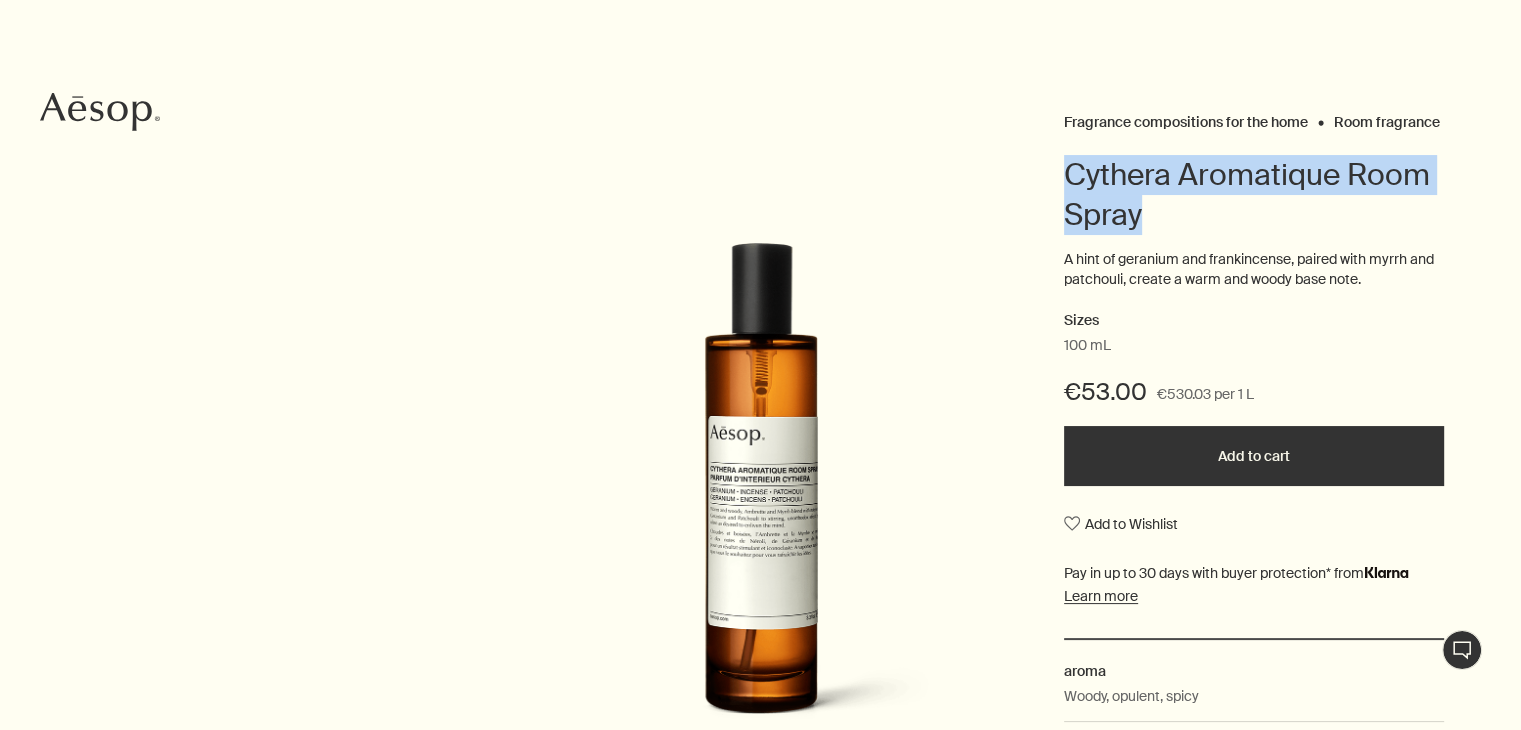 scroll, scrollTop: 300, scrollLeft: 0, axis: vertical 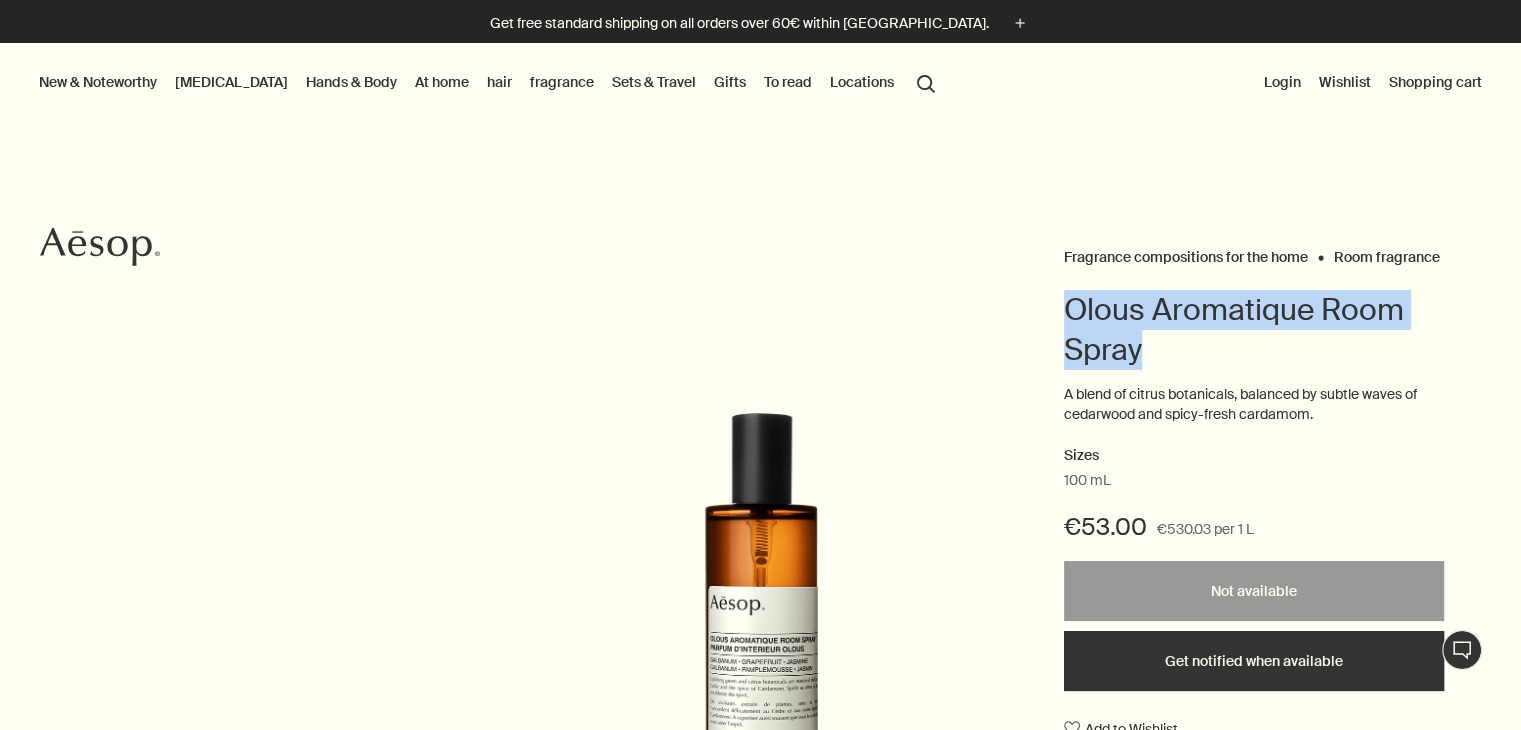 drag, startPoint x: 1069, startPoint y: 304, endPoint x: 1239, endPoint y: 364, distance: 180.27756 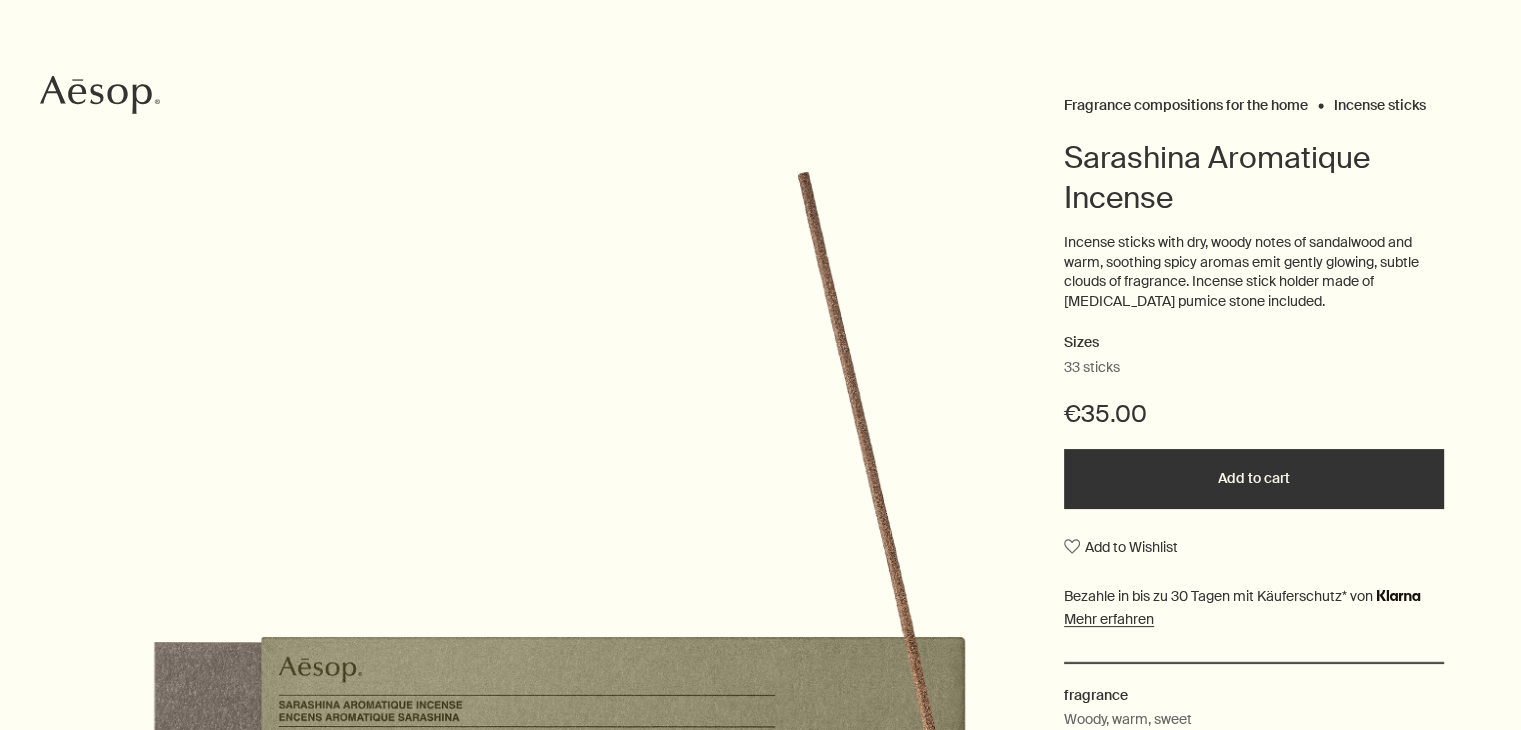 scroll, scrollTop: 500, scrollLeft: 0, axis: vertical 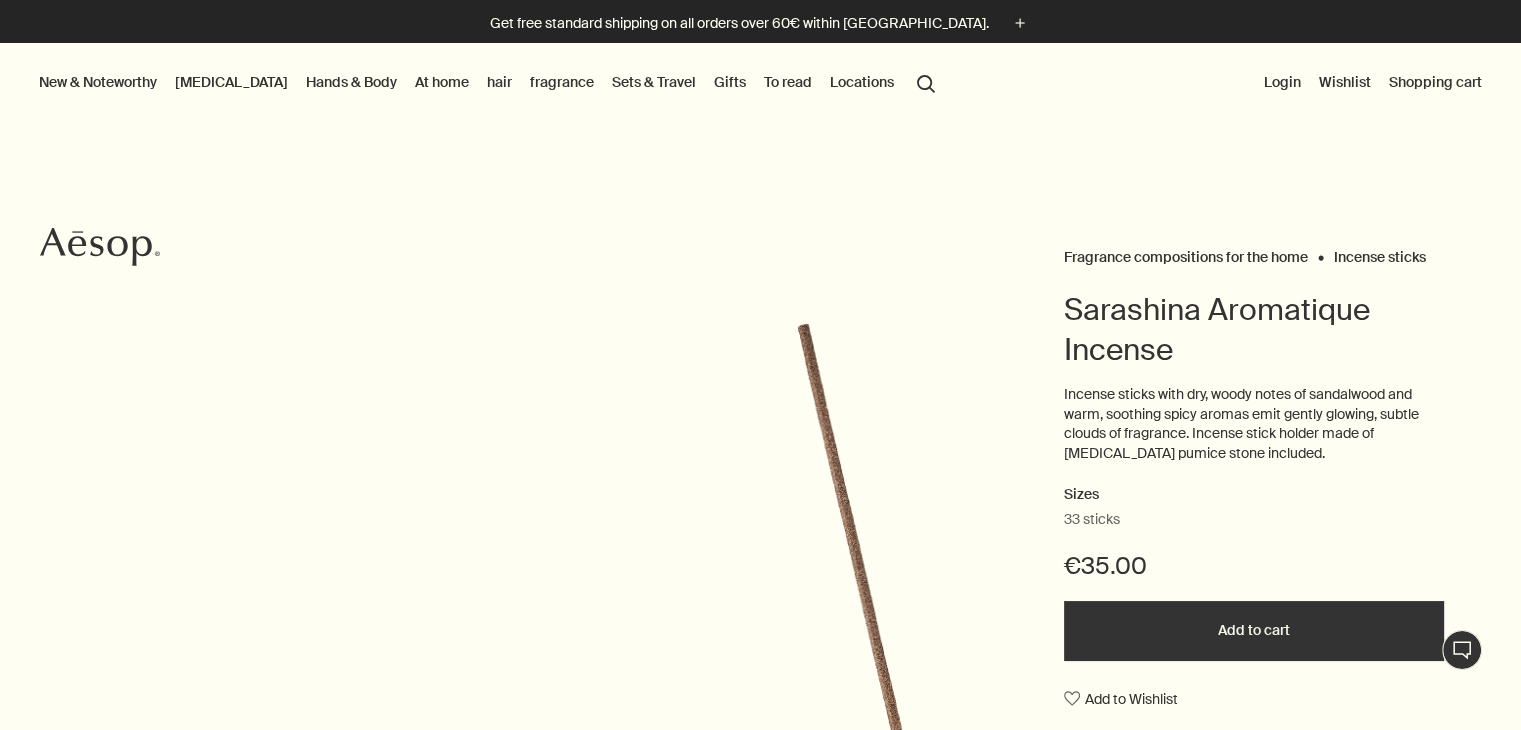 click on "Sarashina Aromatique Incense" at bounding box center (1217, 329) 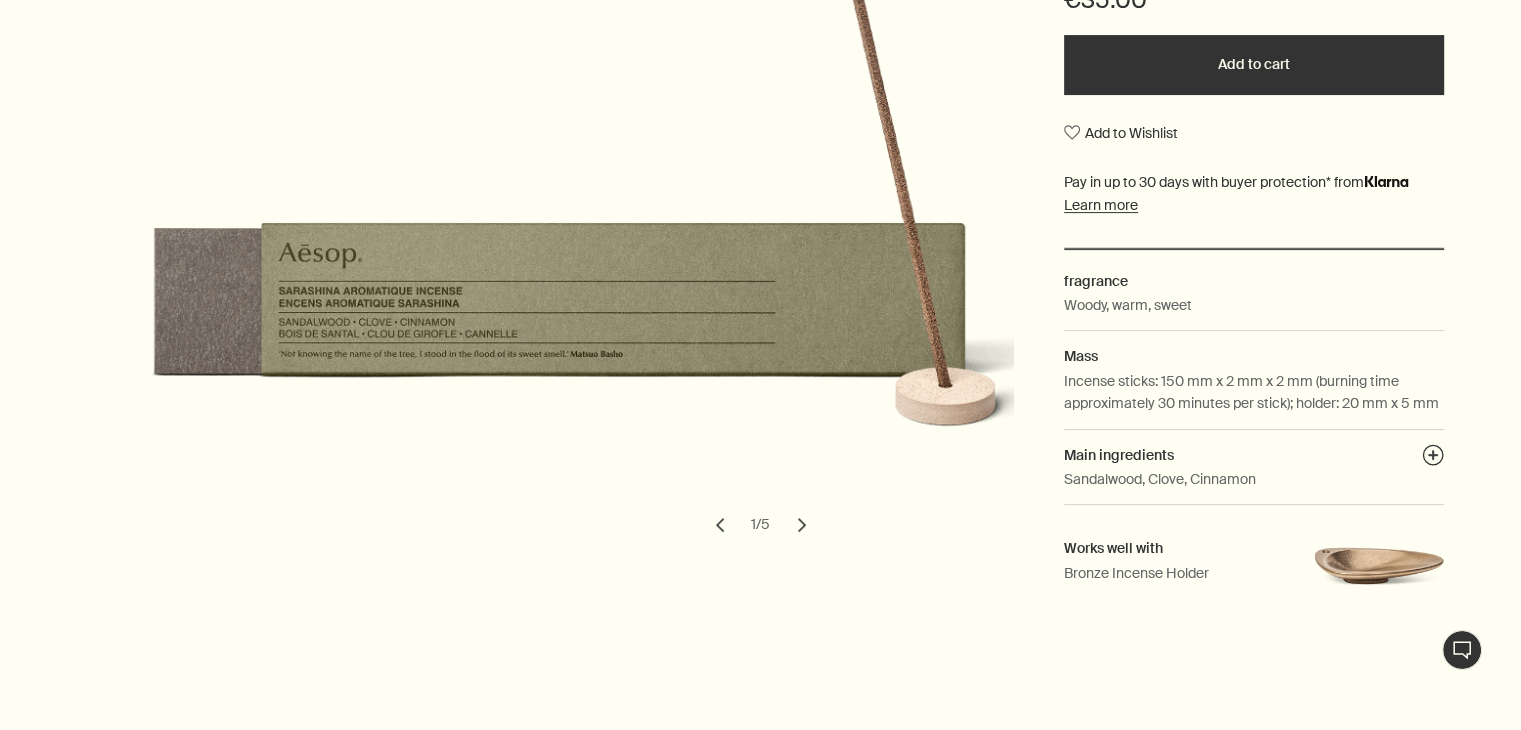 scroll, scrollTop: 600, scrollLeft: 0, axis: vertical 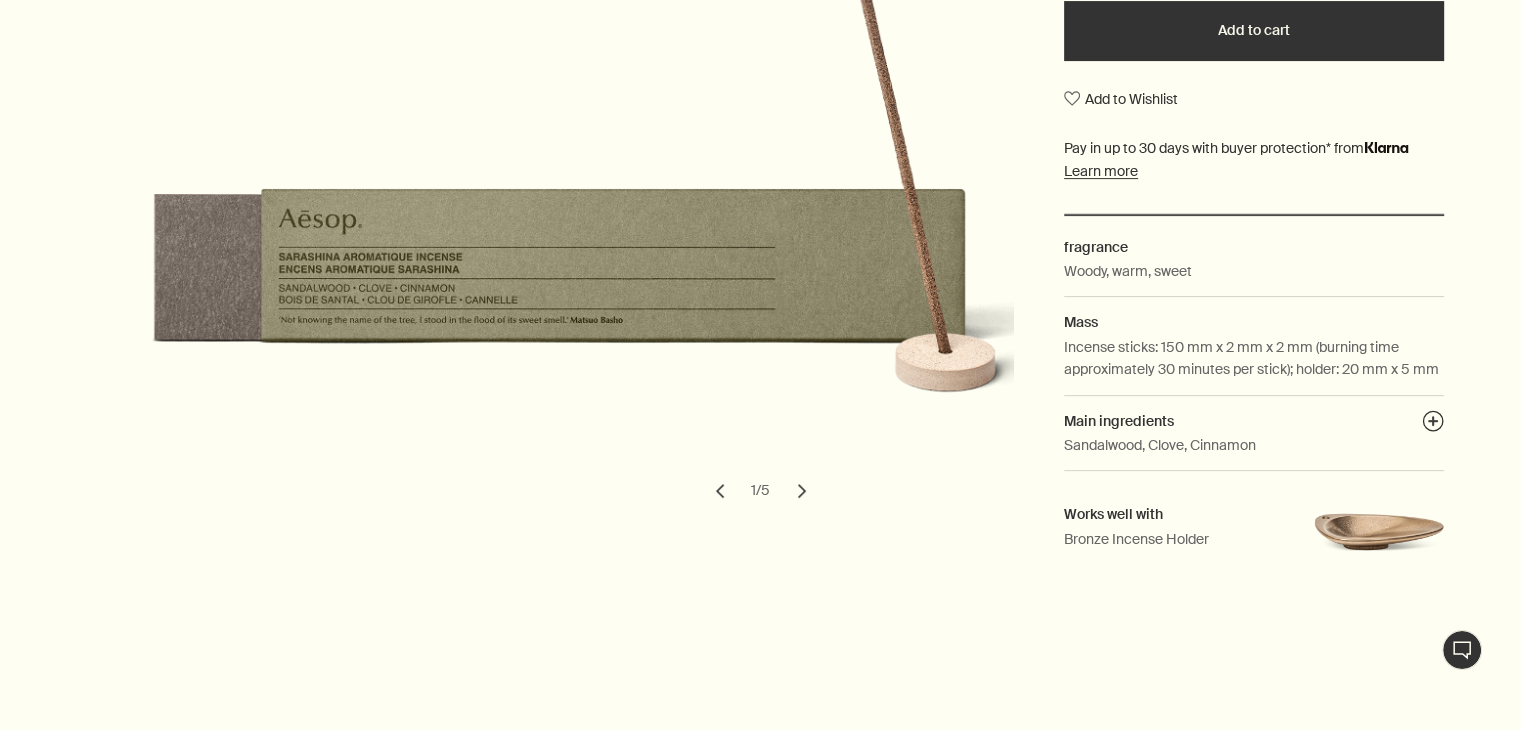 click on "chevron" at bounding box center [802, 491] 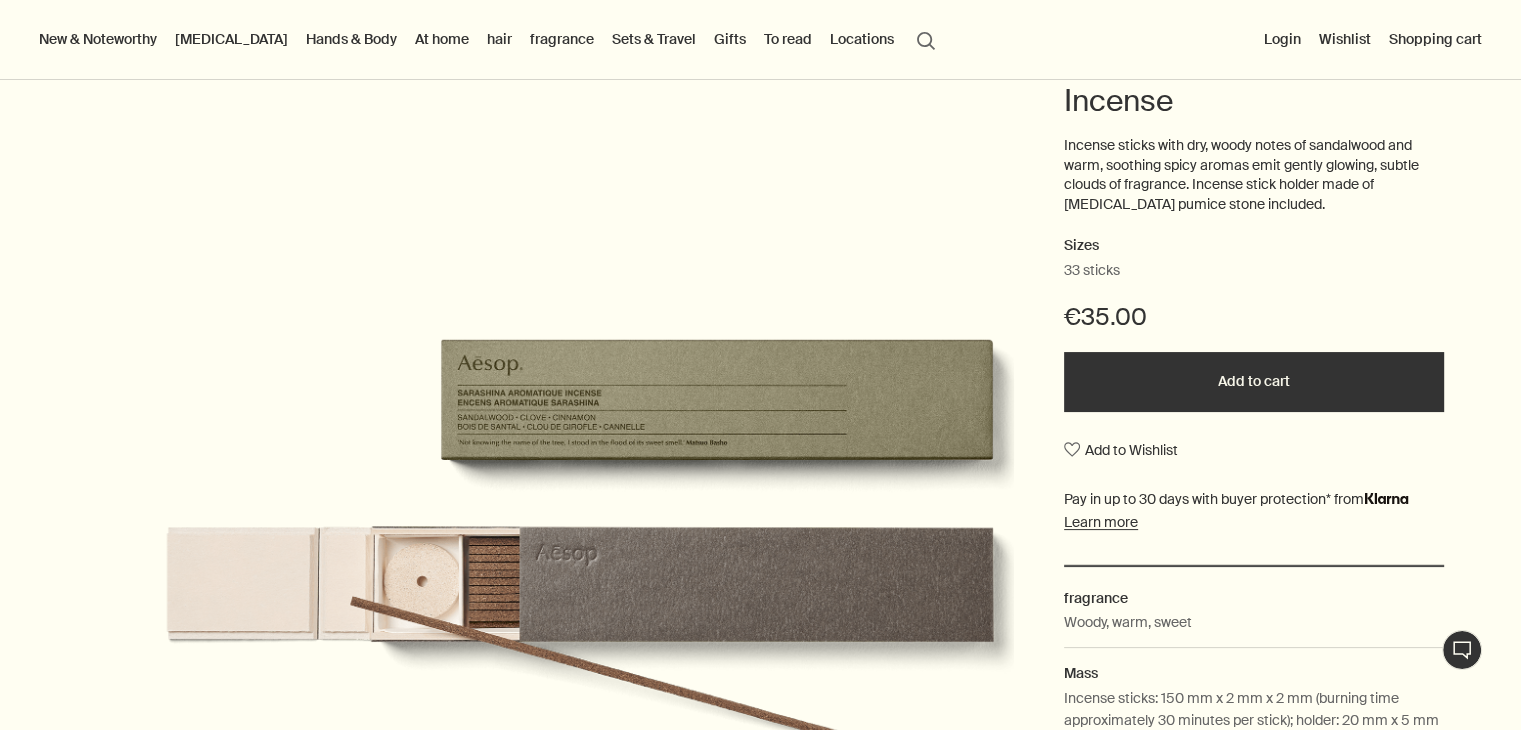 scroll, scrollTop: 100, scrollLeft: 0, axis: vertical 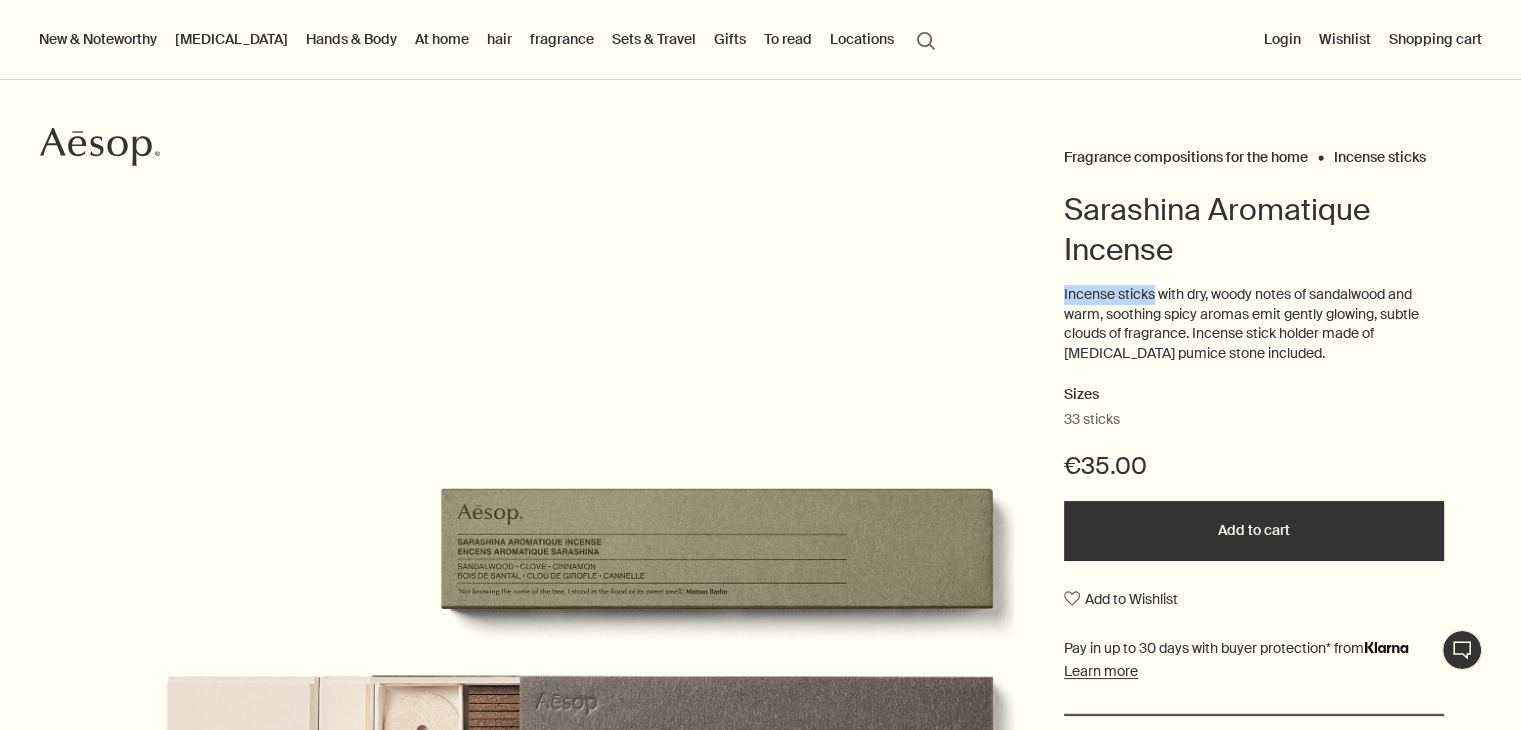 drag, startPoint x: 1048, startPoint y: 290, endPoint x: 1156, endPoint y: 293, distance: 108.04166 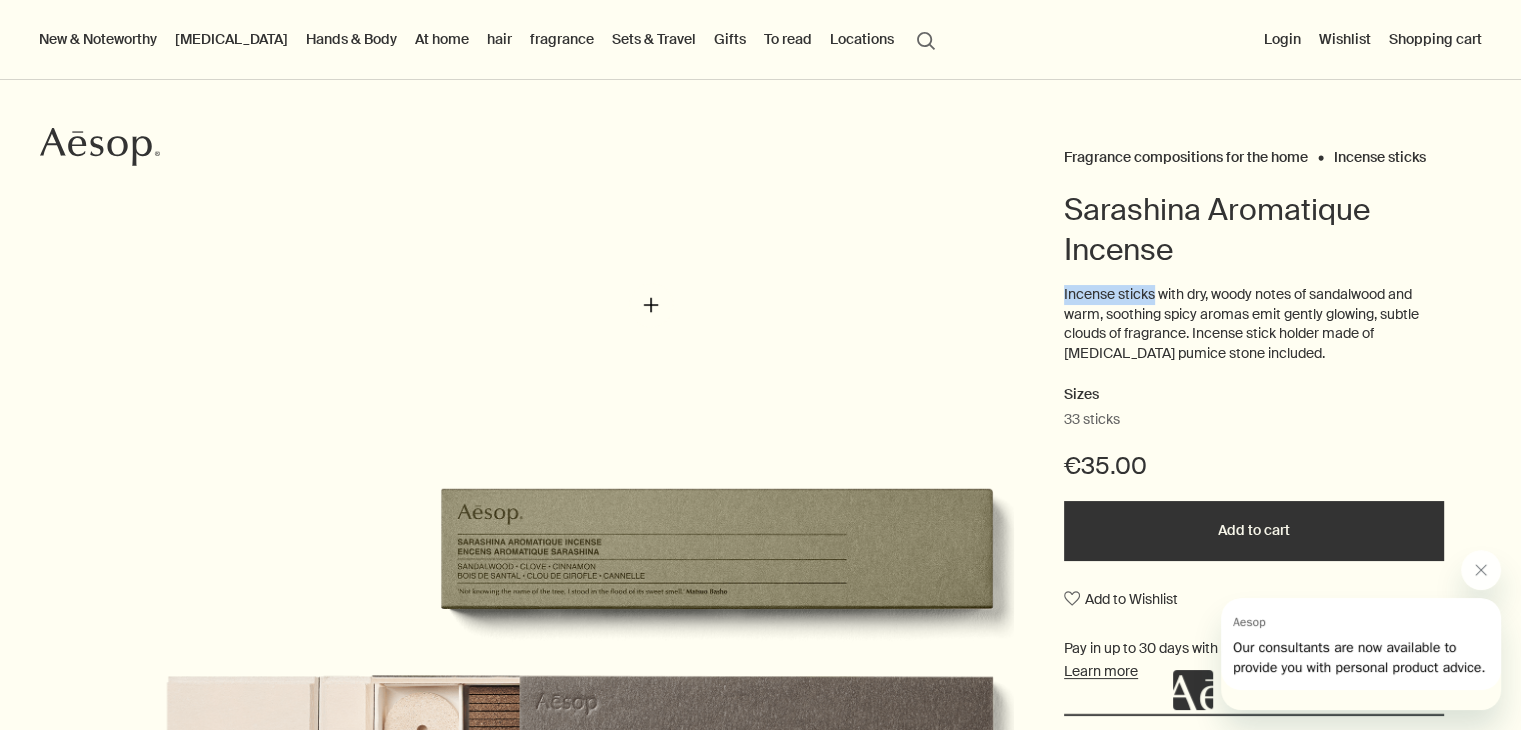 scroll, scrollTop: 0, scrollLeft: 0, axis: both 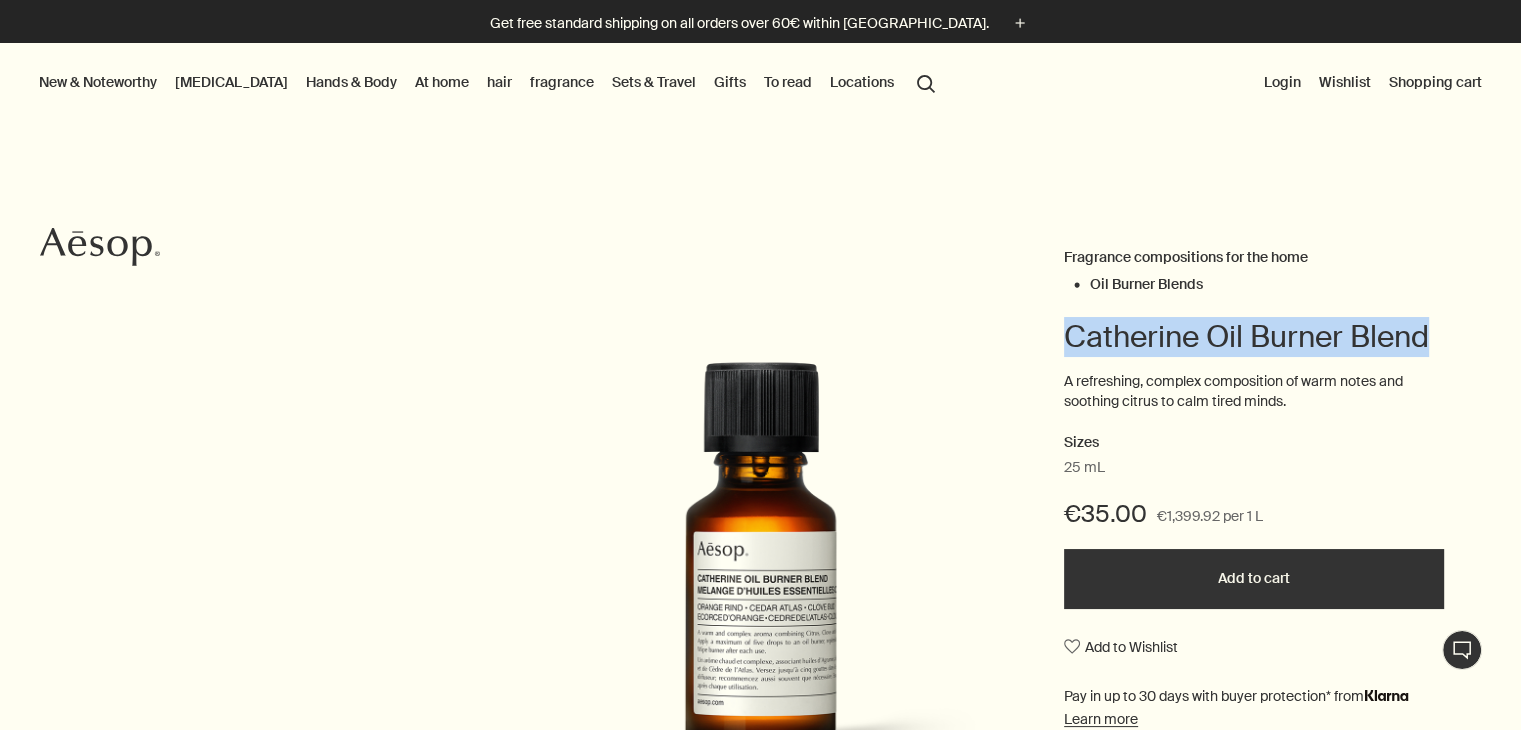 drag, startPoint x: 1069, startPoint y: 328, endPoint x: 1535, endPoint y: 346, distance: 466.3475 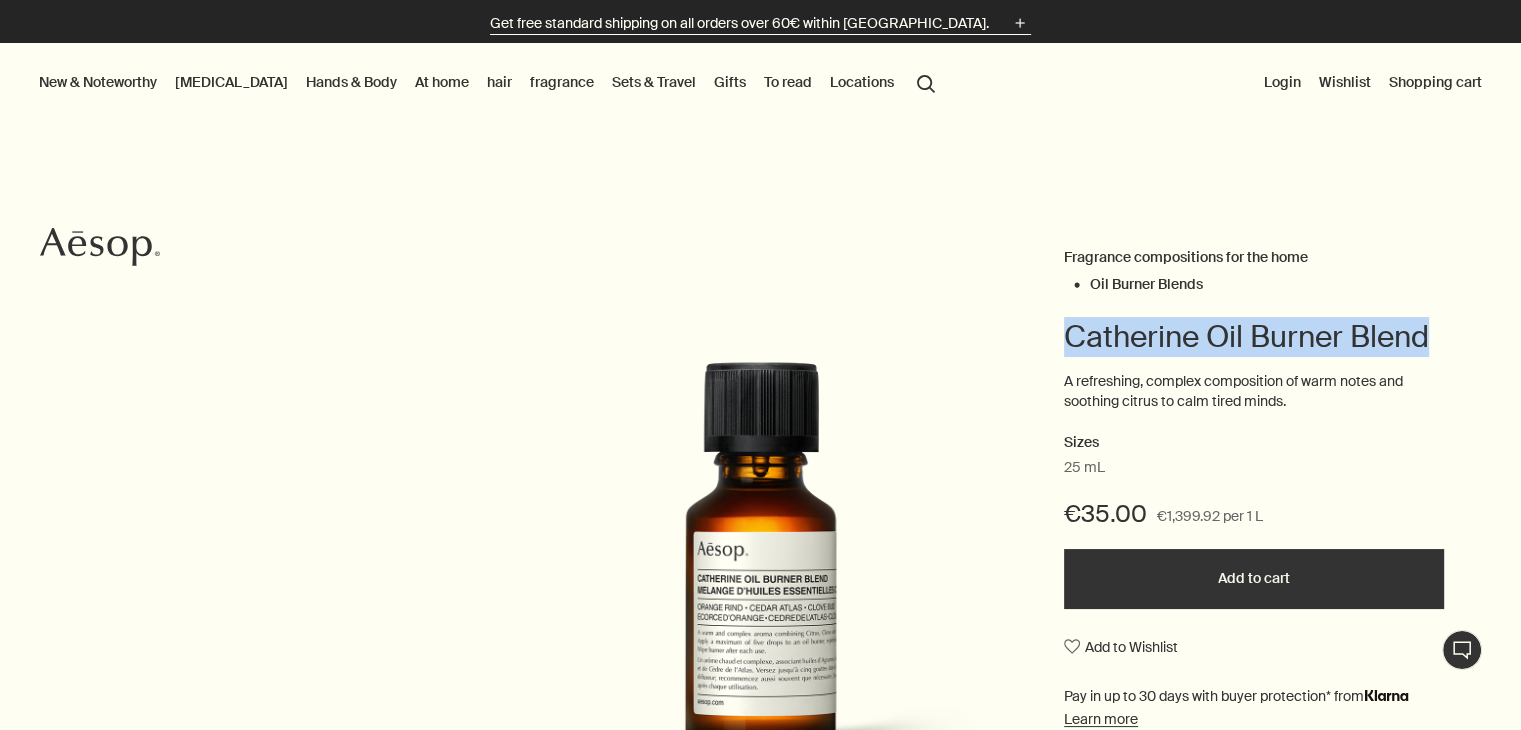 copy on "Catherine Oil Burner Blend" 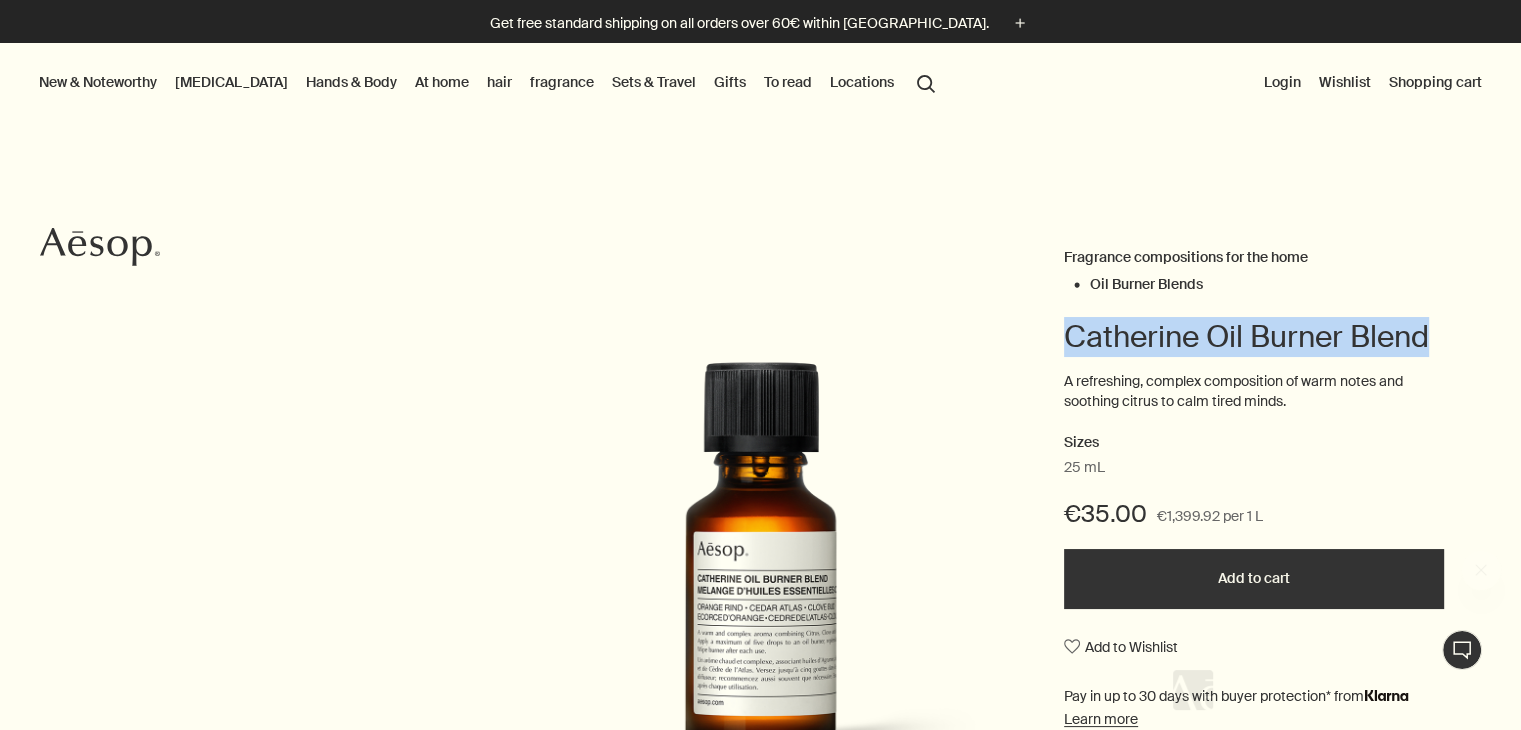 scroll, scrollTop: 0, scrollLeft: 0, axis: both 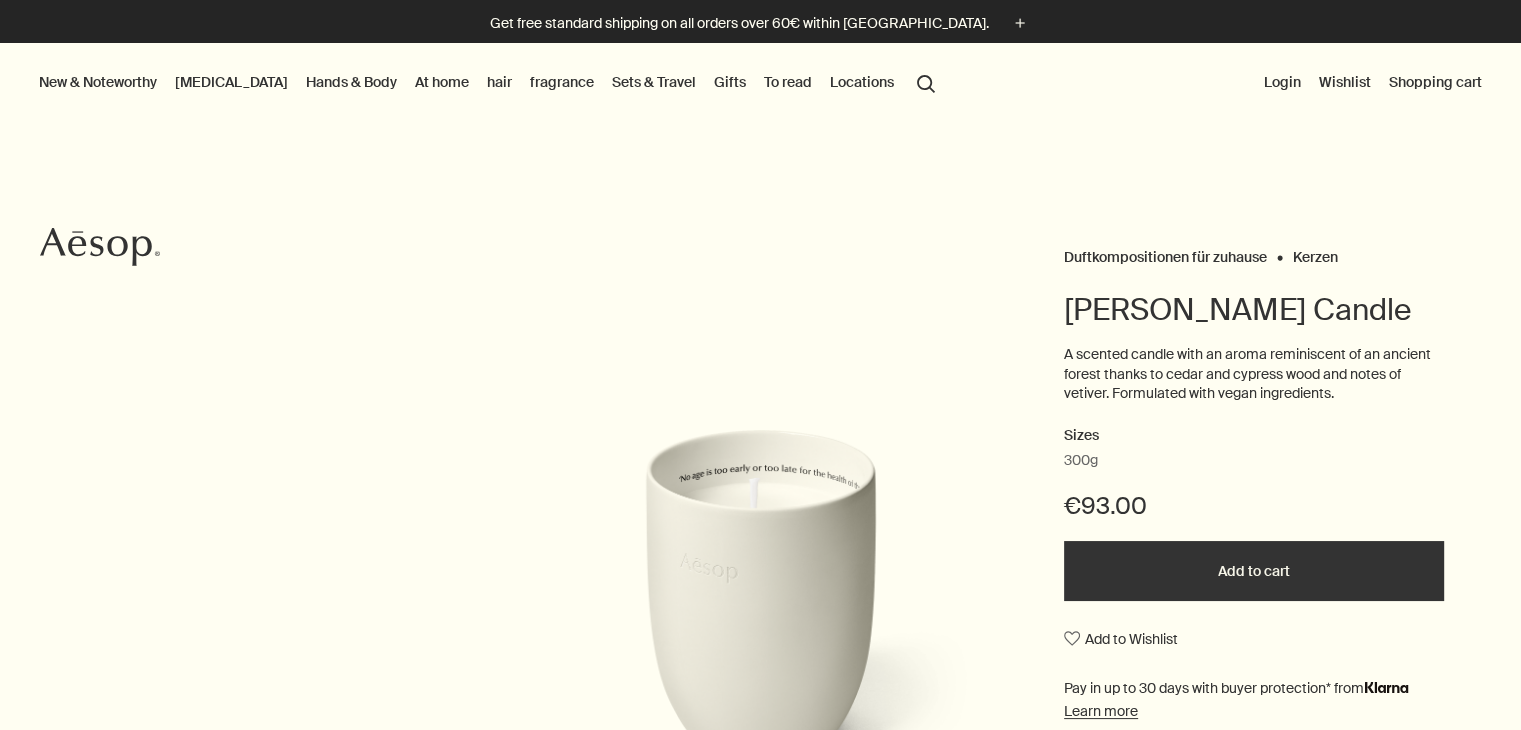 click on "[PERSON_NAME] Candle" at bounding box center (1254, 310) 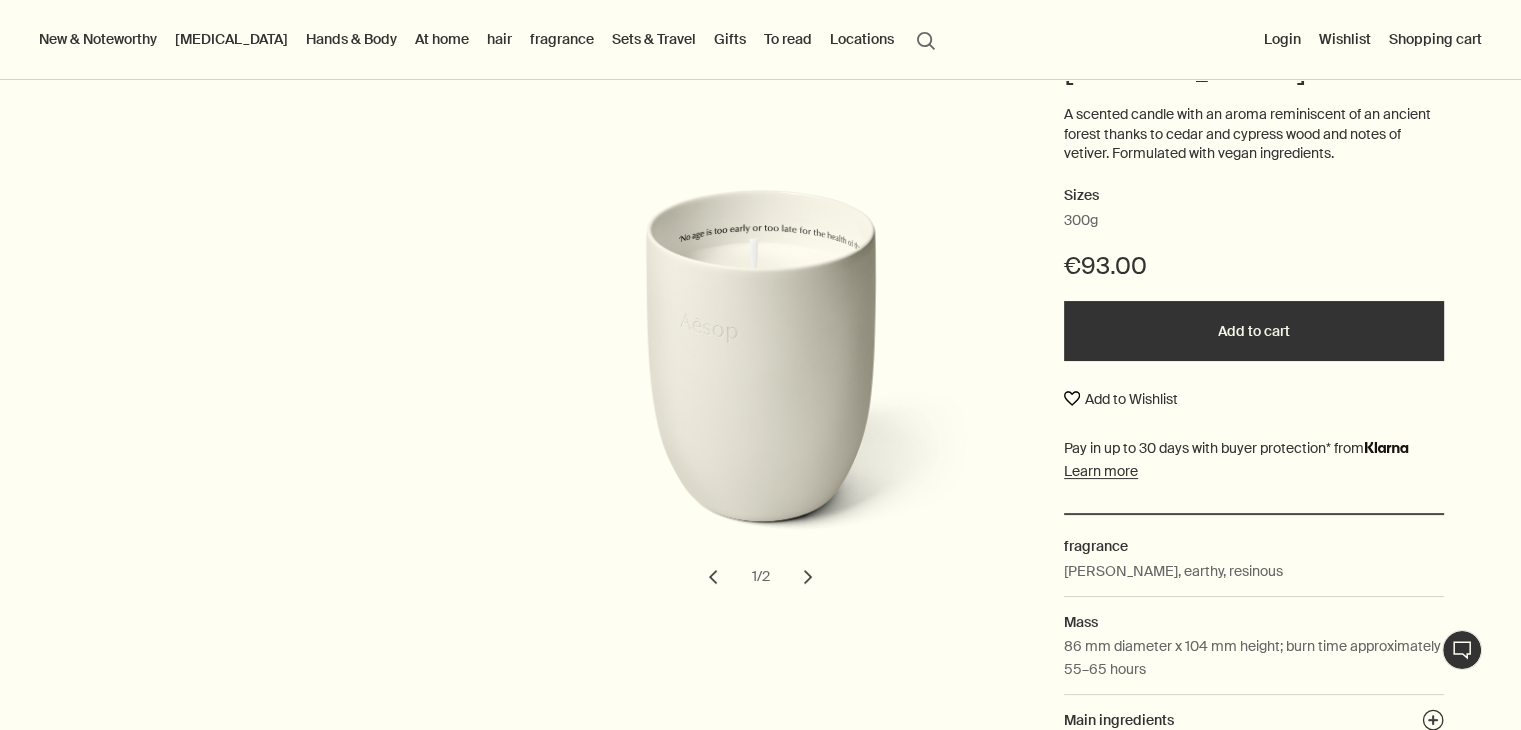 scroll, scrollTop: 300, scrollLeft: 0, axis: vertical 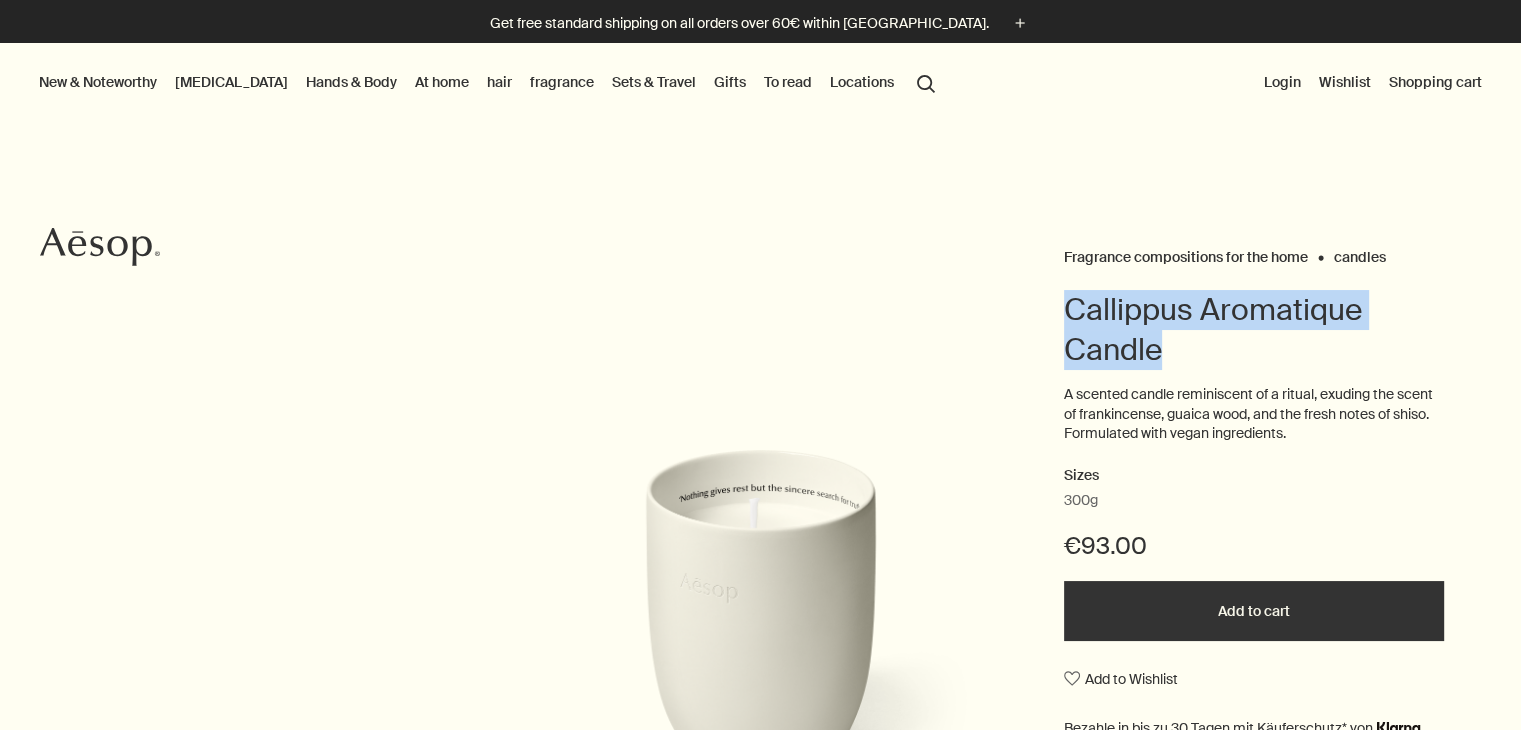 click on "Callippus Aromatique Candle" at bounding box center (1254, 330) 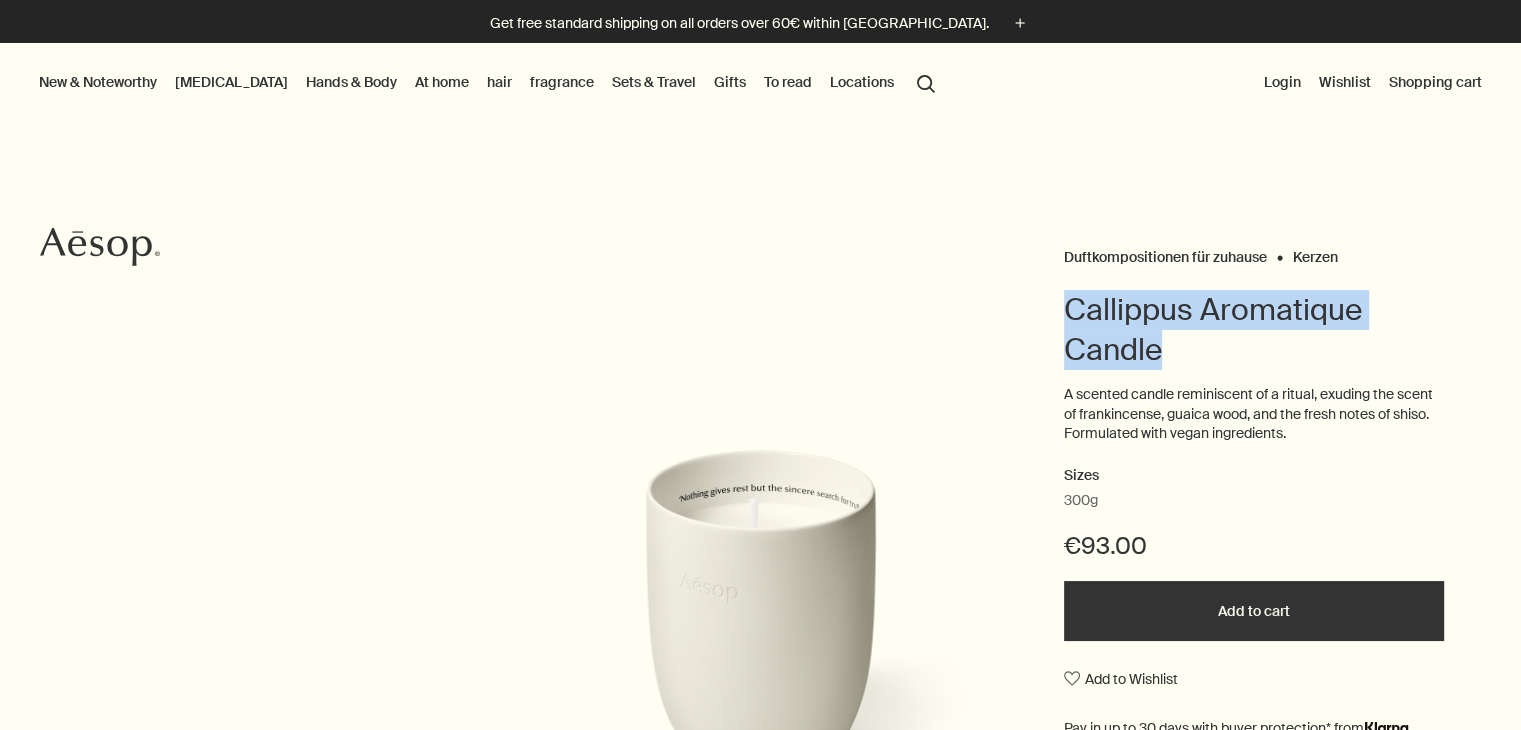 scroll, scrollTop: 0, scrollLeft: 0, axis: both 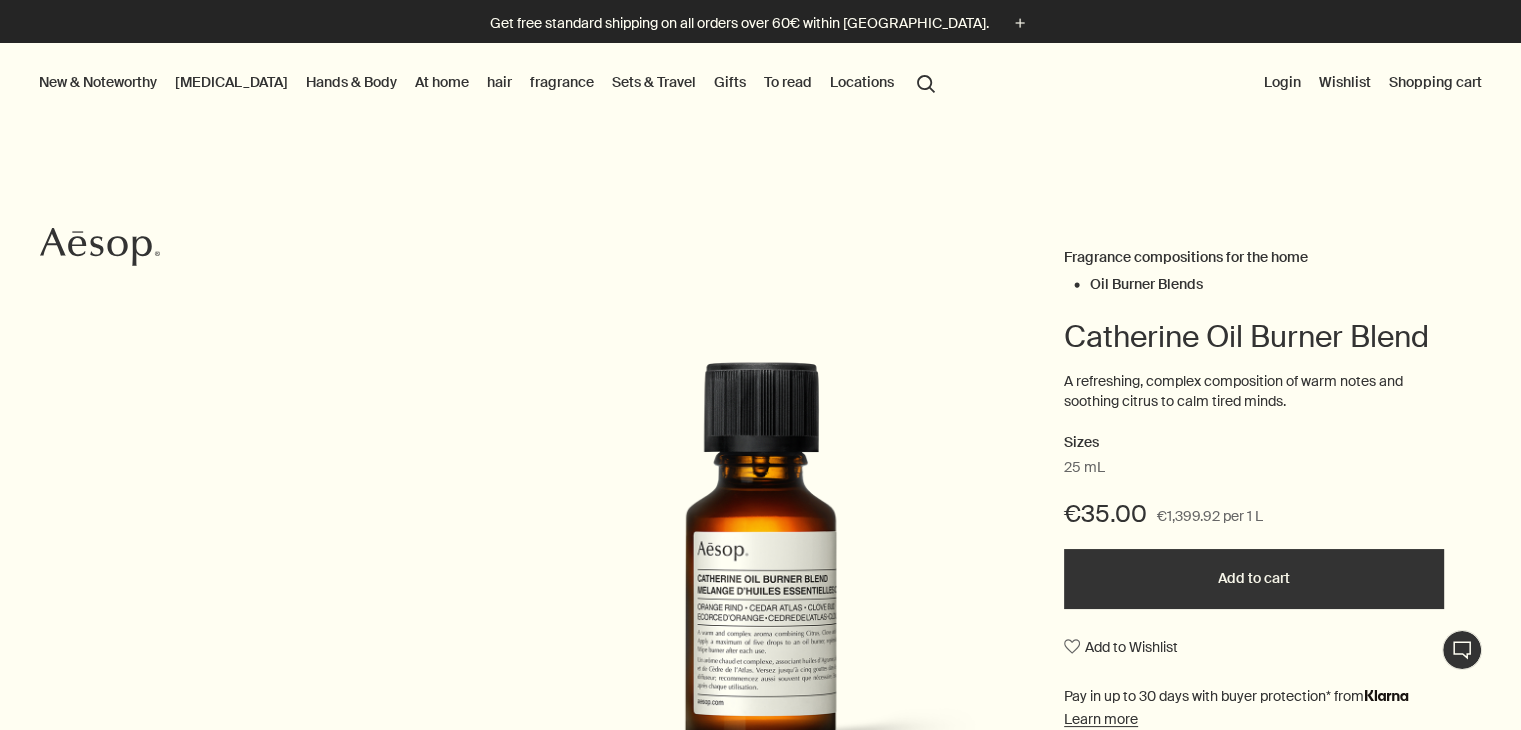 click on "Fragrance compositions for the home Oil Burner Blends Catherine Oil Burner Blend A refreshing, complex composition of warm notes and soothing citrus to calm tired minds. Sizes 25 mL €35.00 €1,399.92    per    1    L   Add to cart Add to Wishlist fragrance Citrus, Spicy, Warm Main ingredients plusAndCloseWithCircle Orange peel, Atlas cedar, clove bud chevron chevron 1  /  2" at bounding box center (760, 588) 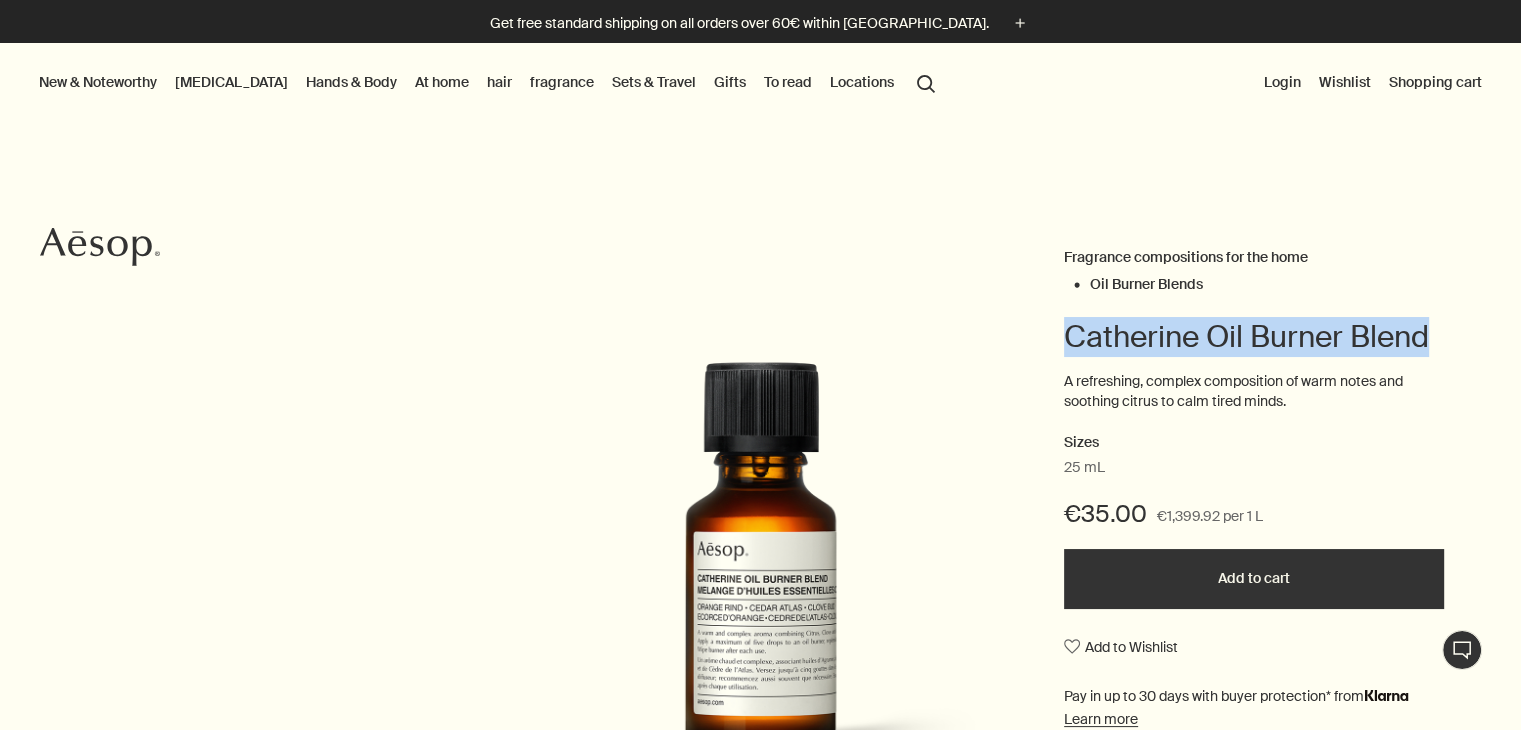 drag, startPoint x: 1065, startPoint y: 328, endPoint x: 1454, endPoint y: 346, distance: 389.41623 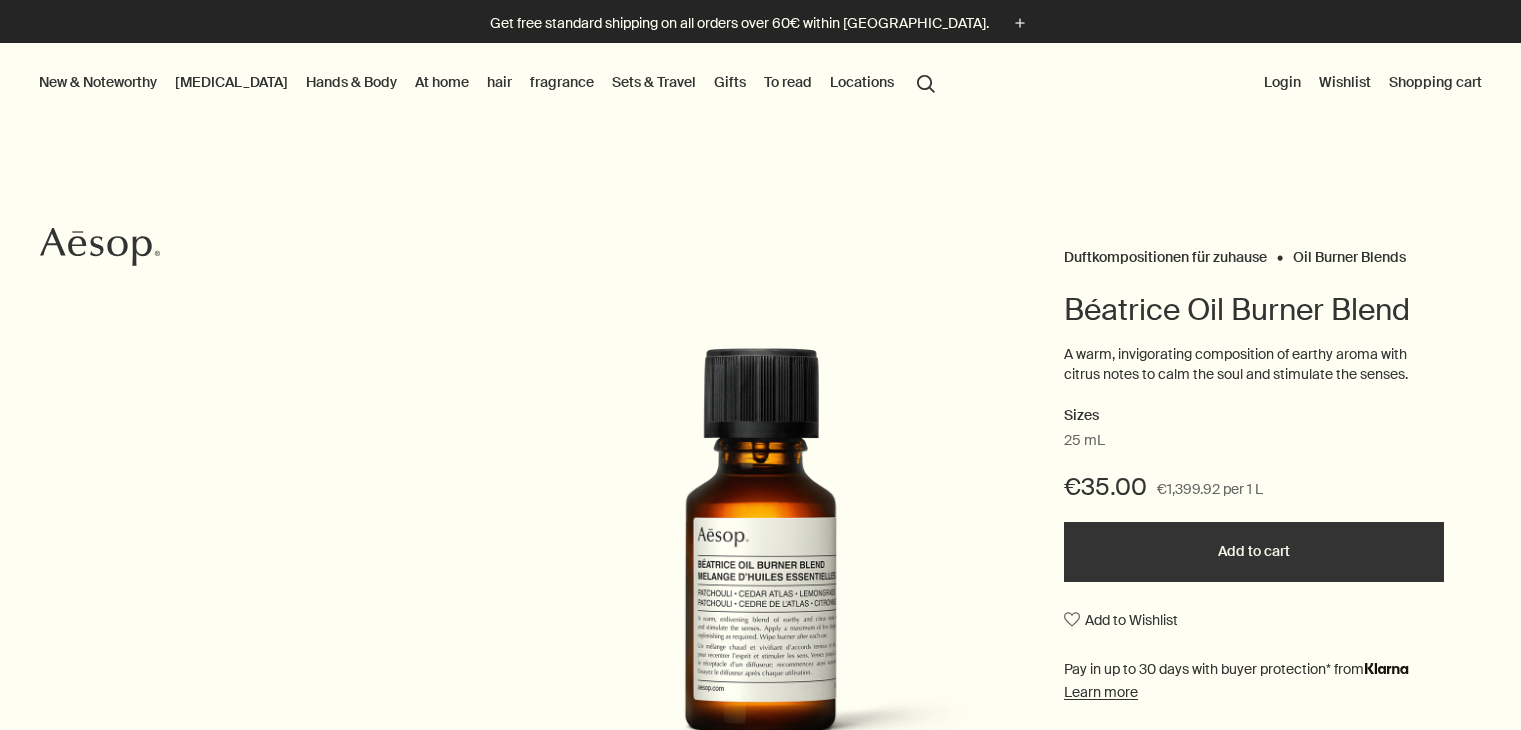 scroll, scrollTop: 0, scrollLeft: 0, axis: both 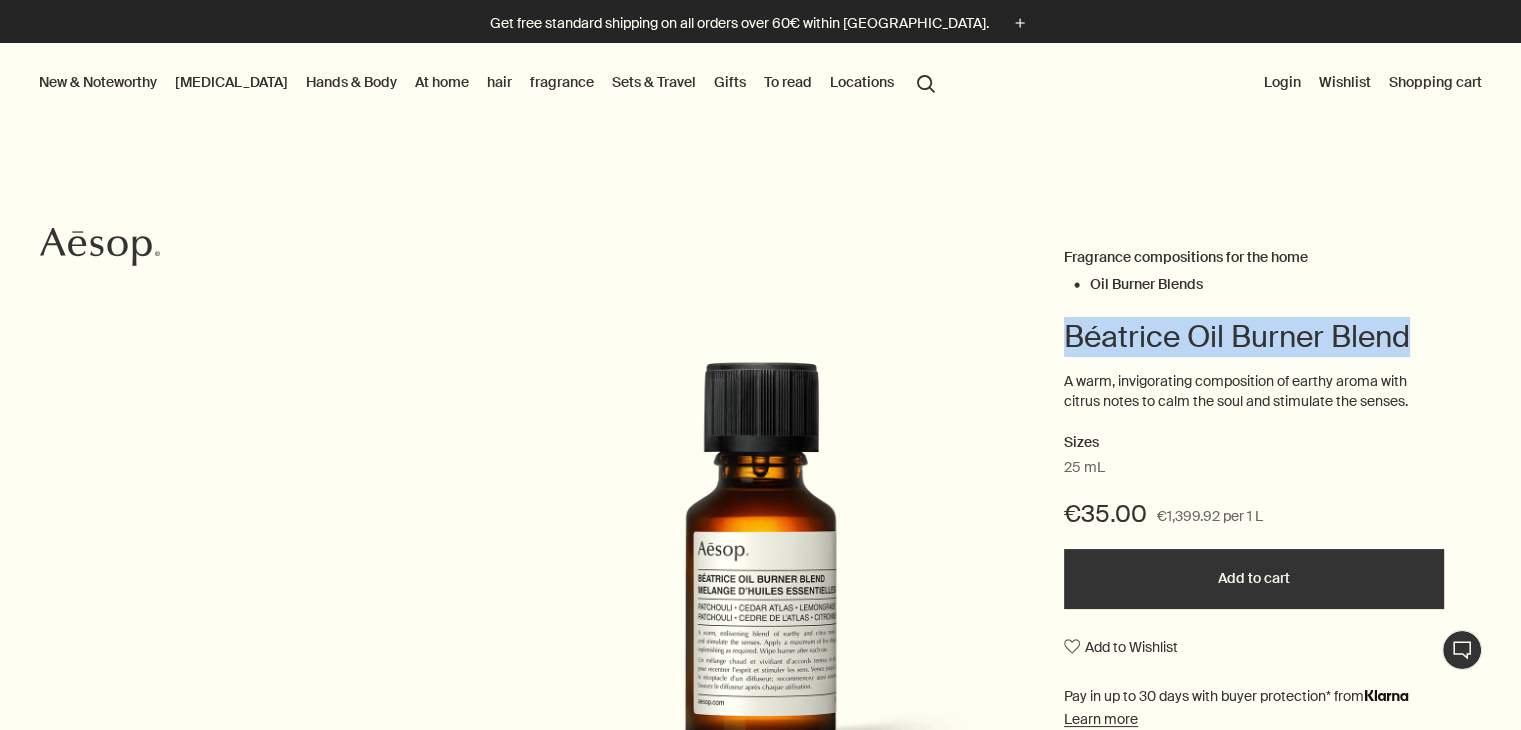 drag, startPoint x: 1062, startPoint y: 309, endPoint x: 1500, endPoint y: 305, distance: 438.01825 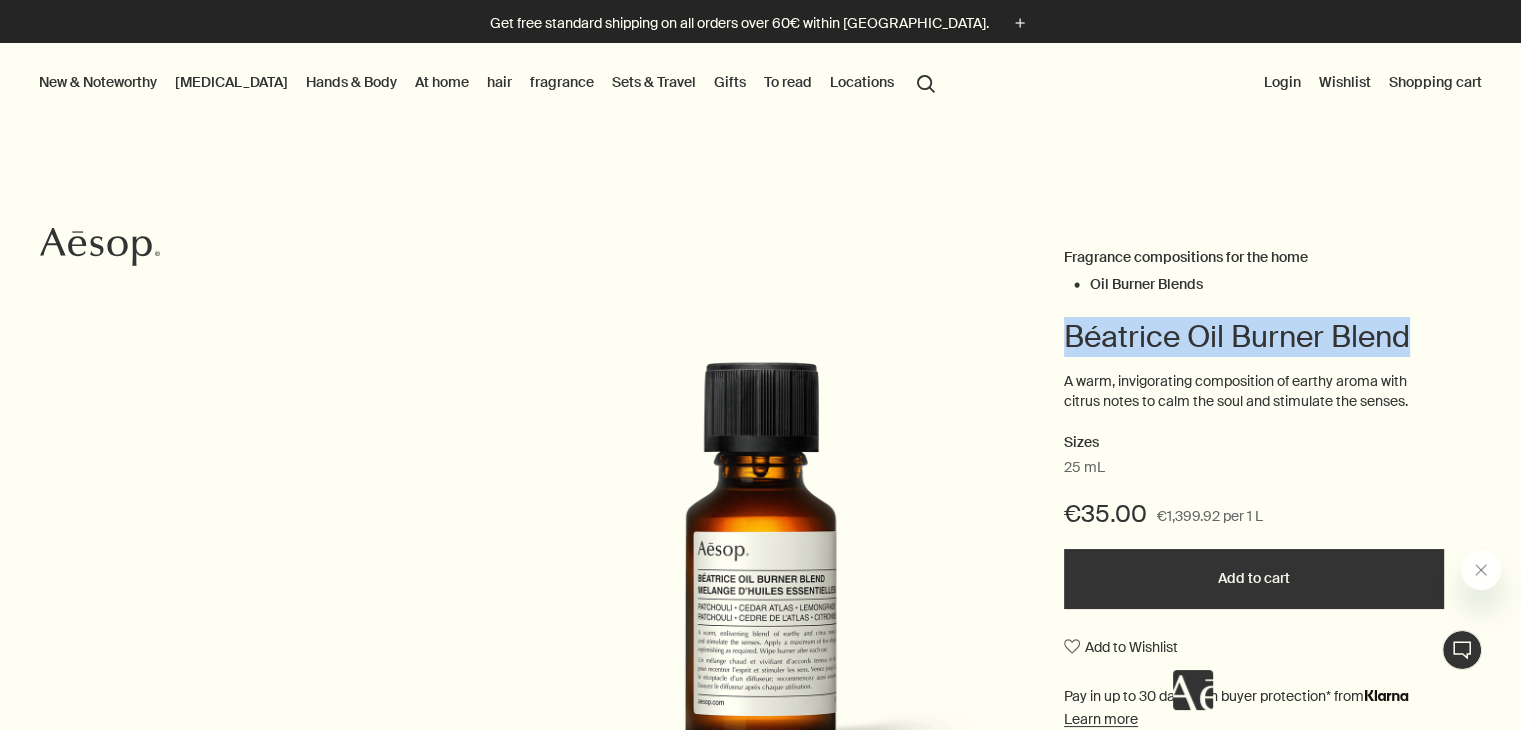 scroll, scrollTop: 0, scrollLeft: 0, axis: both 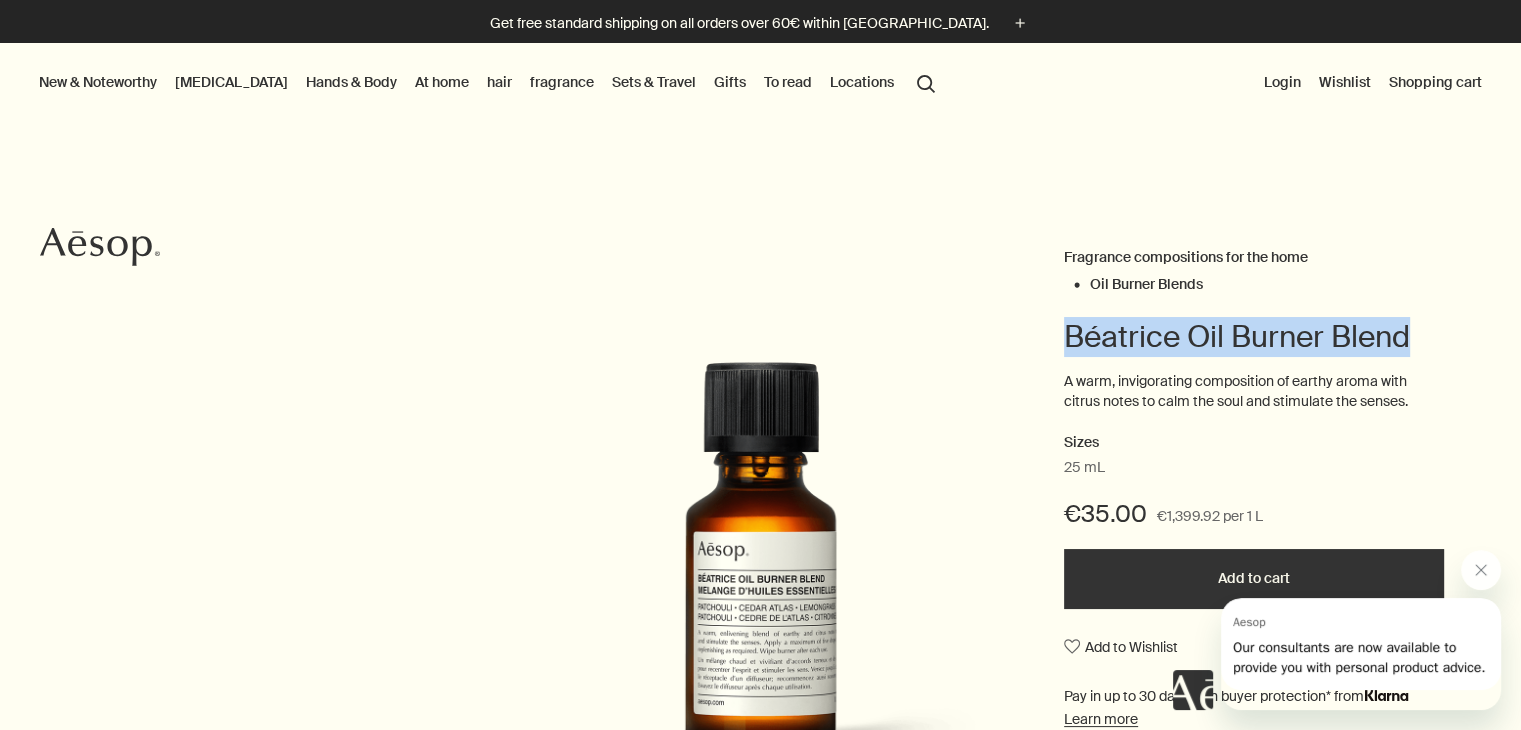 copy on "Béatrice Oil Burner Blend" 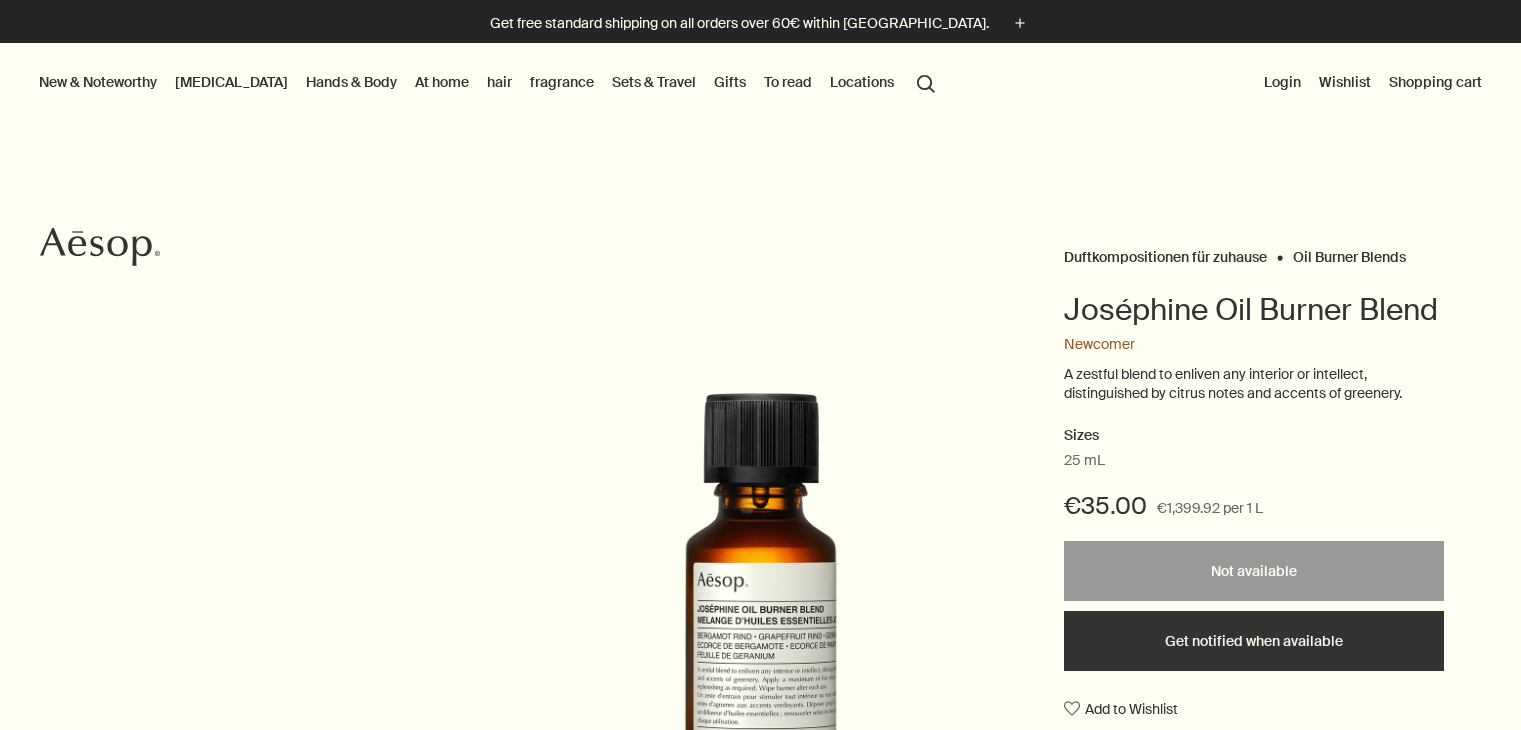 scroll, scrollTop: 0, scrollLeft: 0, axis: both 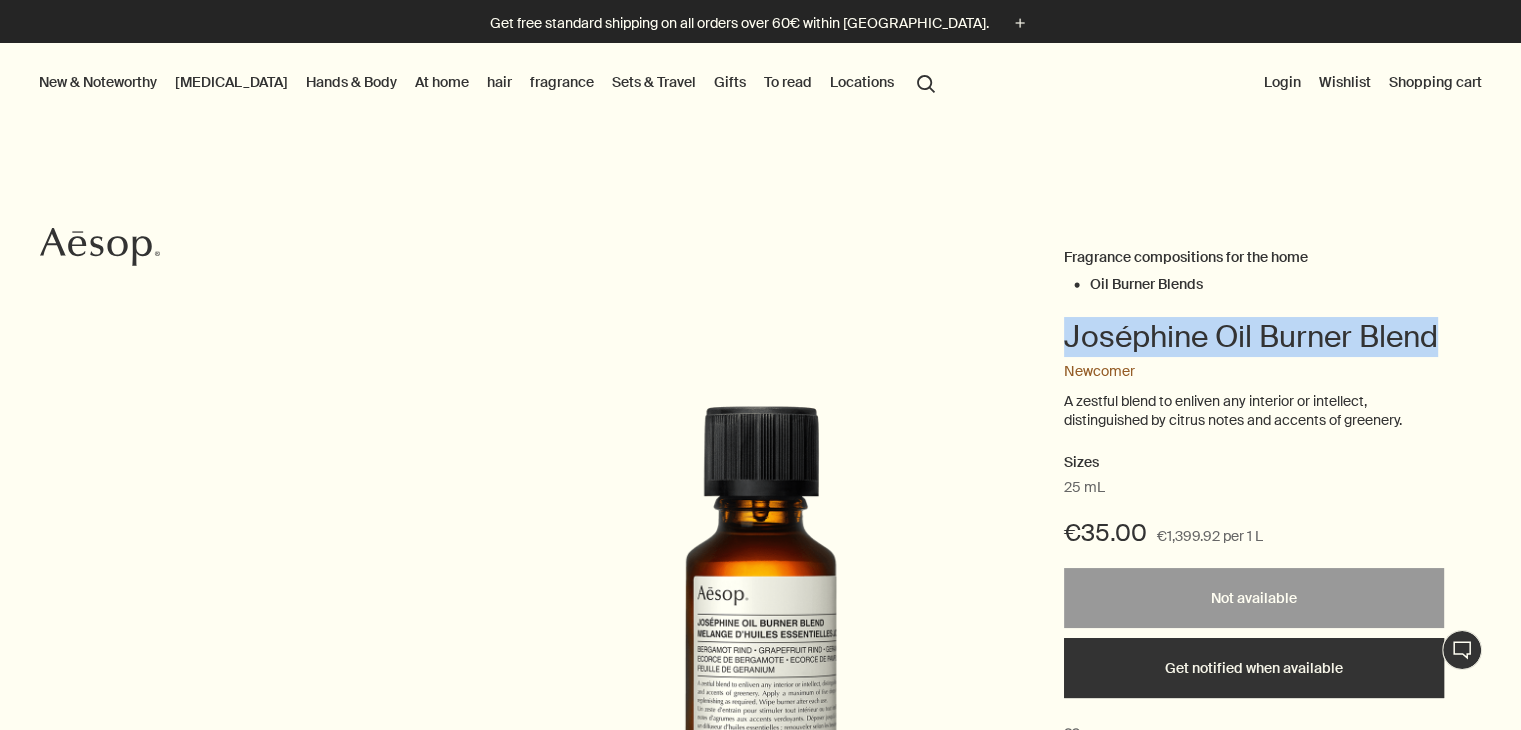 drag, startPoint x: 1071, startPoint y: 335, endPoint x: 1535, endPoint y: 331, distance: 464.01724 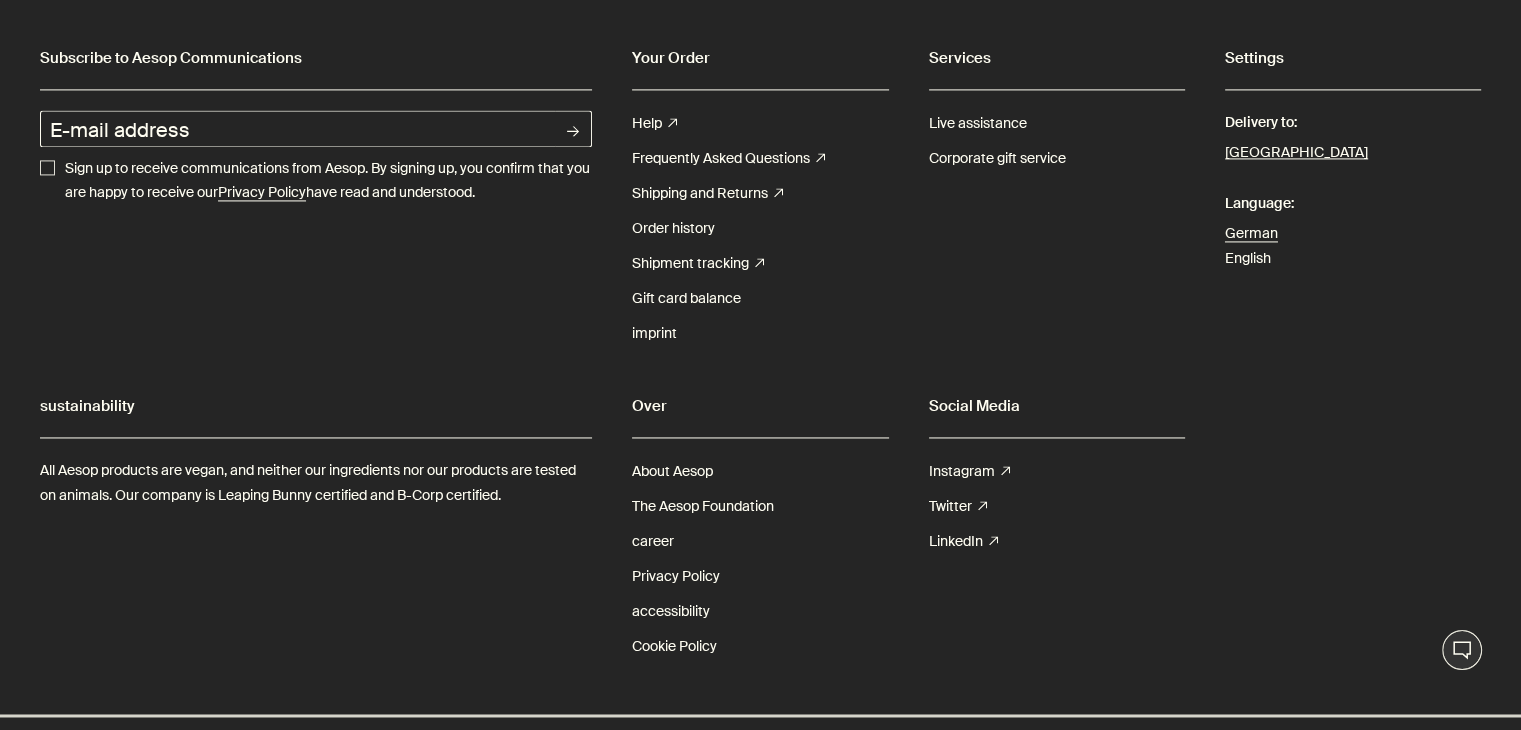scroll, scrollTop: 3025, scrollLeft: 0, axis: vertical 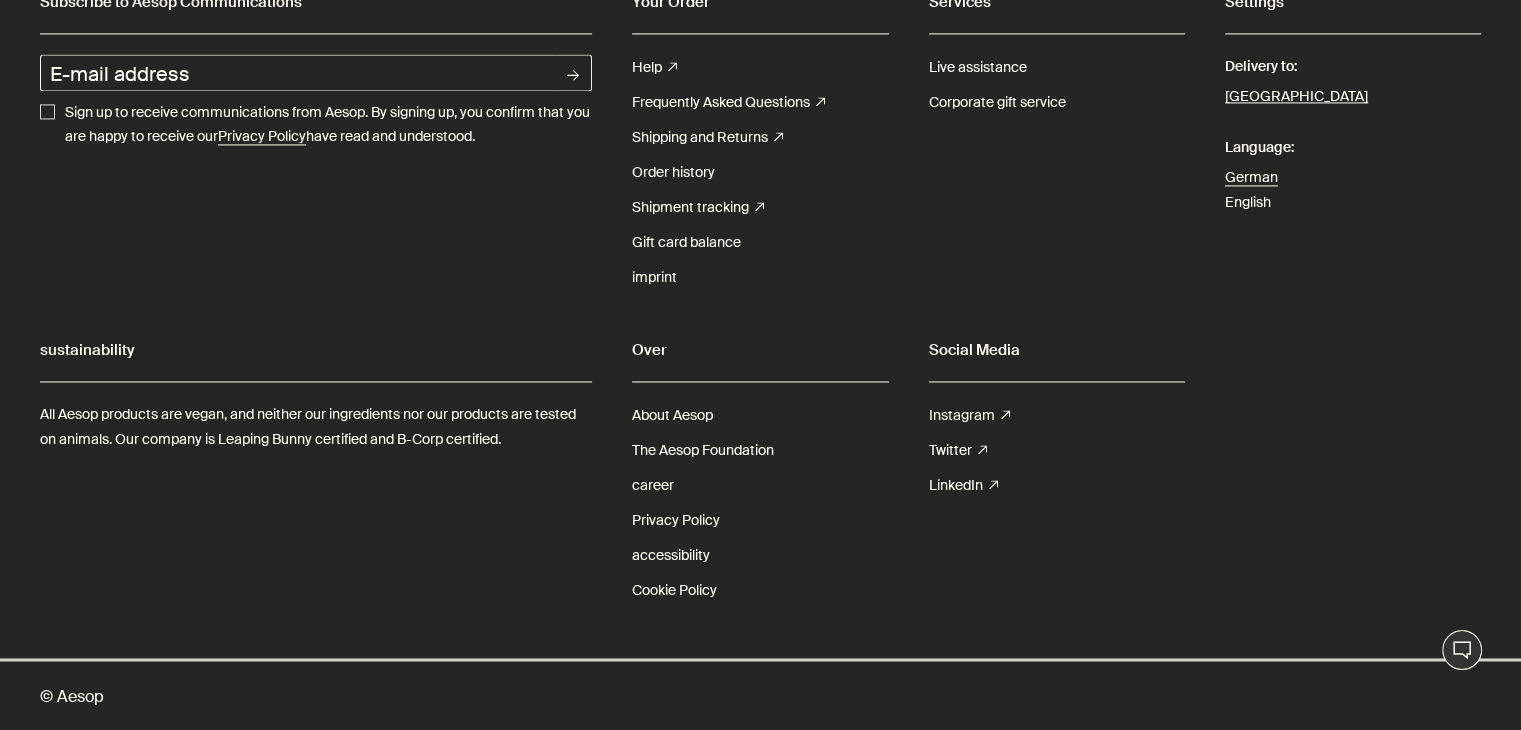 click on "Instagram" at bounding box center [962, 415] 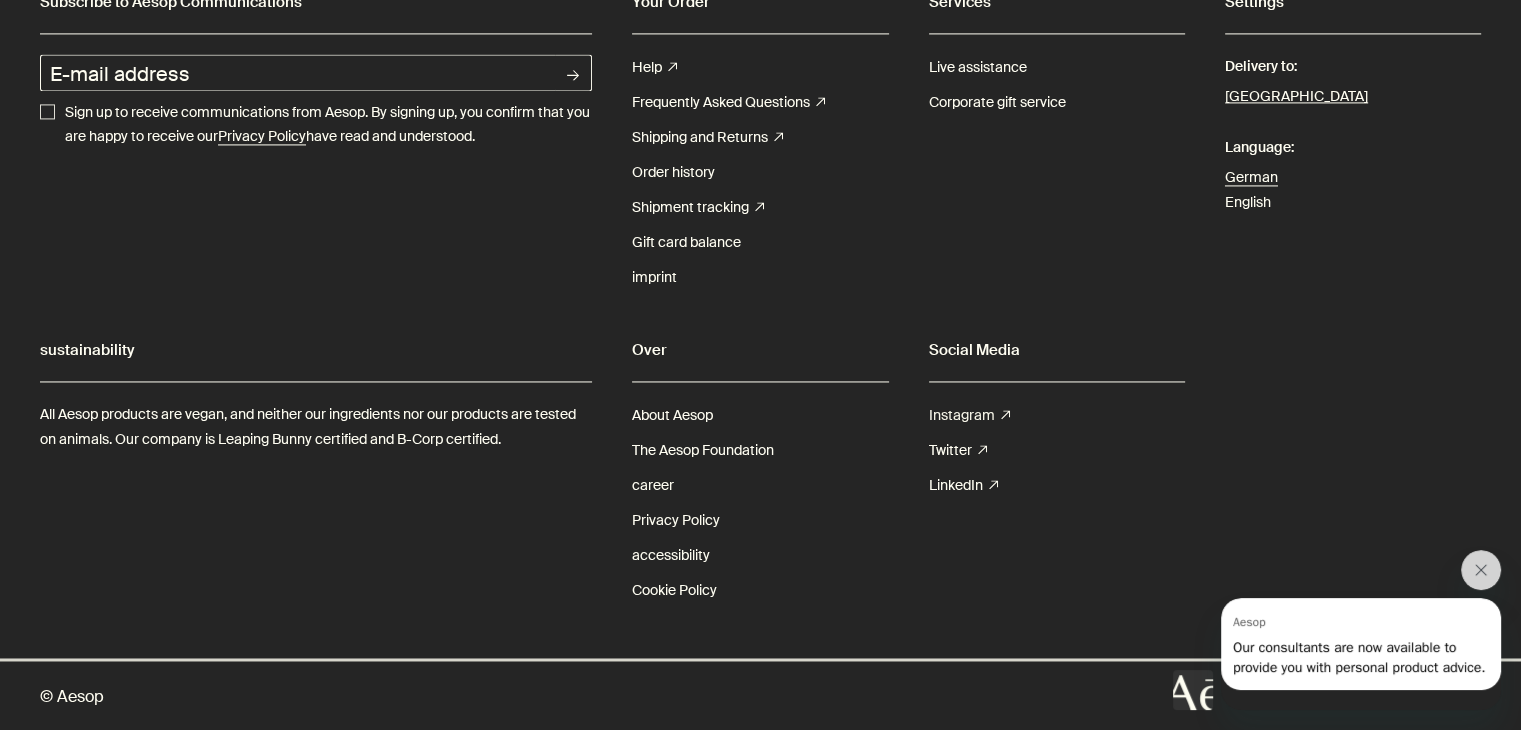 scroll, scrollTop: 0, scrollLeft: 0, axis: both 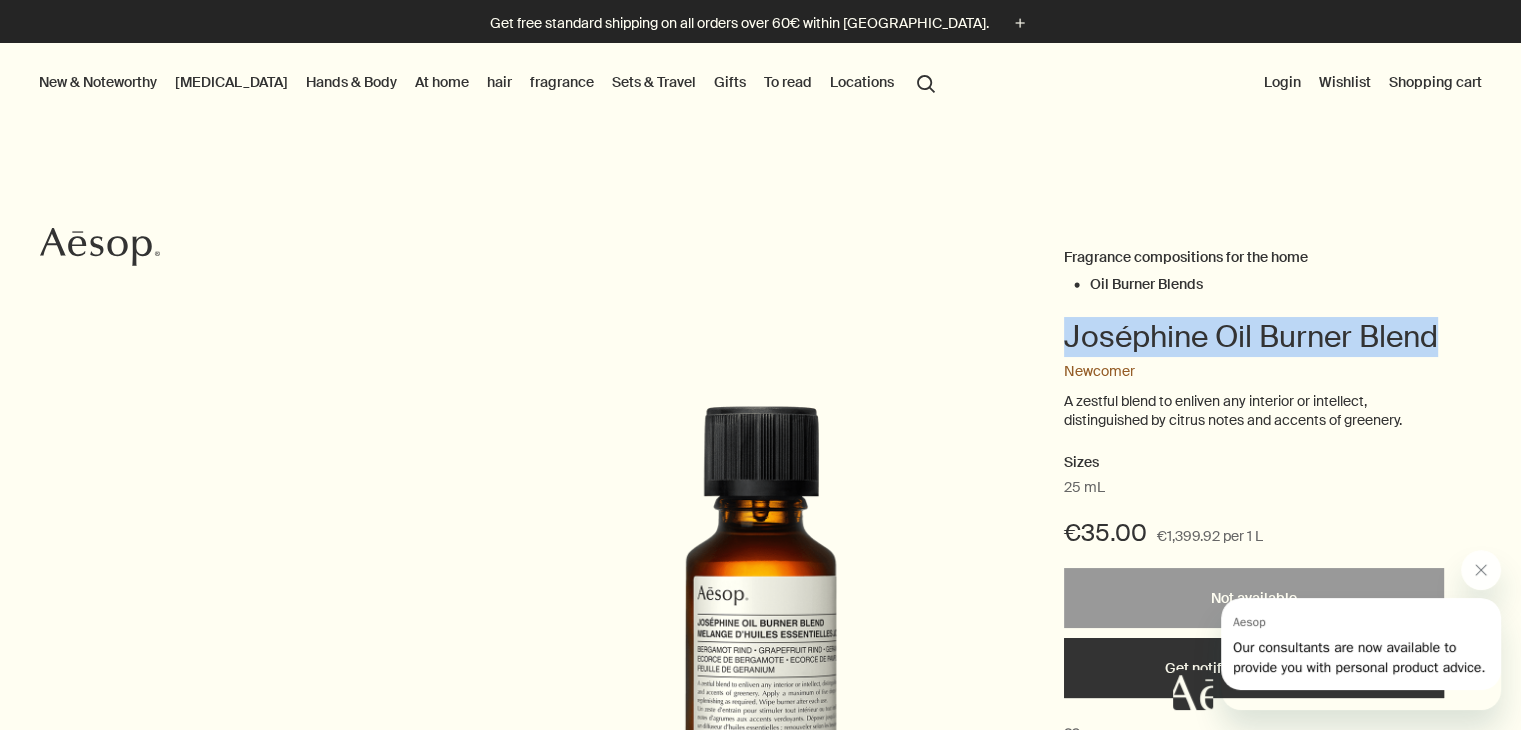 copy on "Joséphine Oil Burner Blend" 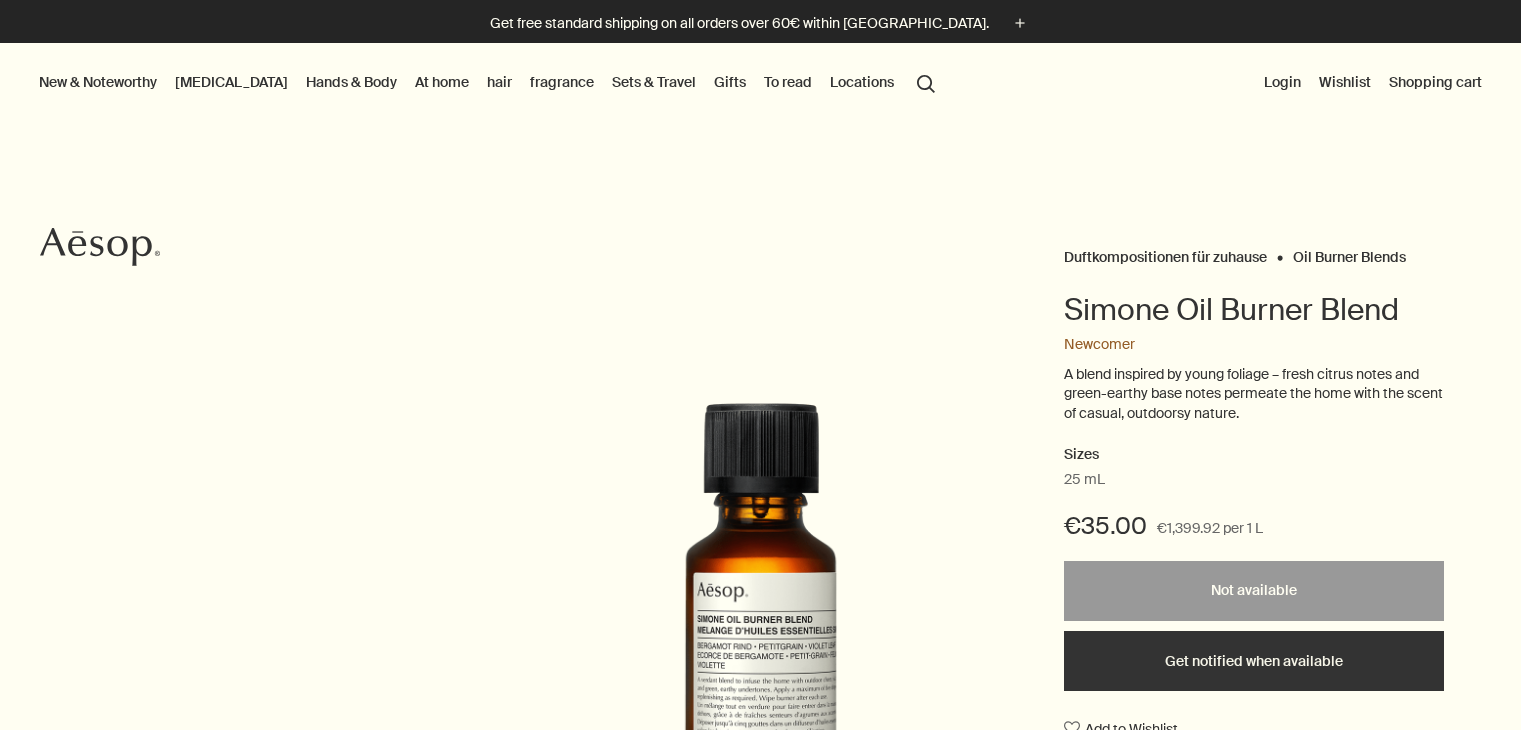 scroll, scrollTop: 0, scrollLeft: 0, axis: both 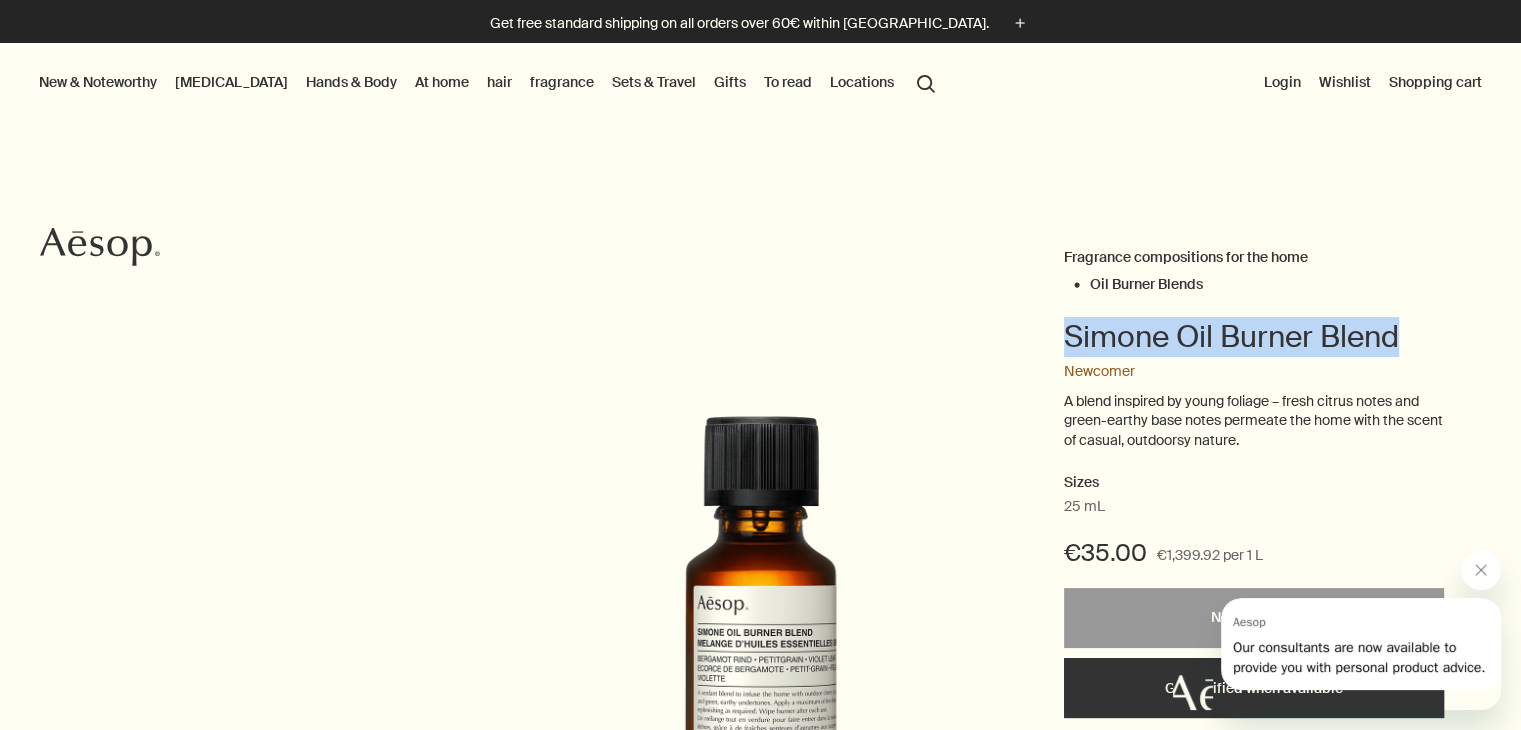 drag, startPoint x: 1064, startPoint y: 325, endPoint x: 1535, endPoint y: 318, distance: 471.052 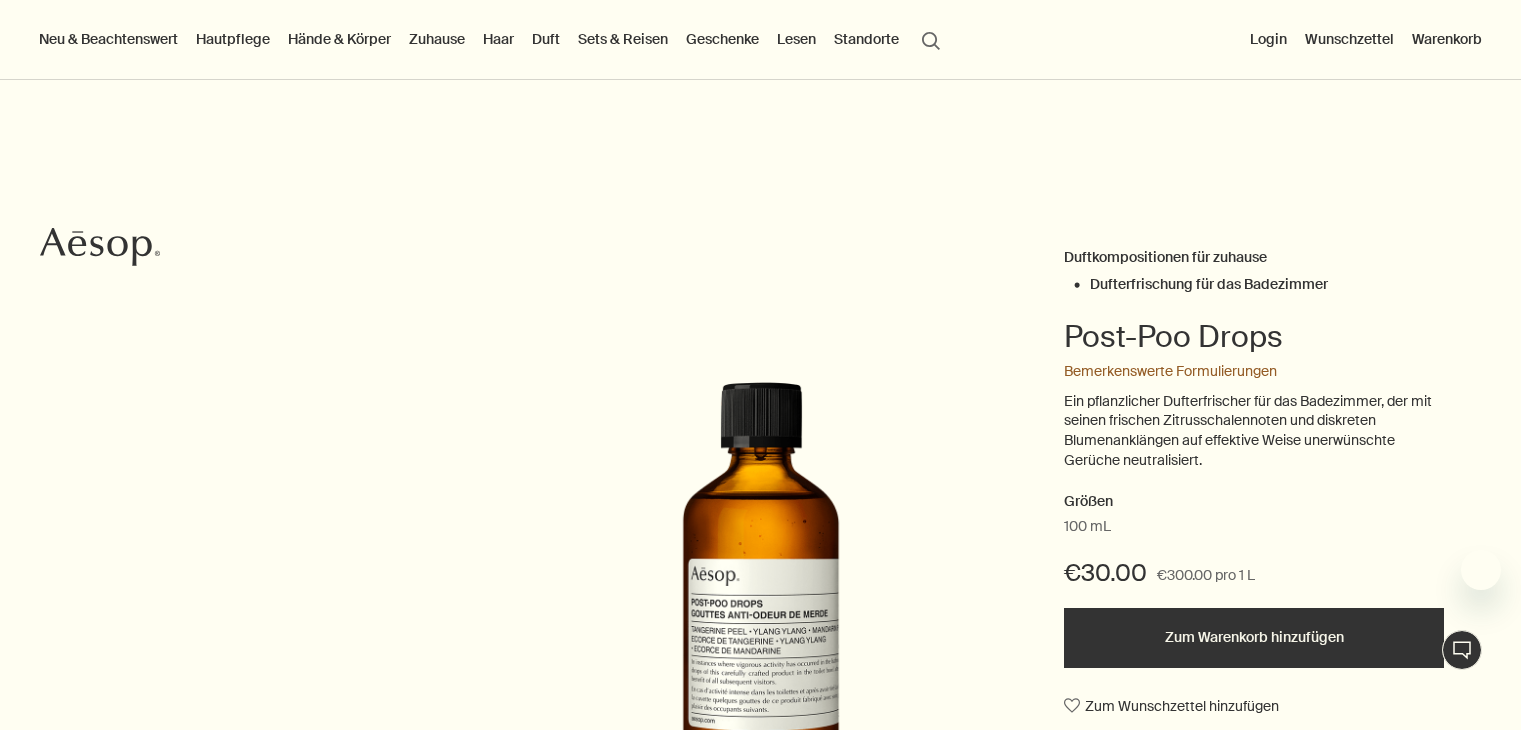 scroll, scrollTop: 0, scrollLeft: 0, axis: both 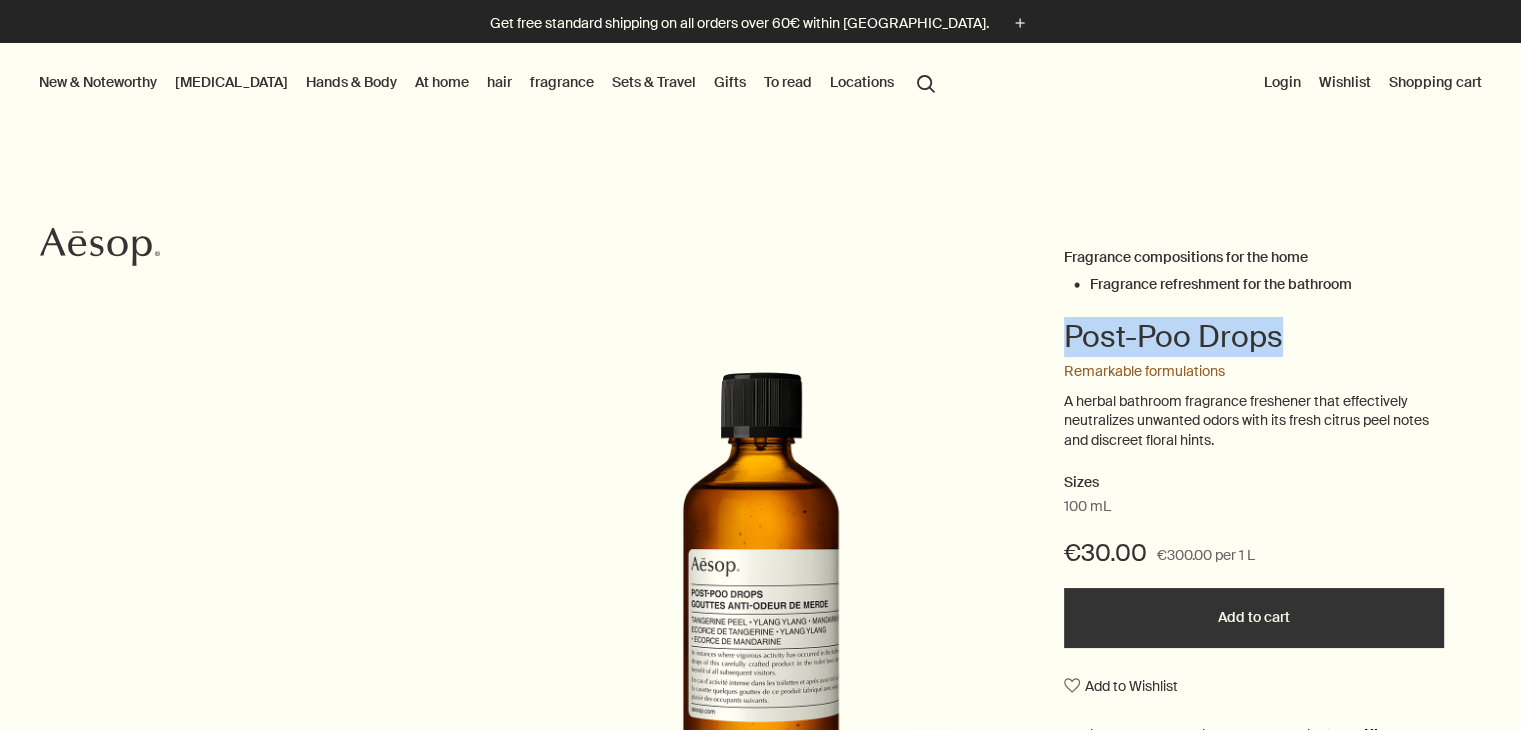 click on "Fragrance compositions for the home Fragrance refreshment for the bathroom Post-Poo Drops Remarkable formulations A herbal bathroom fragrance freshener that effectively neutralizes unwanted odors with its fresh citrus peel notes and discreet floral hints. Sizes 100 mL €30.00 €300.00    per    1    L   Add to cart Add to Wishlist fragrance Citrus, Floral, Fresh Main ingredients plusAndCloseWithCircle Tangerine peel, ylang-ylang, mandarin peel chevron chevron 1  /  4" at bounding box center [760, 608] 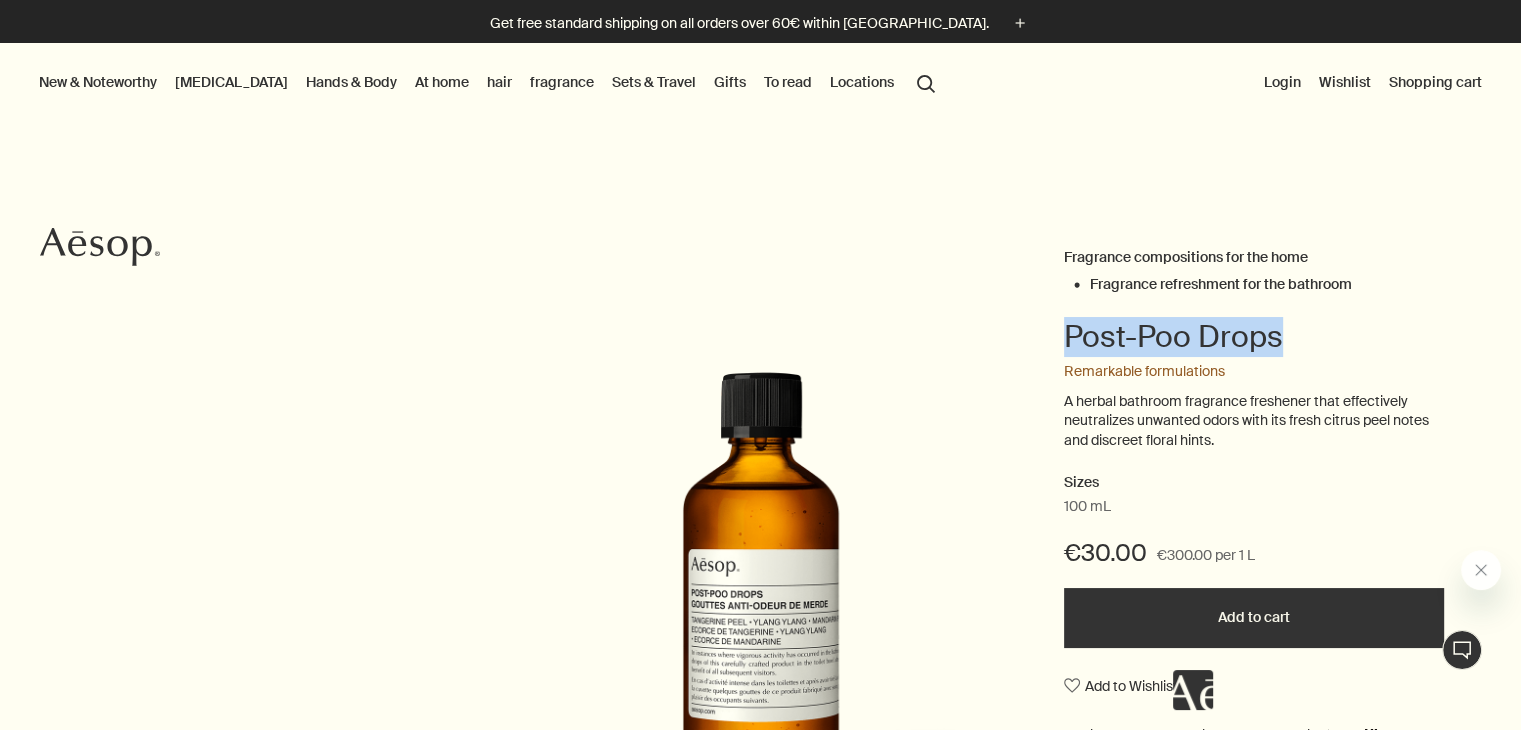 scroll, scrollTop: 0, scrollLeft: 0, axis: both 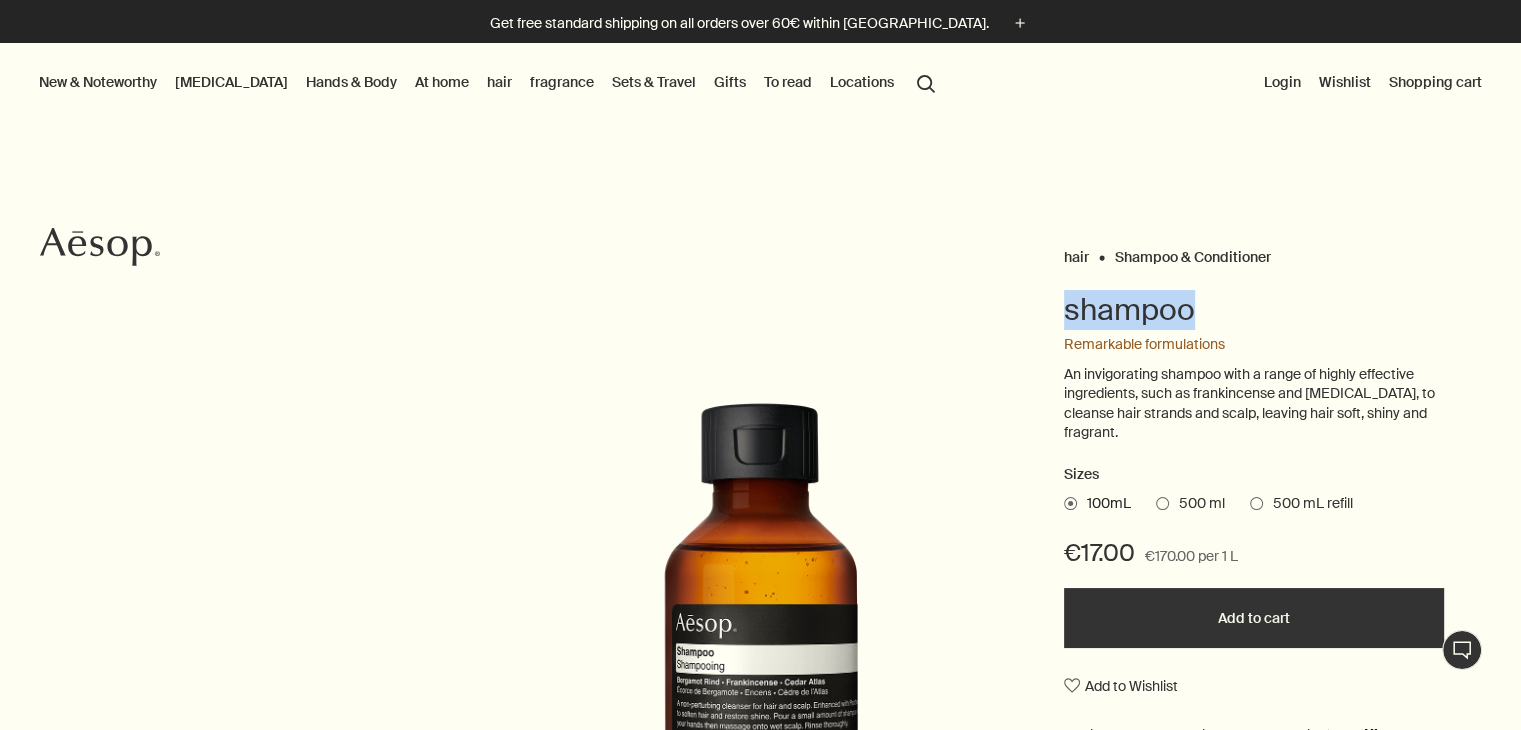 drag, startPoint x: 1060, startPoint y: 302, endPoint x: 1297, endPoint y: 310, distance: 237.13498 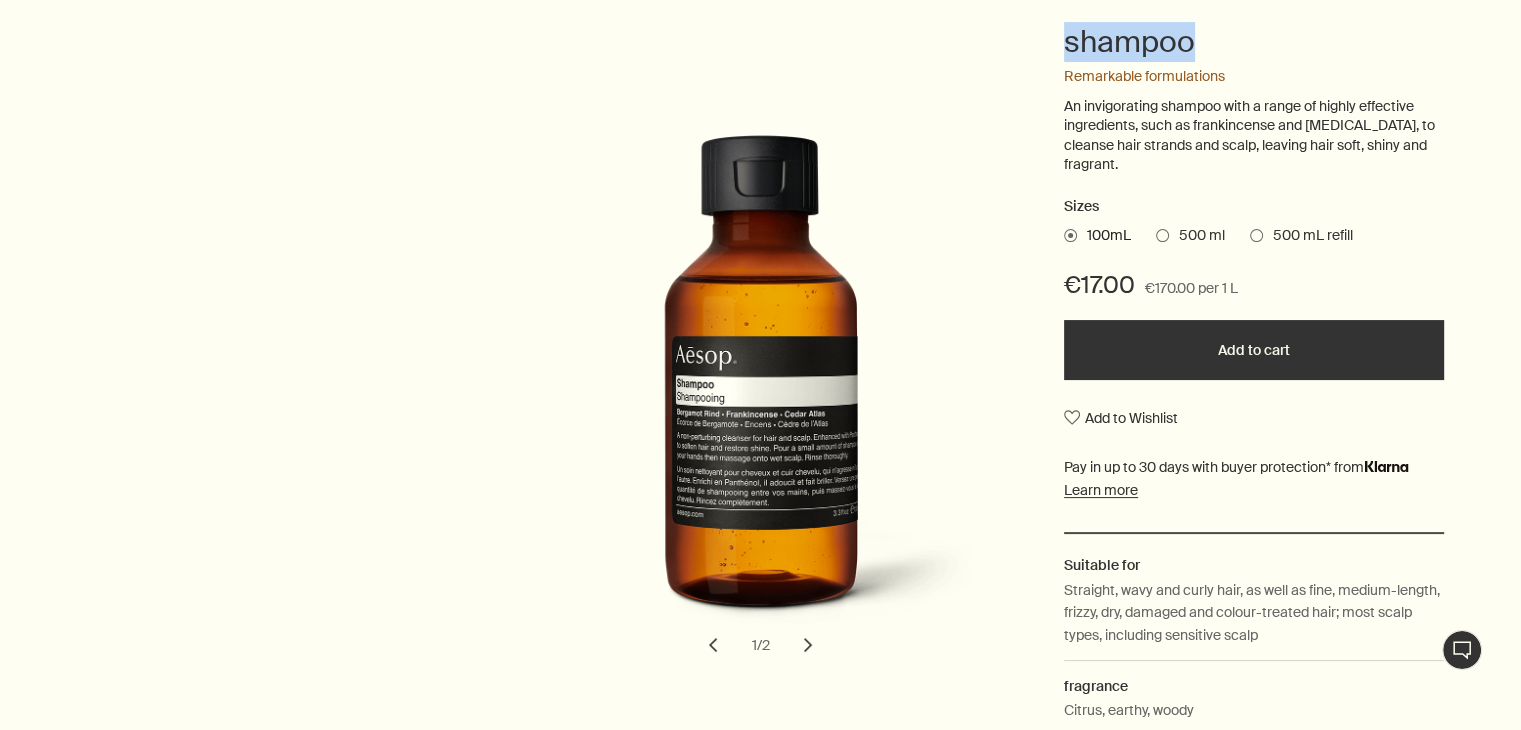scroll, scrollTop: 300, scrollLeft: 0, axis: vertical 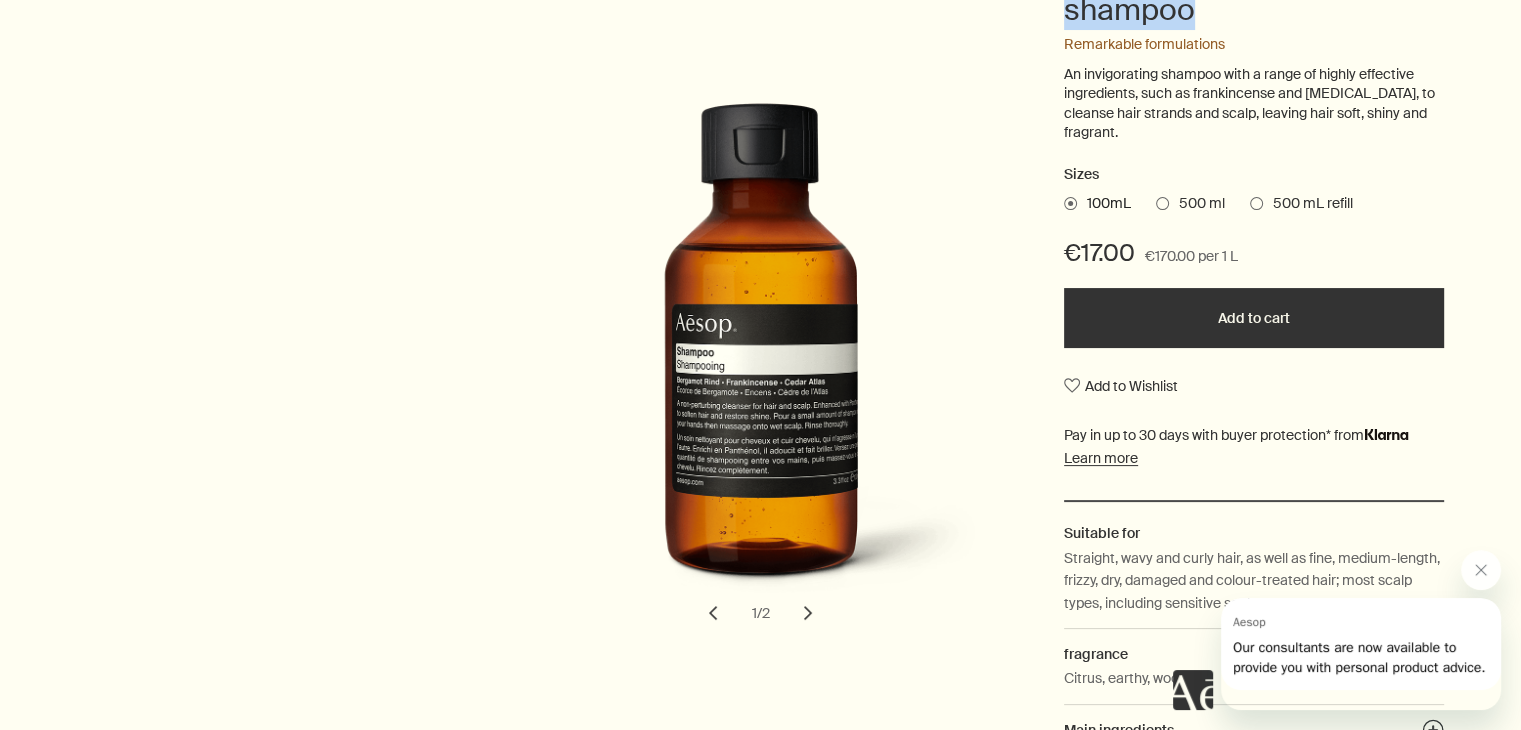 copy on "shampoo" 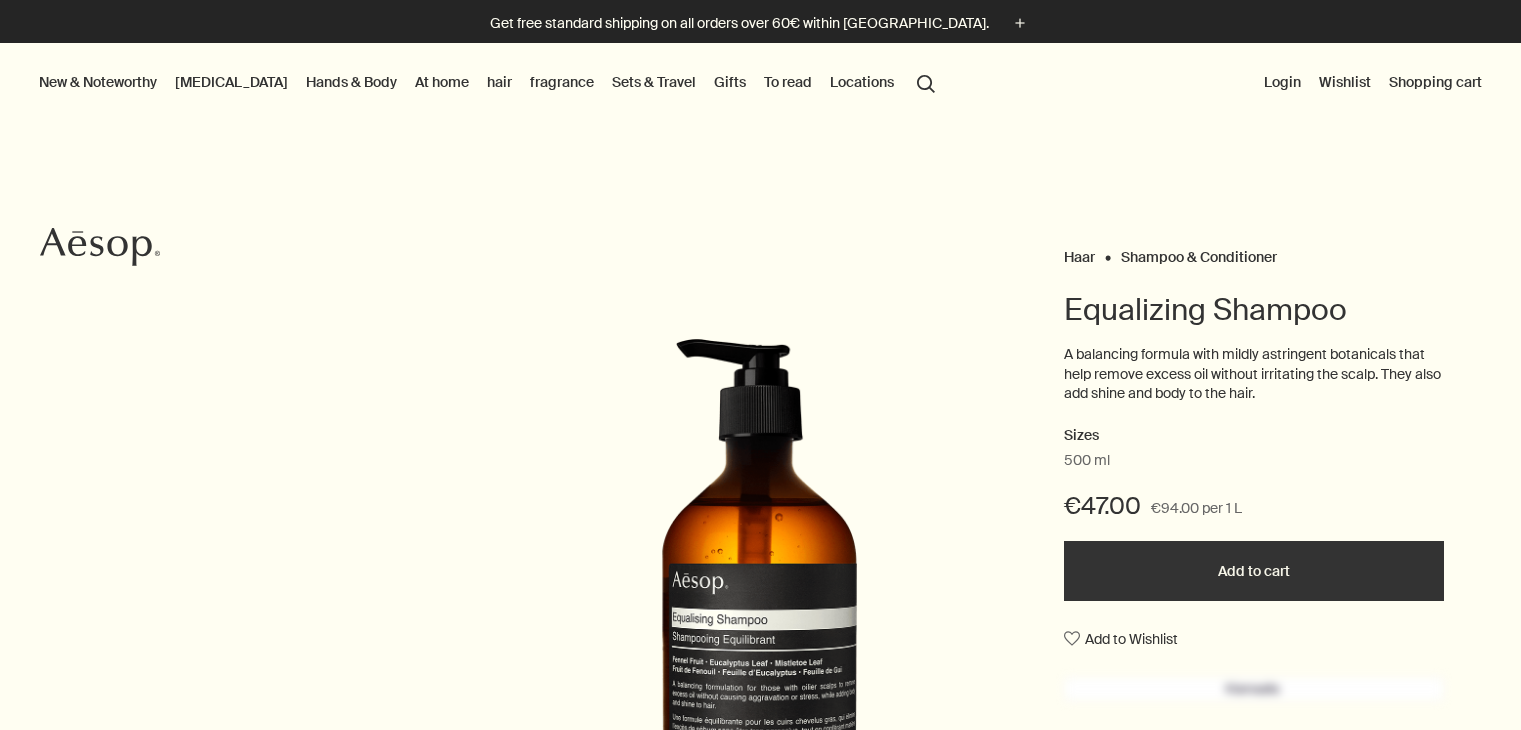 scroll, scrollTop: 0, scrollLeft: 0, axis: both 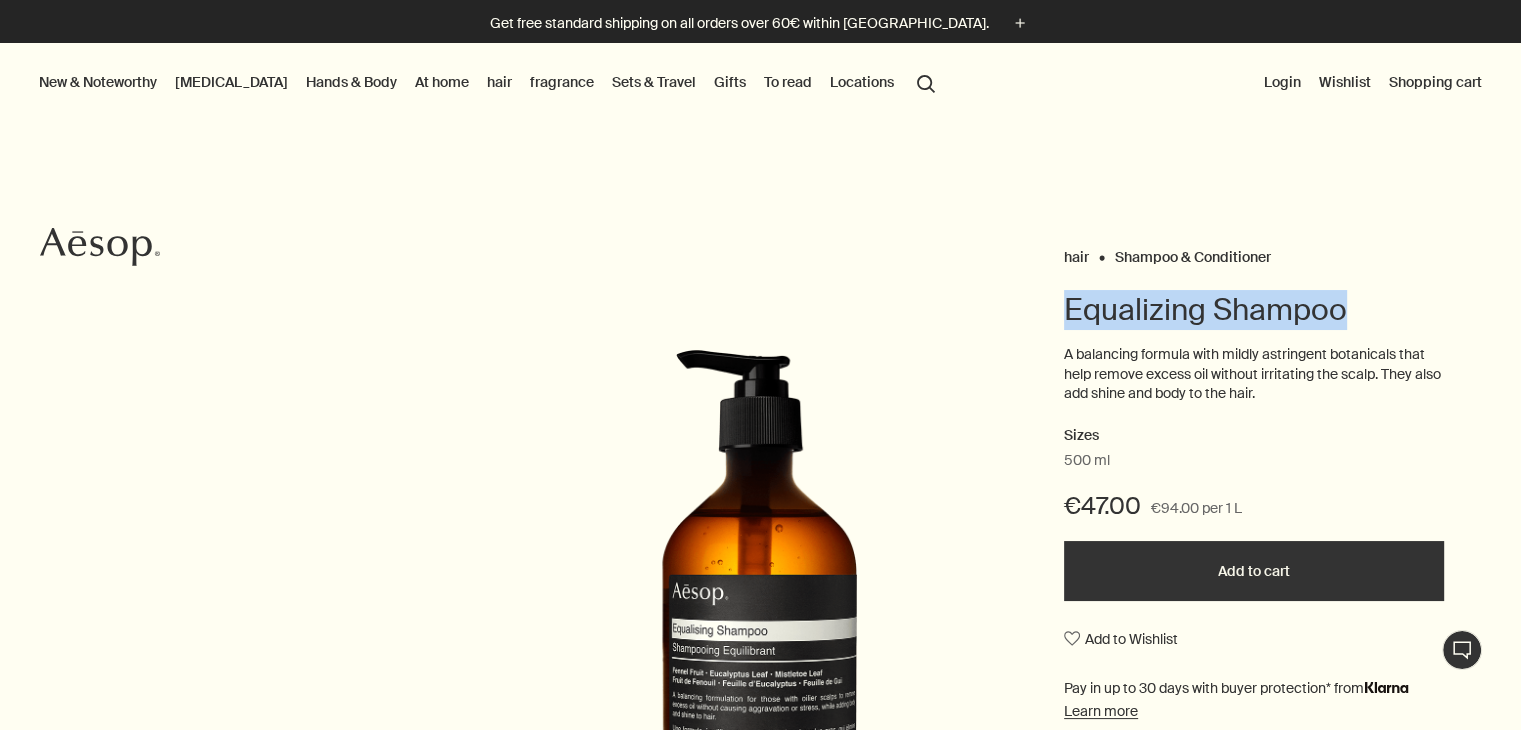drag, startPoint x: 1064, startPoint y: 307, endPoint x: 1512, endPoint y: 272, distance: 449.3651 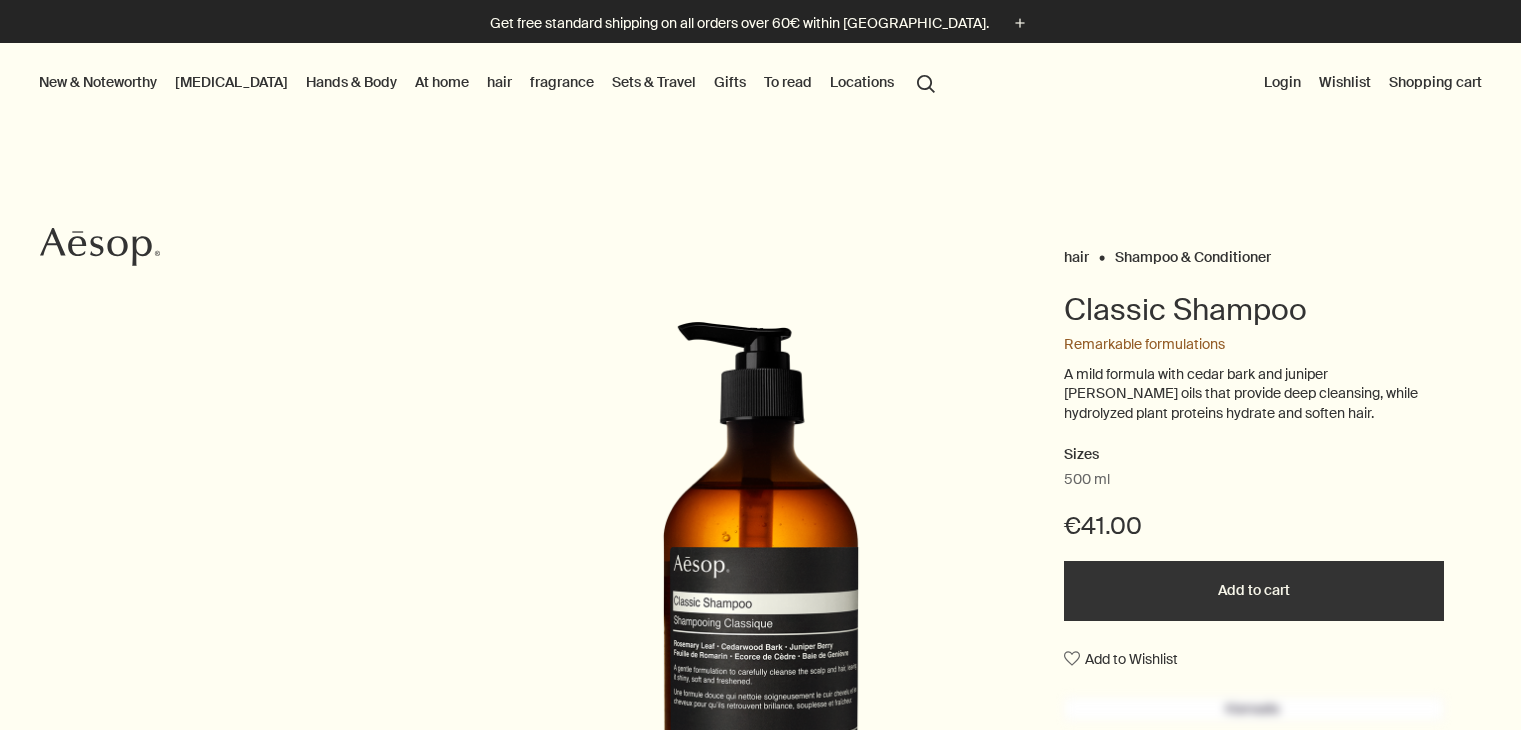 scroll, scrollTop: 0, scrollLeft: 0, axis: both 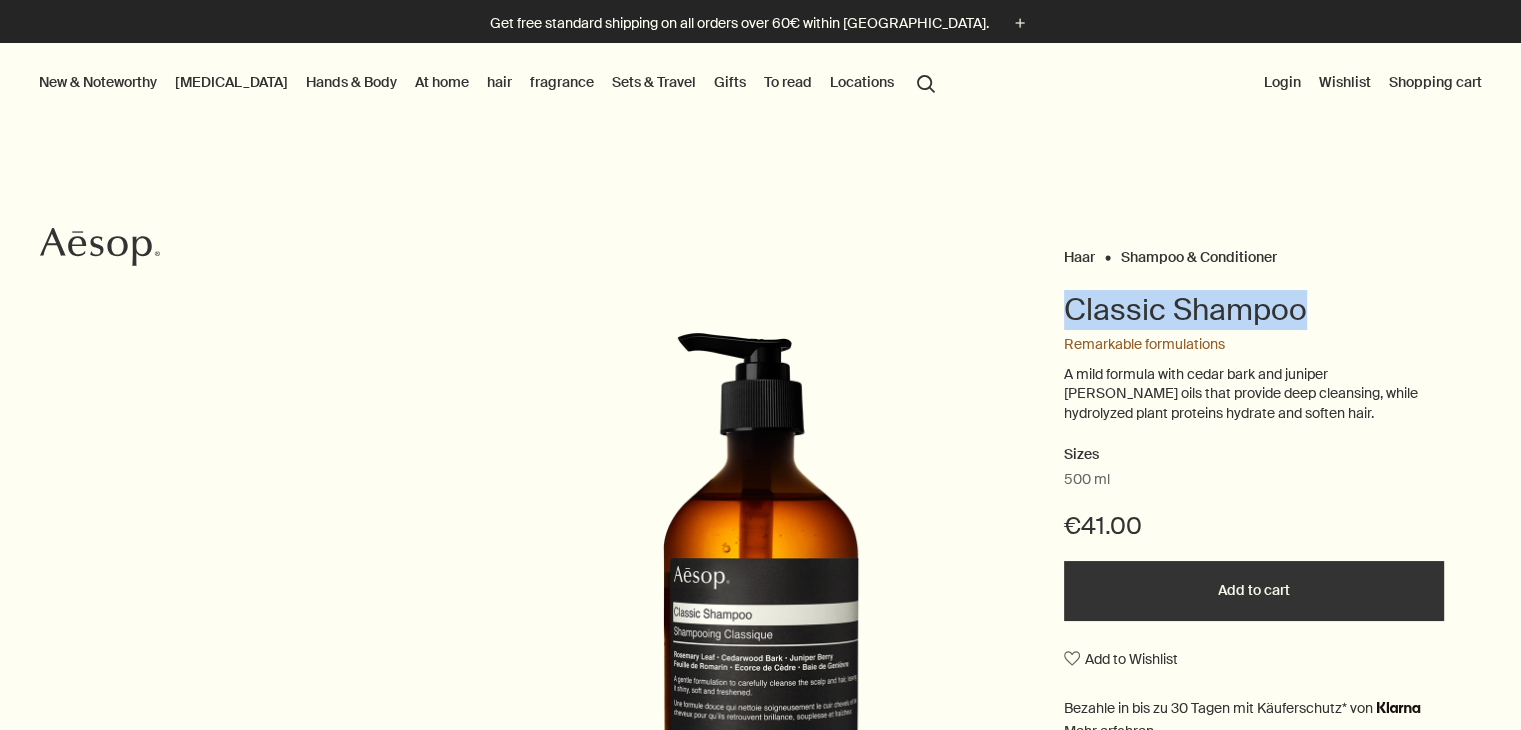 click on "Haar Shampoo & Conditioner Classic Shampoo Remarkable formulations A mild formula with cedar bark and juniper [PERSON_NAME] oils that provide deep cleansing, while hydrolyzed plant proteins hydrate and soften hair. Sizes 500 ml €41.00   Add to cart Add to Wishlist Suitable for Normal hair and frequent hair washing fragrance Minty, herbal scent
Main ingredients plusAndCloseWithCircle [PERSON_NAME] leaf, cedar bark, juniper [PERSON_NAME] Exclusively online" at bounding box center [760, 632] 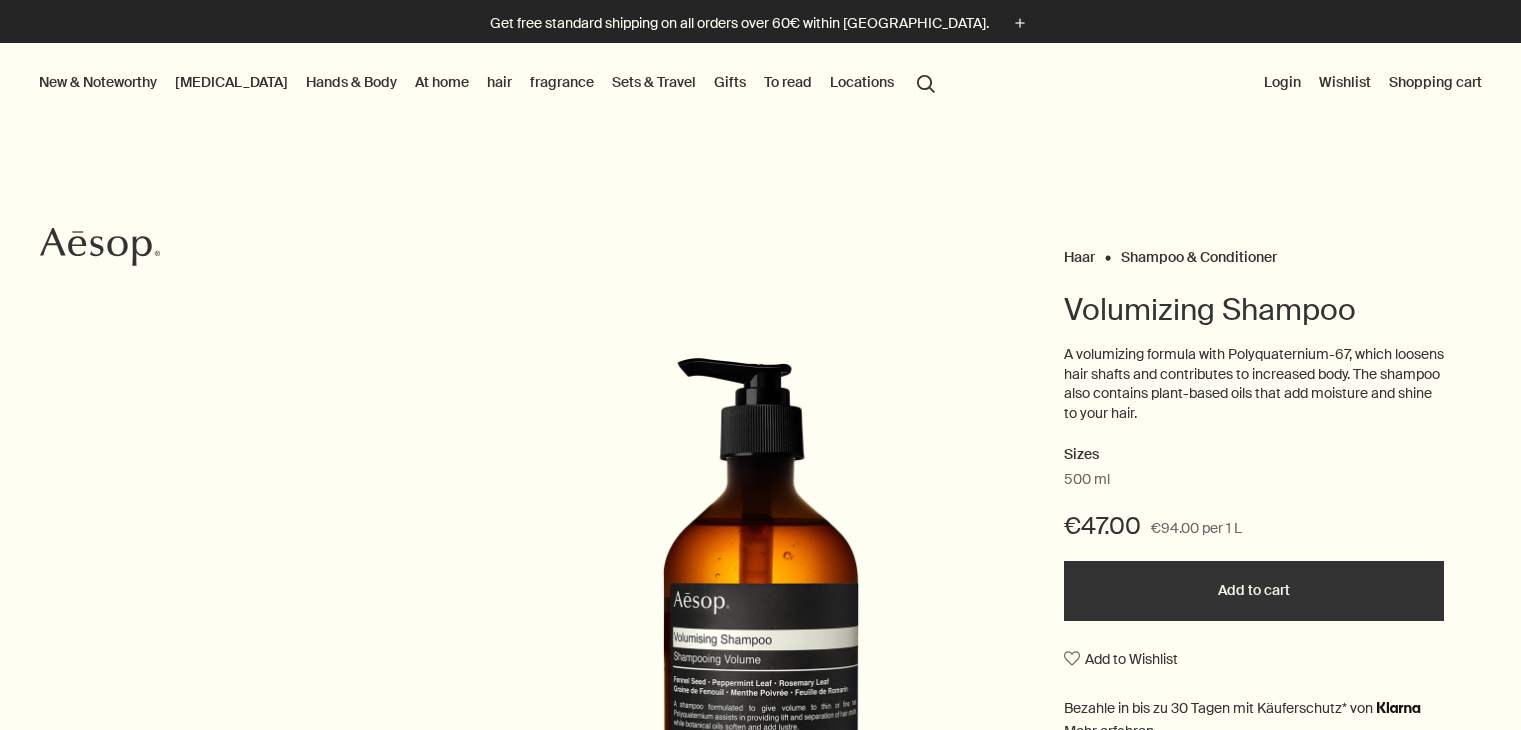 scroll, scrollTop: 0, scrollLeft: 0, axis: both 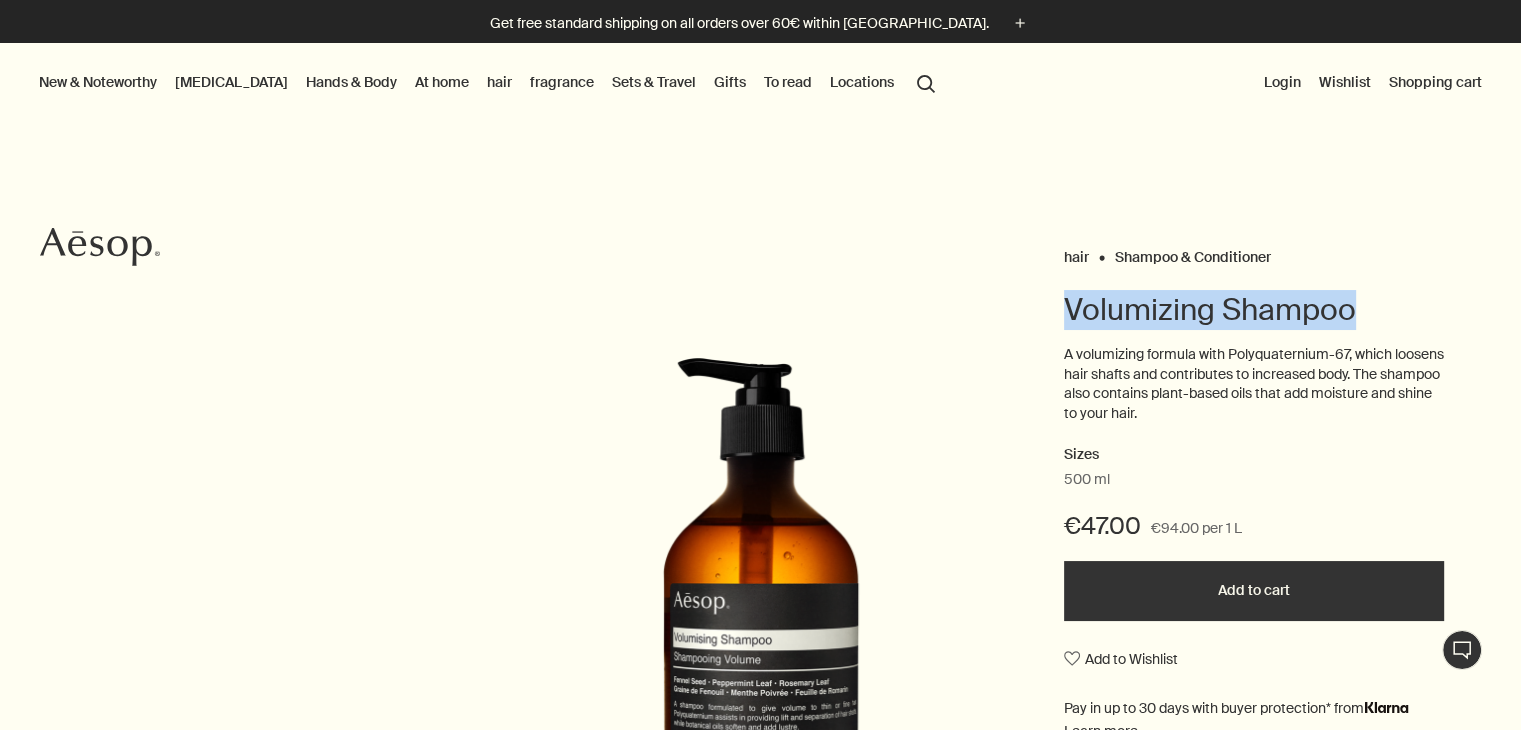 drag, startPoint x: 1048, startPoint y: 301, endPoint x: 1516, endPoint y: 306, distance: 468.0267 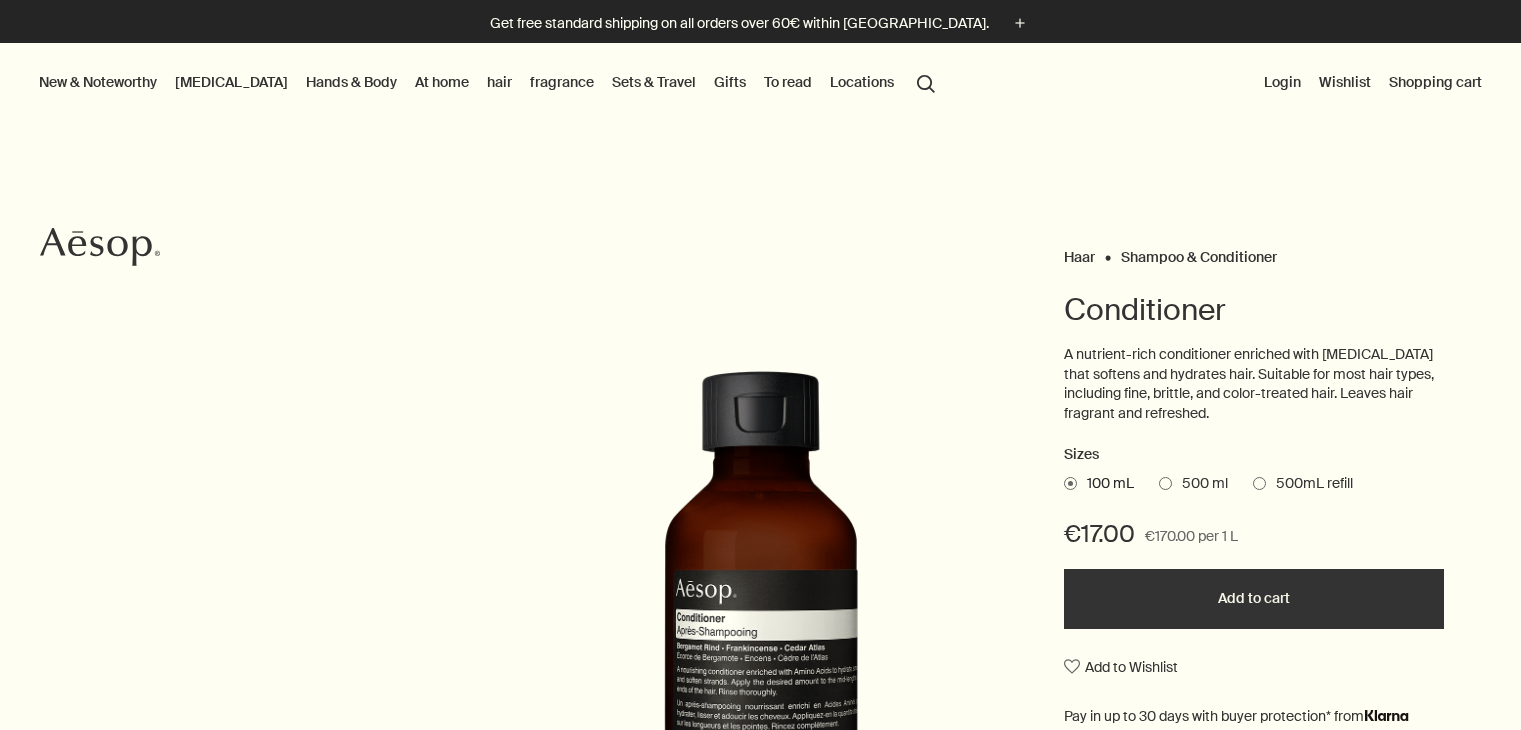 scroll, scrollTop: 0, scrollLeft: 0, axis: both 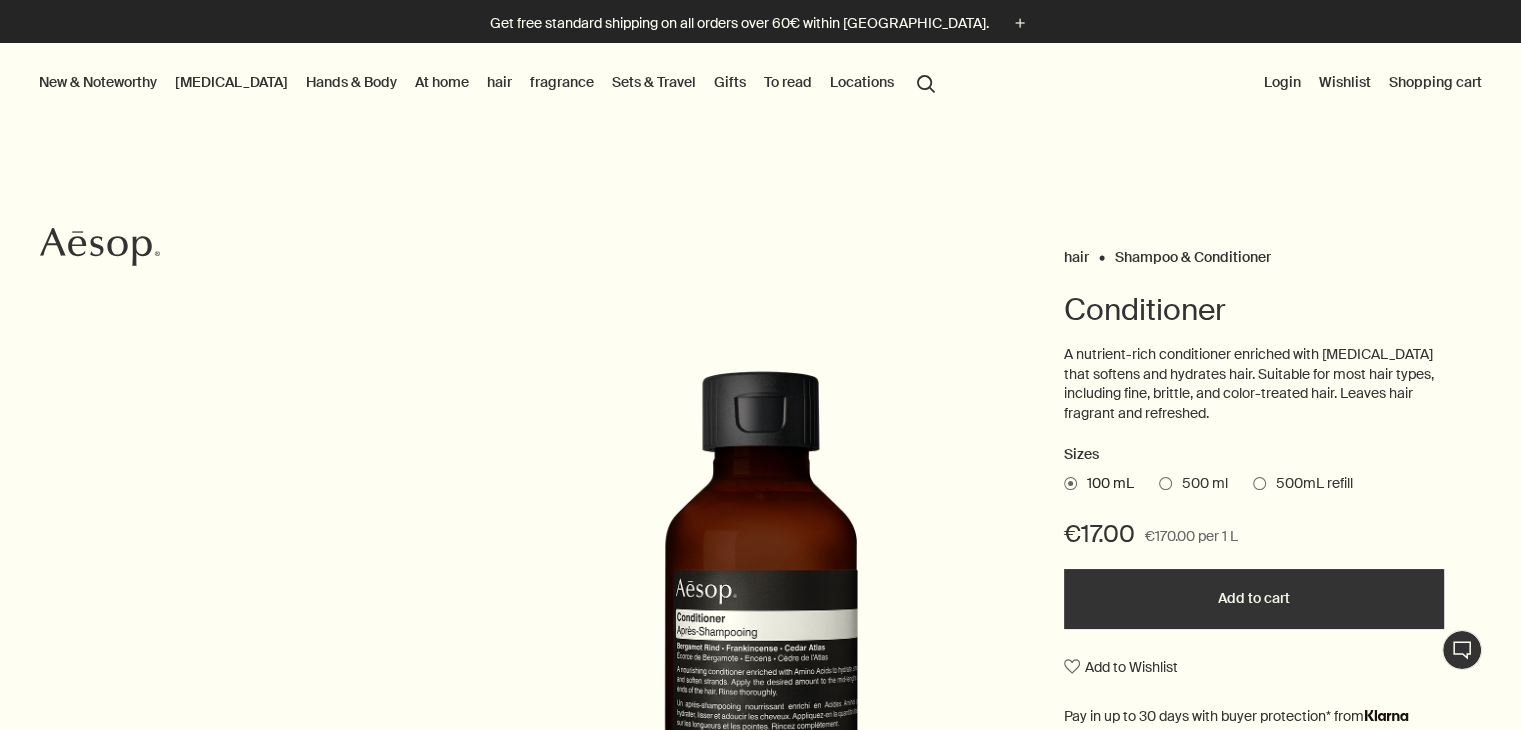 drag, startPoint x: 1052, startPoint y: 294, endPoint x: 1311, endPoint y: 304, distance: 259.193 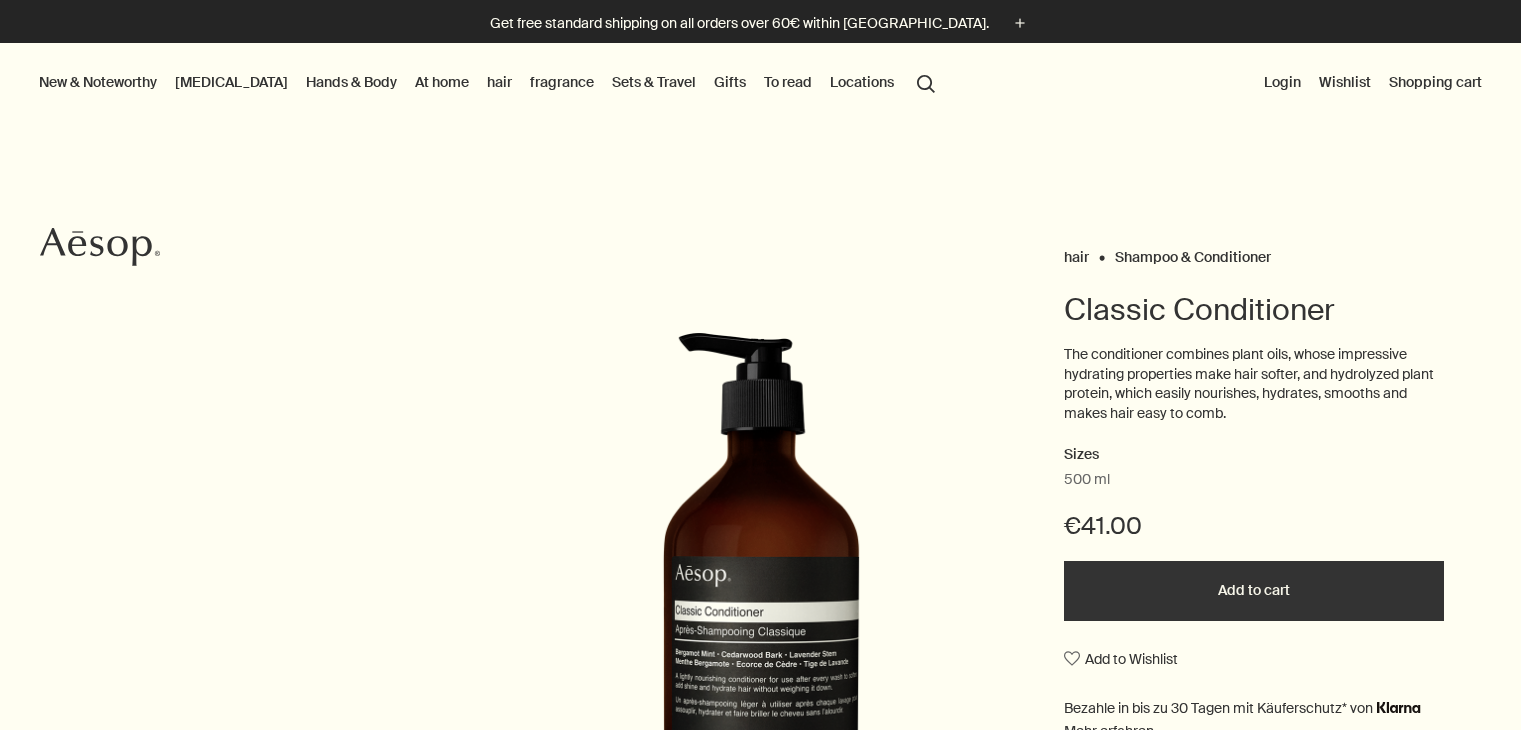 scroll, scrollTop: 0, scrollLeft: 0, axis: both 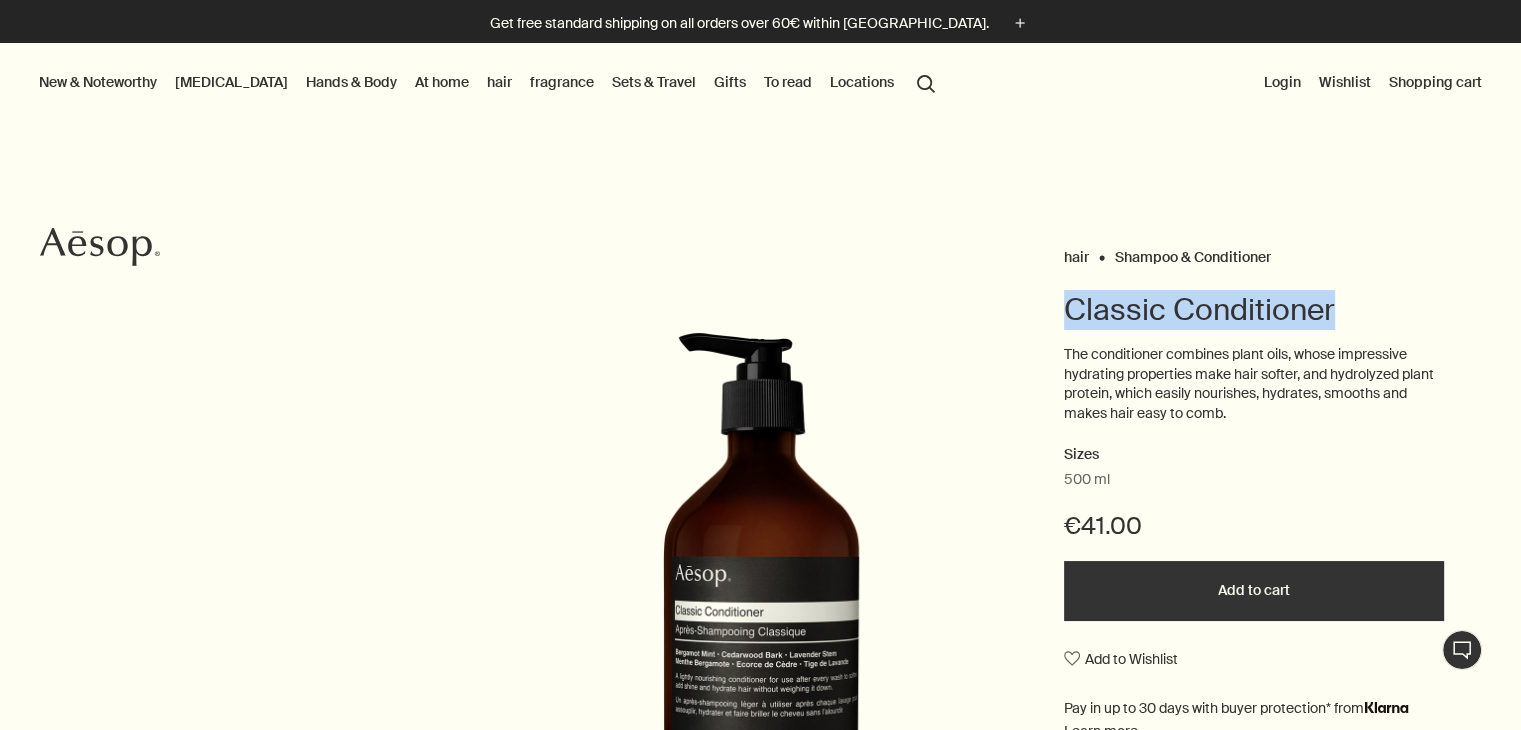 drag, startPoint x: 1044, startPoint y: 305, endPoint x: 1348, endPoint y: 309, distance: 304.0263 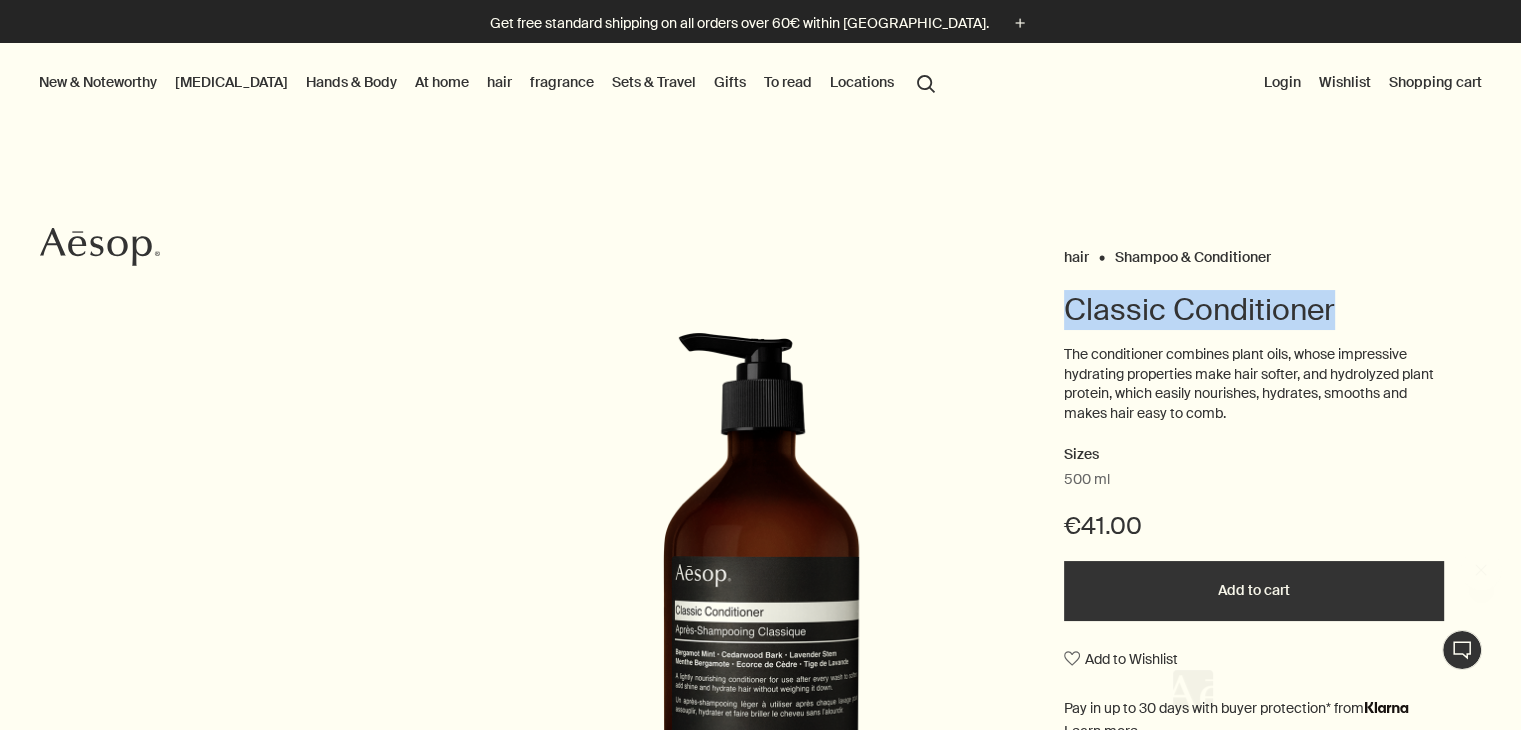 scroll, scrollTop: 0, scrollLeft: 0, axis: both 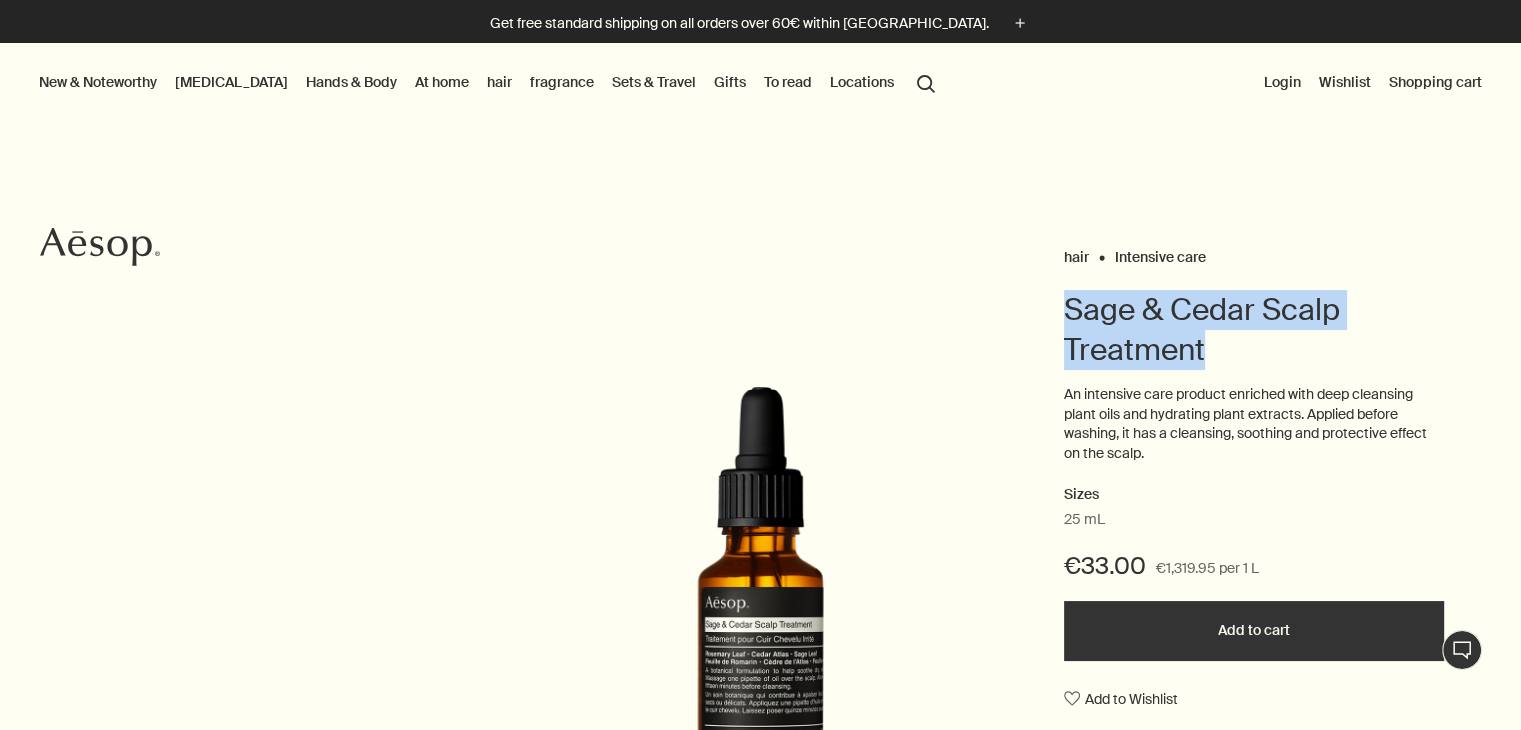 drag, startPoint x: 1071, startPoint y: 293, endPoint x: 1247, endPoint y: 337, distance: 181.41664 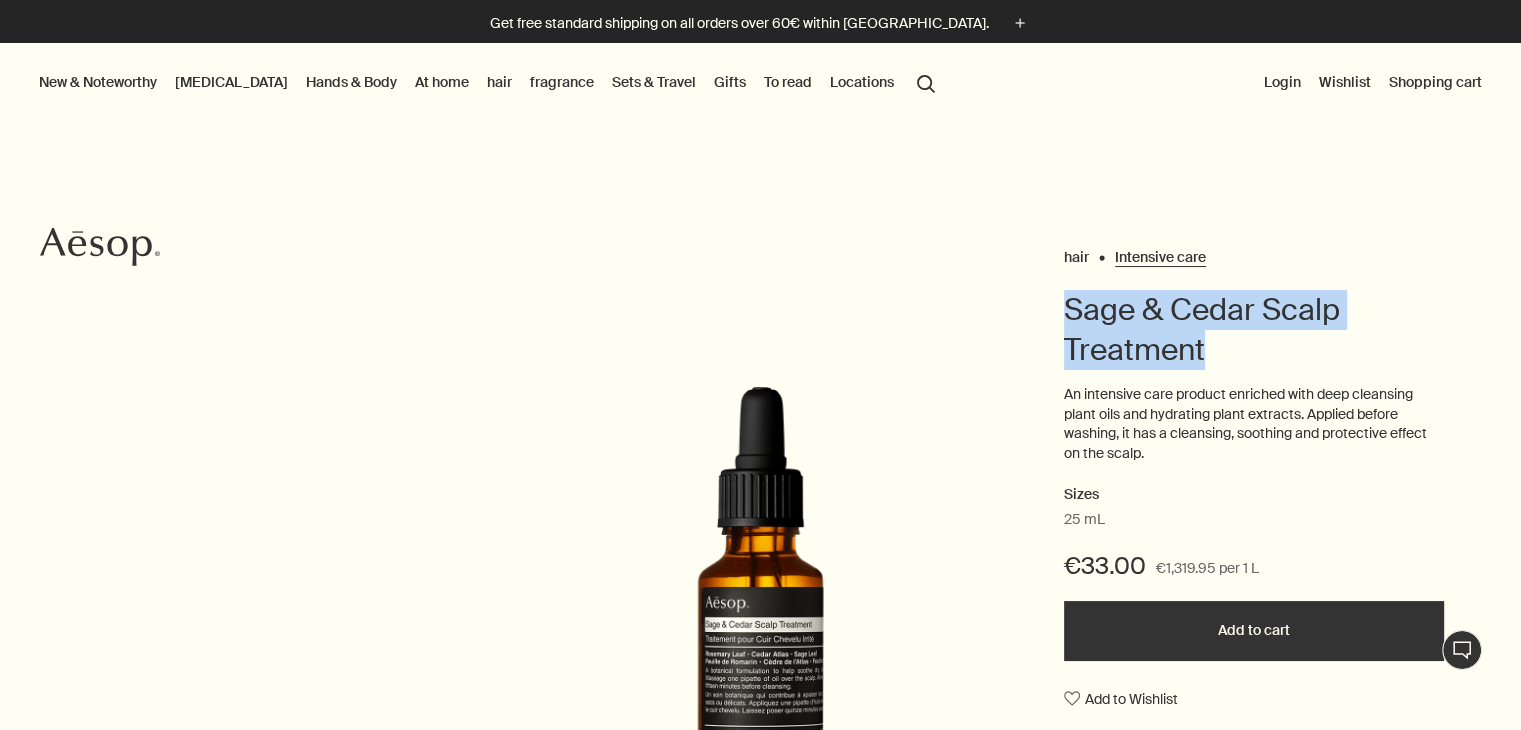 copy on "Sage & Cedar Scalp Treatment" 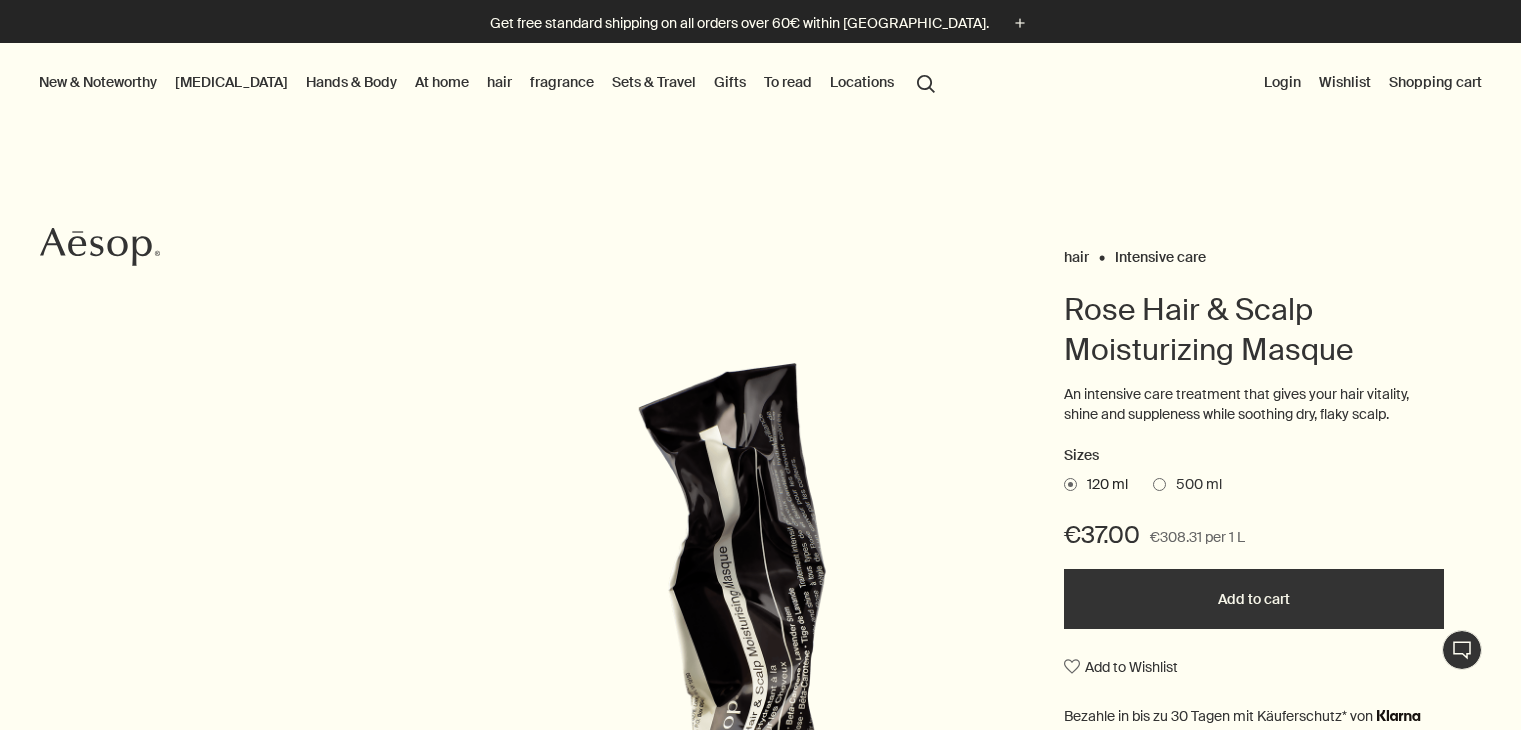 scroll, scrollTop: 0, scrollLeft: 0, axis: both 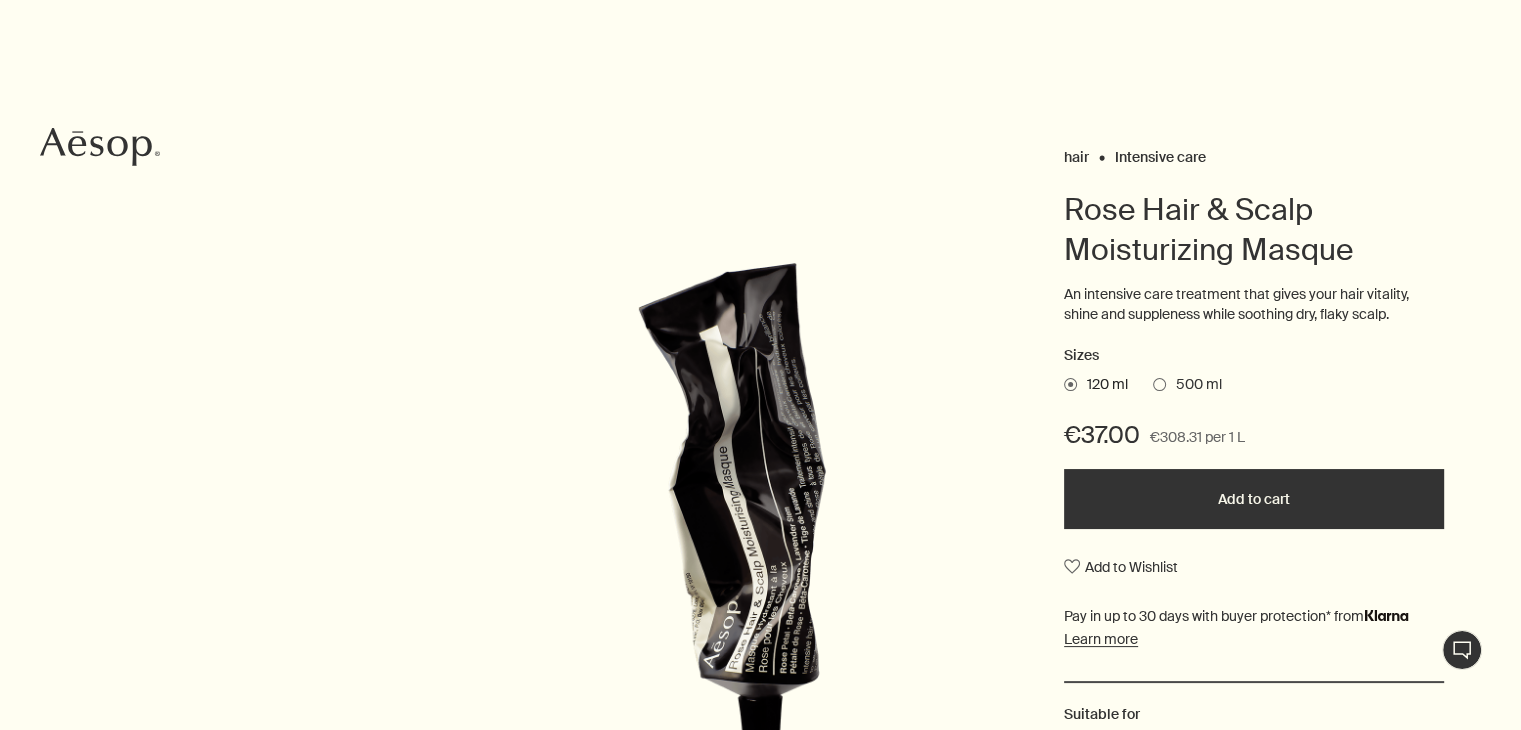 click on "hair Intensive care Rose Hair & Scalp Moisturizing Masque An intensive care treatment that gives your hair vitality, shine and suppleness while soothing dry, flaky scalp. Sizes 120 ml 500 ml €37.00 €308.31    per    1    L   Add to cart Add to Wishlist Suitable for Normal to dry, sensitive and chemically treated hair fragrance Floral, Warm, Woody Main ingredients plusAndCloseWithCircle Rose blossom, beta-carotene, lavender" at bounding box center (1254, 537) 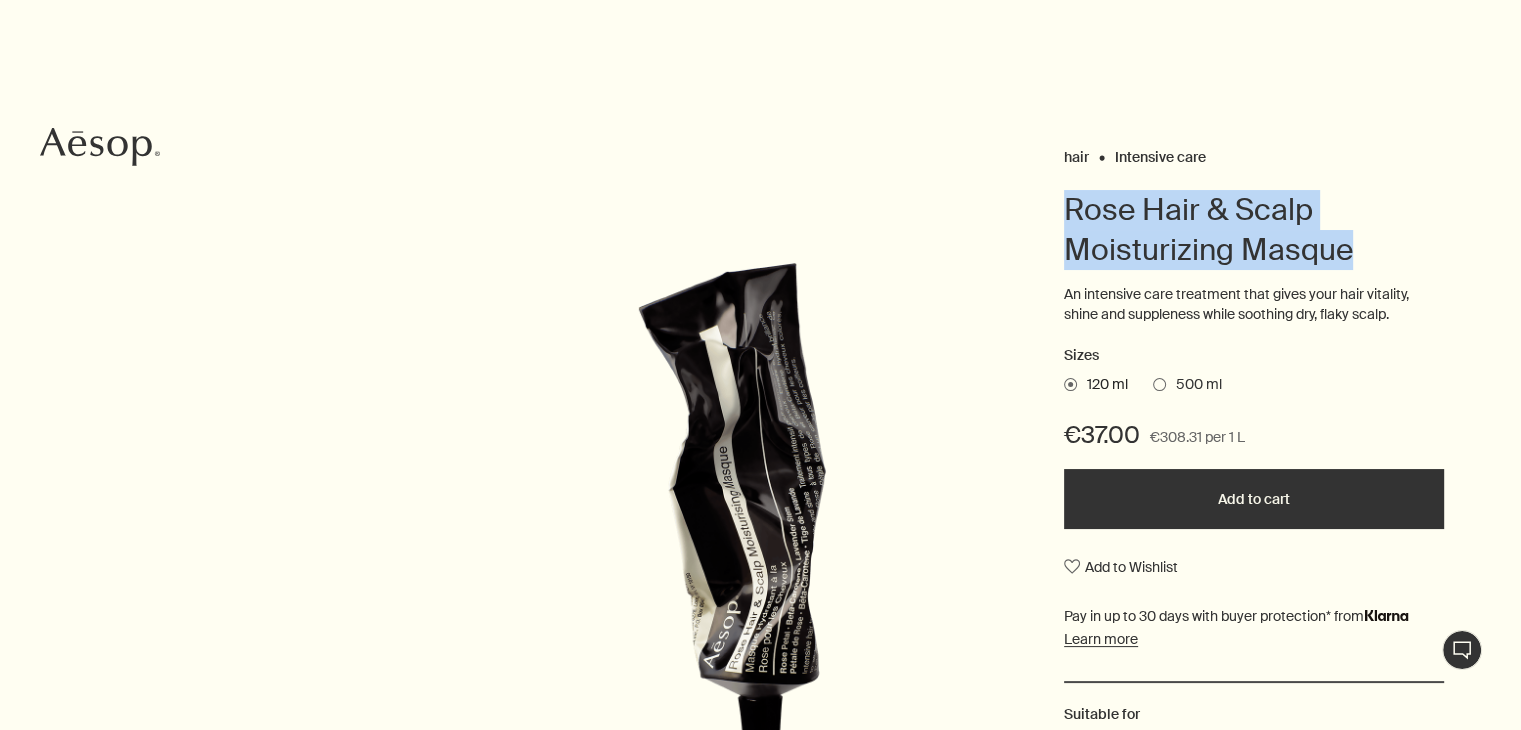 drag, startPoint x: 1084, startPoint y: 204, endPoint x: 1397, endPoint y: 241, distance: 315.17932 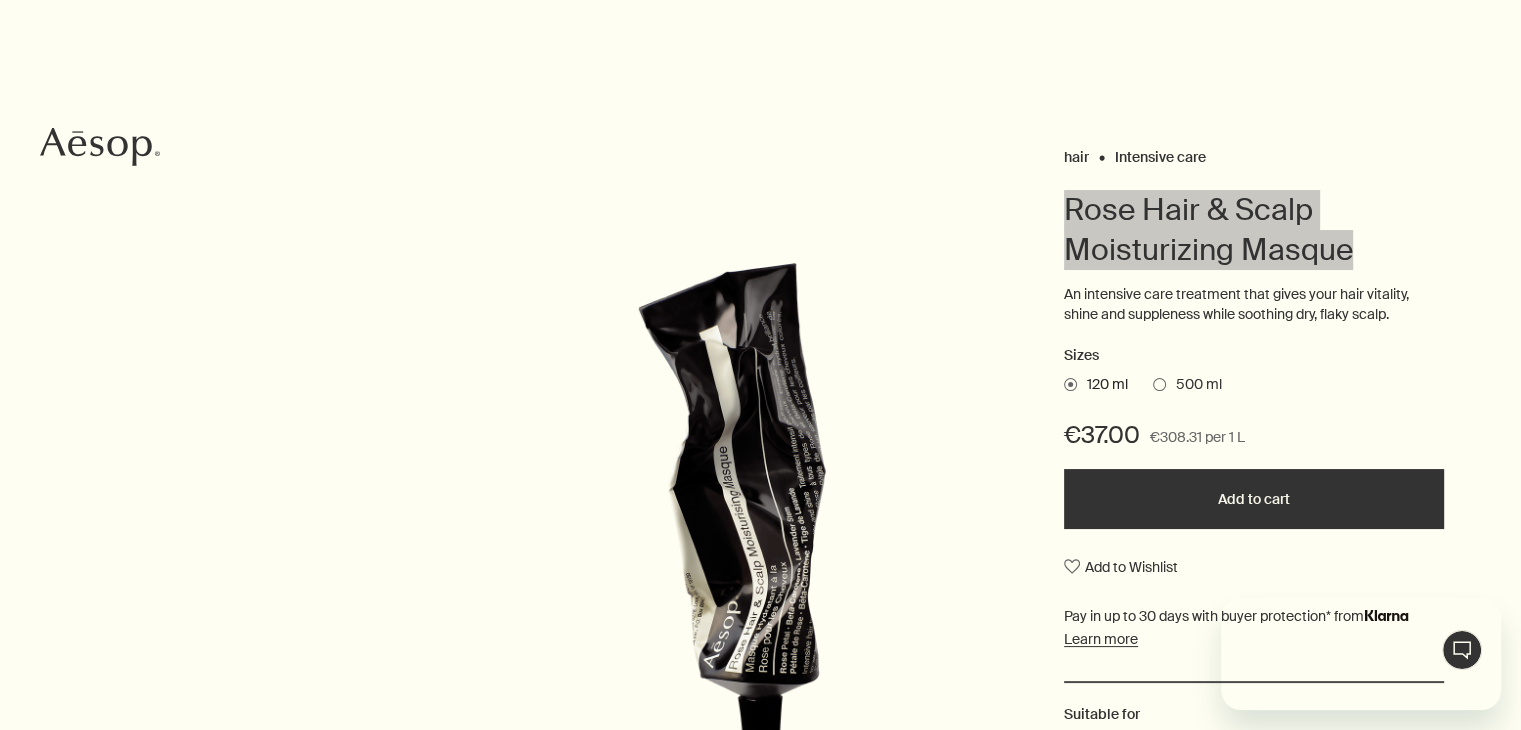 scroll, scrollTop: 0, scrollLeft: 0, axis: both 